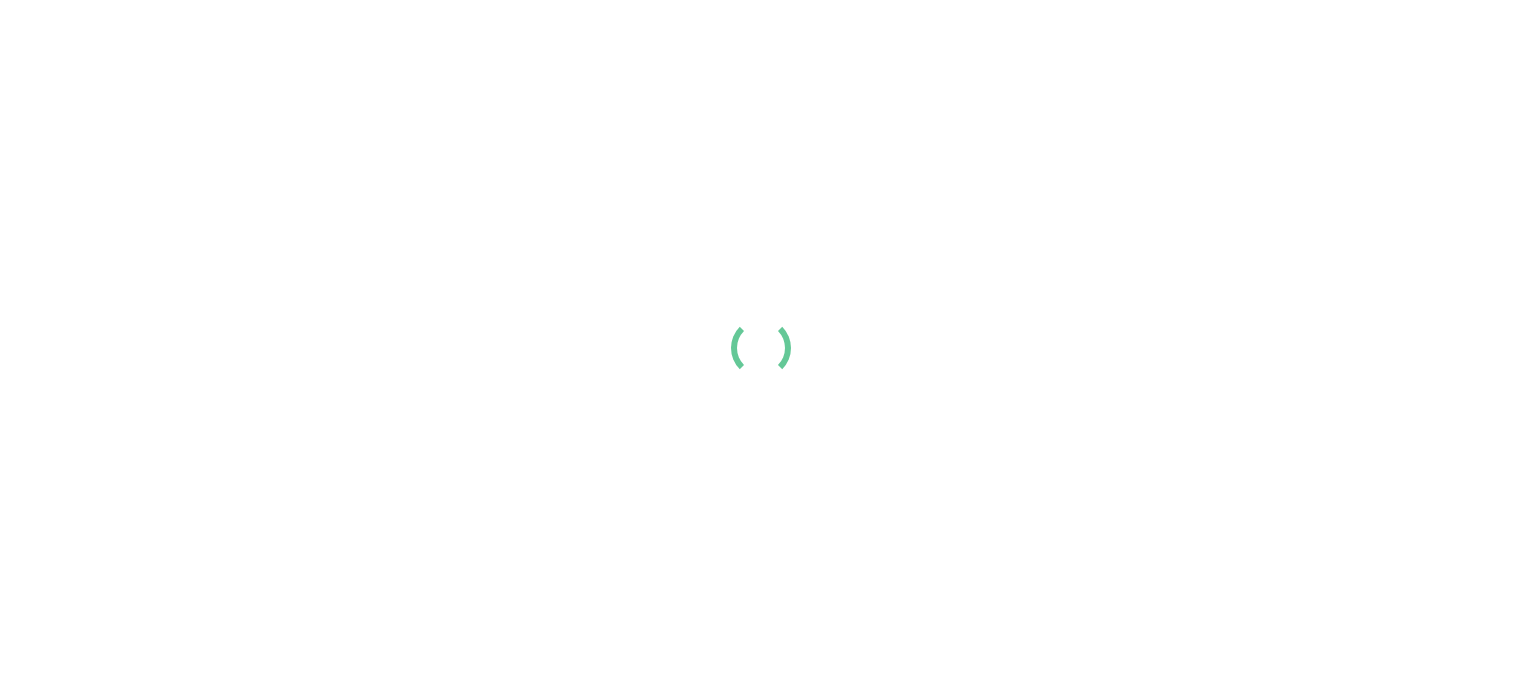 scroll, scrollTop: 0, scrollLeft: 0, axis: both 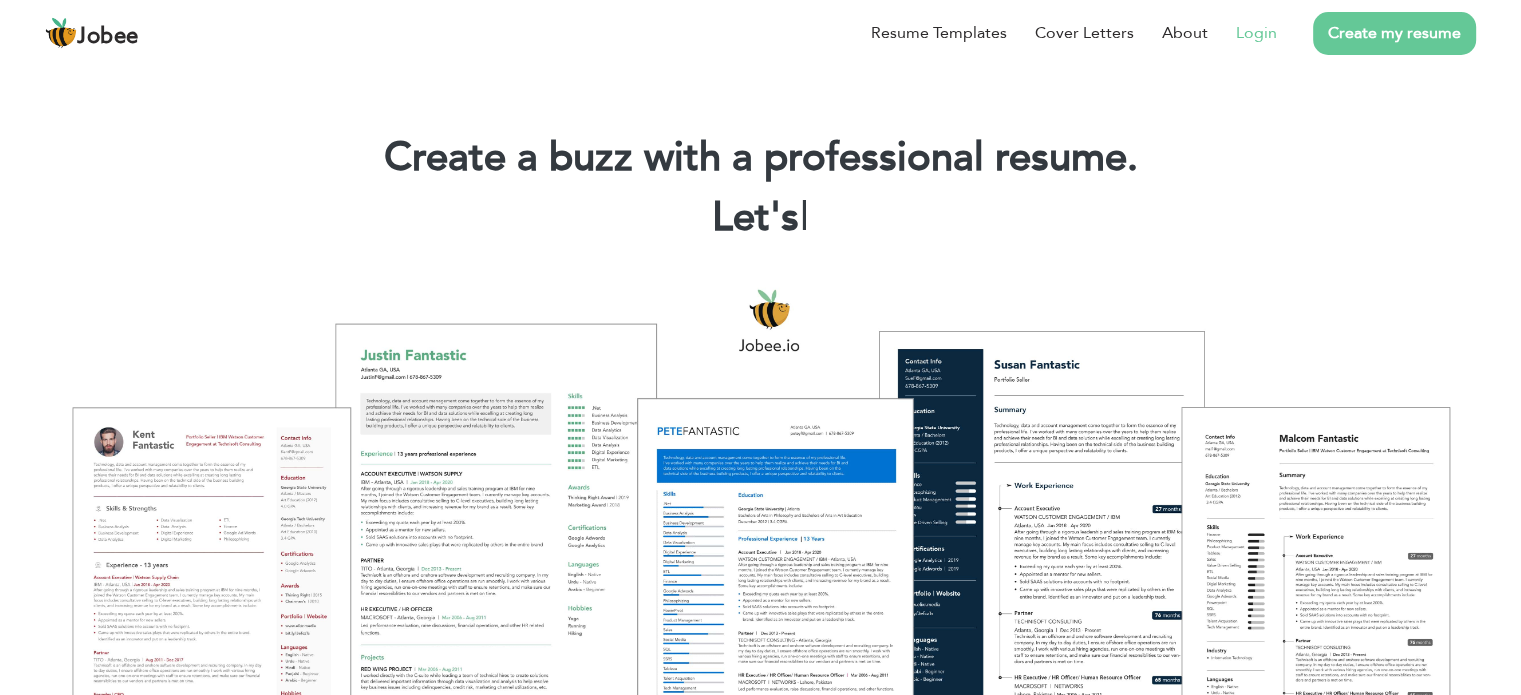 click on "Login" at bounding box center [1256, 33] 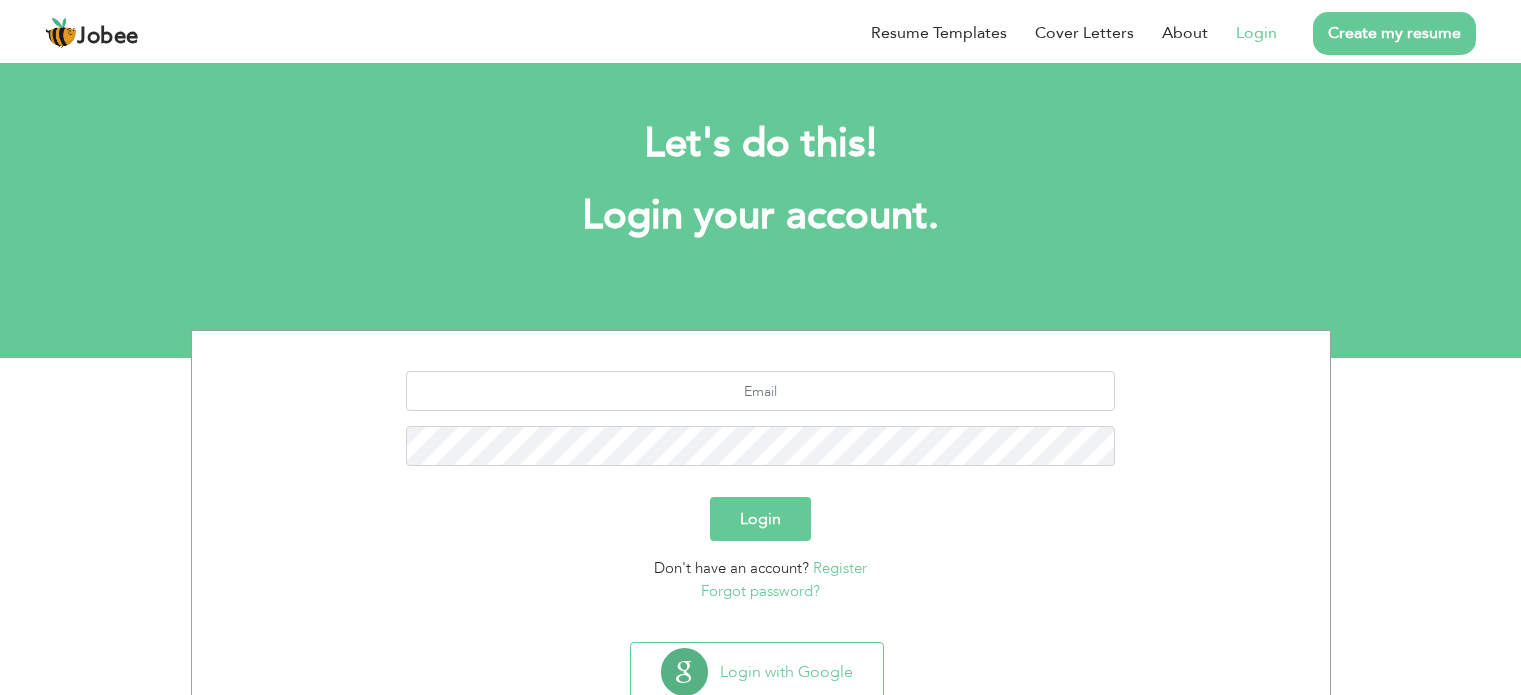 scroll, scrollTop: 0, scrollLeft: 0, axis: both 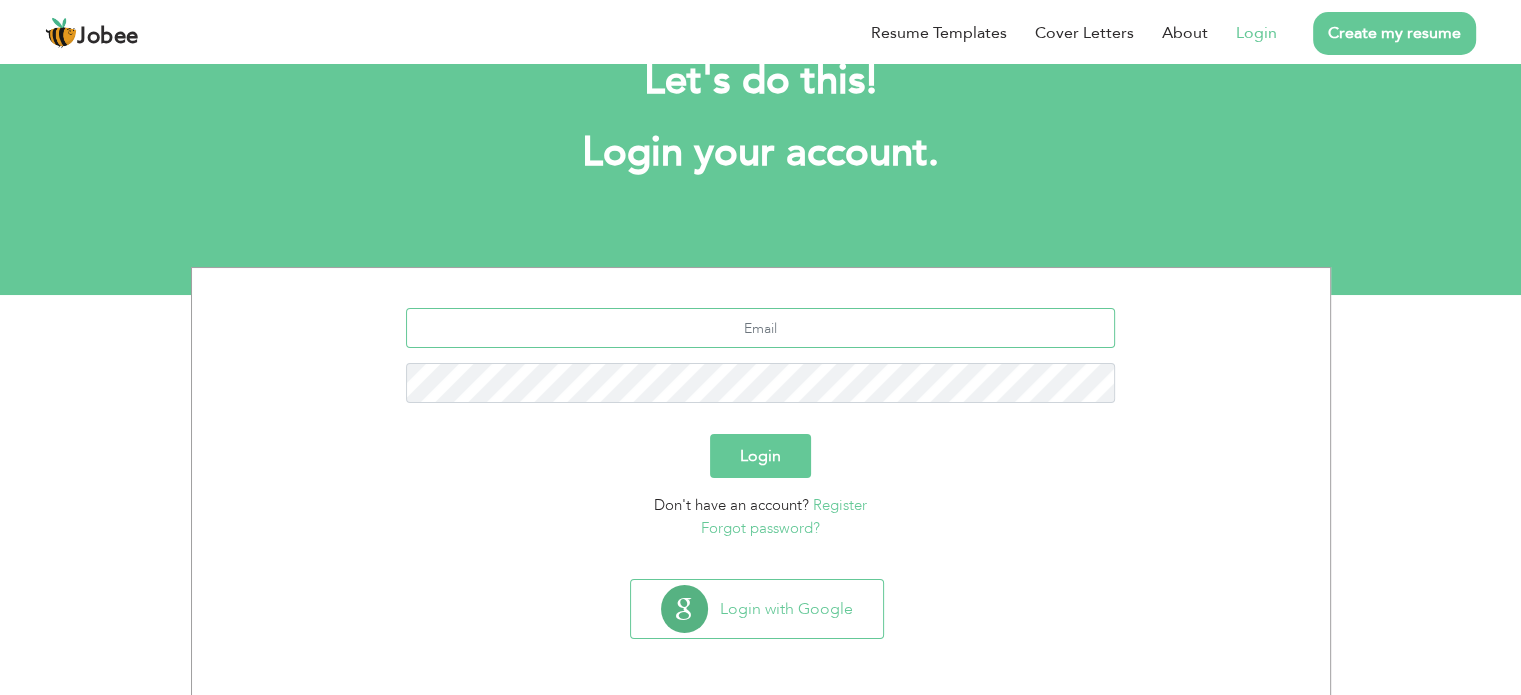click at bounding box center [760, 328] 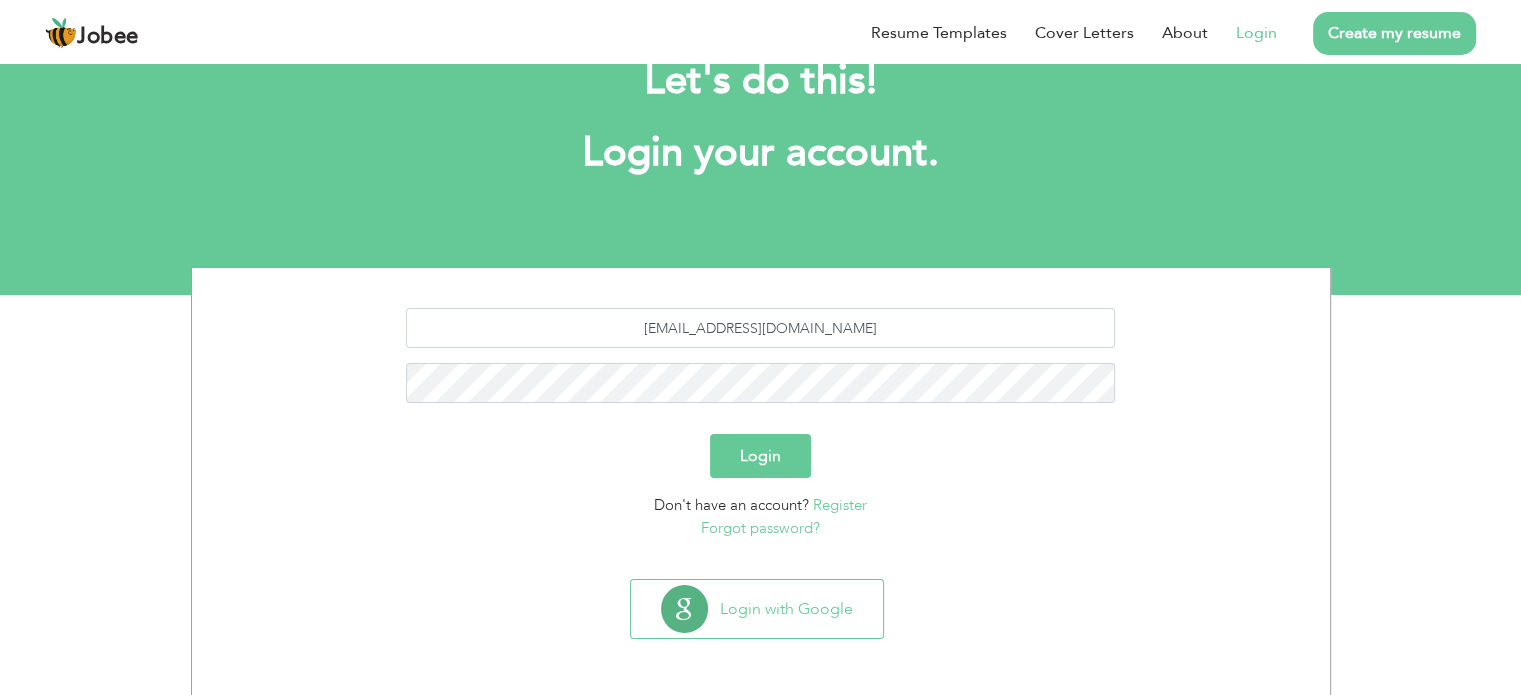 click on "Login" at bounding box center [760, 456] 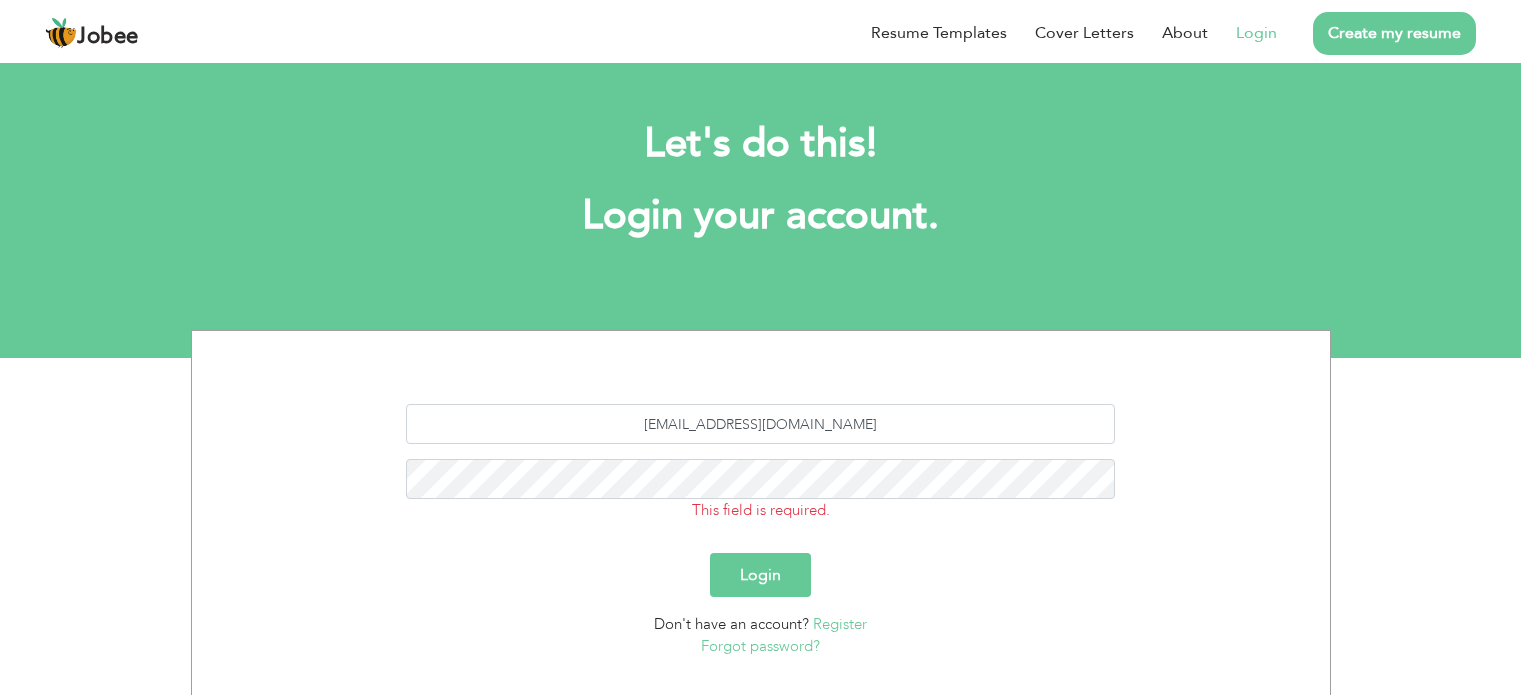scroll, scrollTop: 0, scrollLeft: 0, axis: both 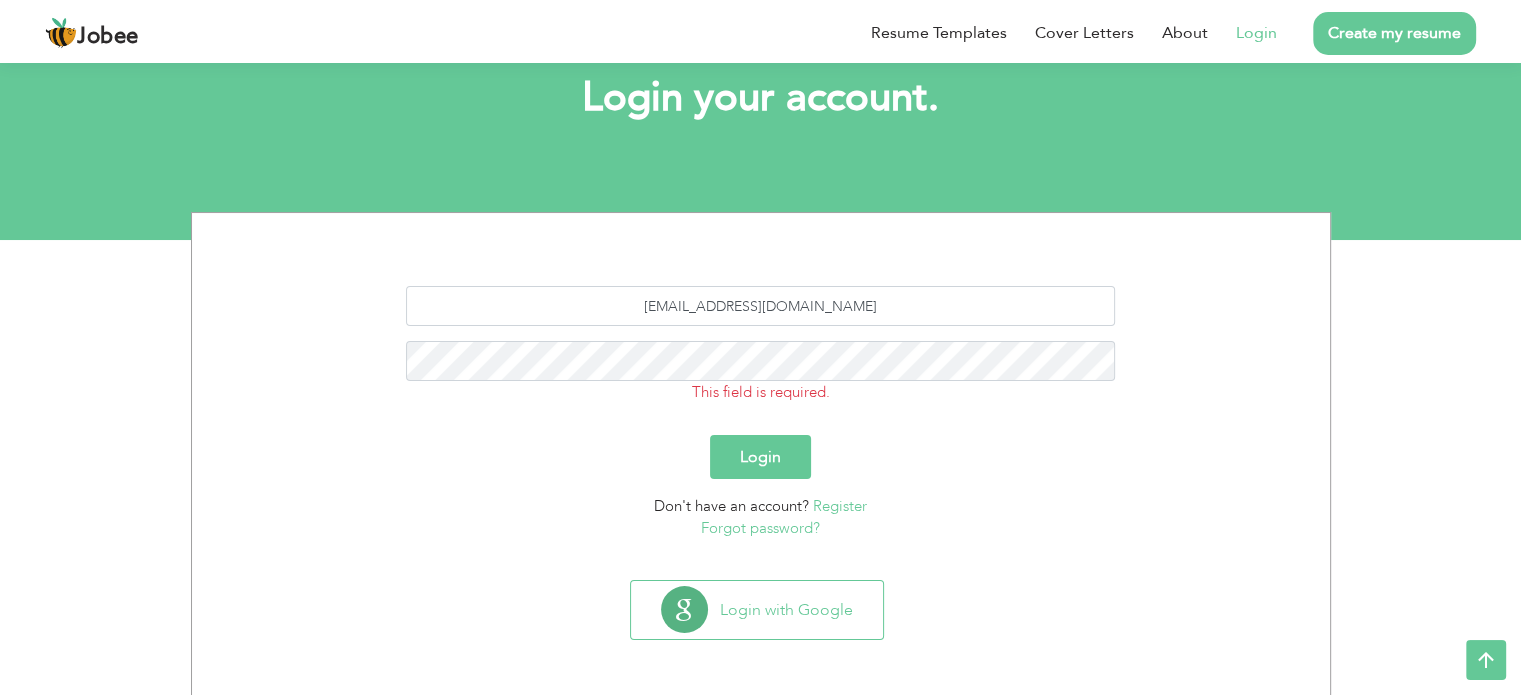 click on "Forgot password?" at bounding box center (760, 528) 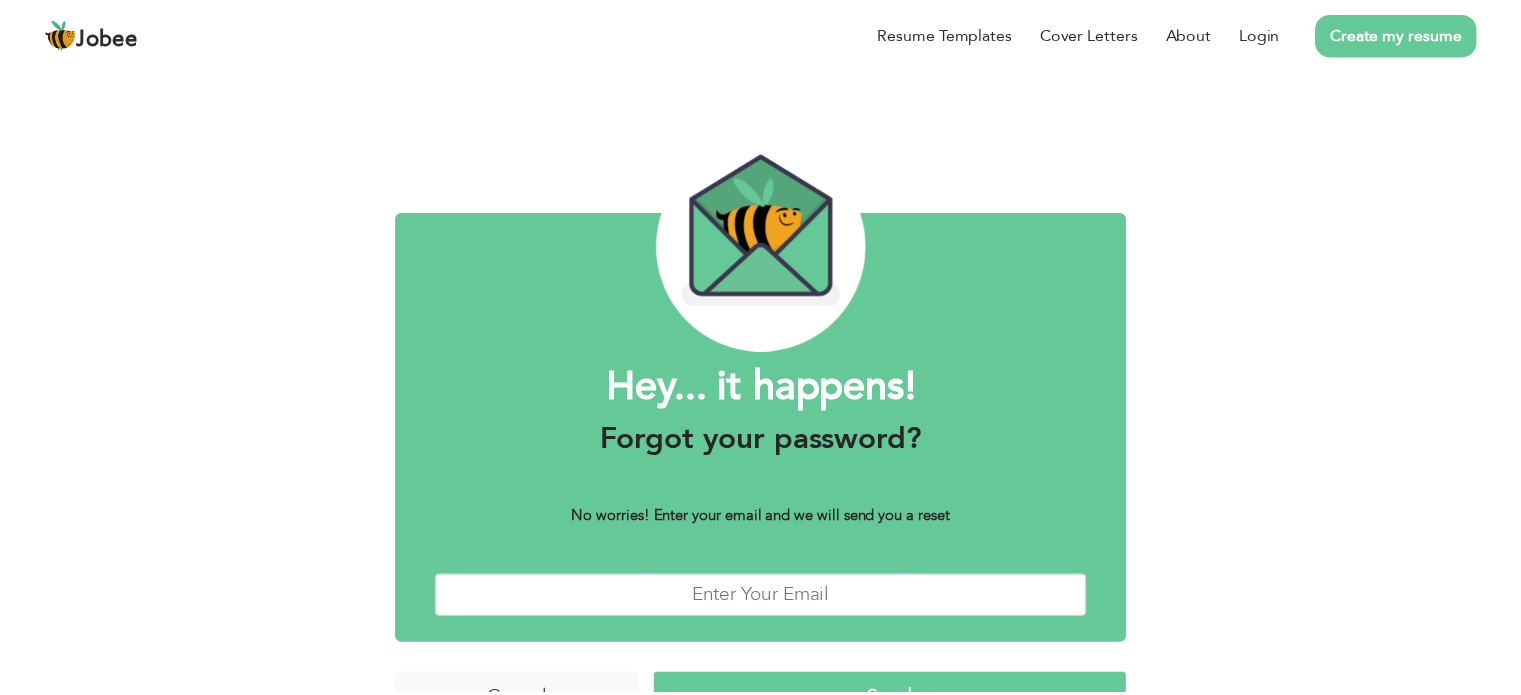scroll, scrollTop: 0, scrollLeft: 0, axis: both 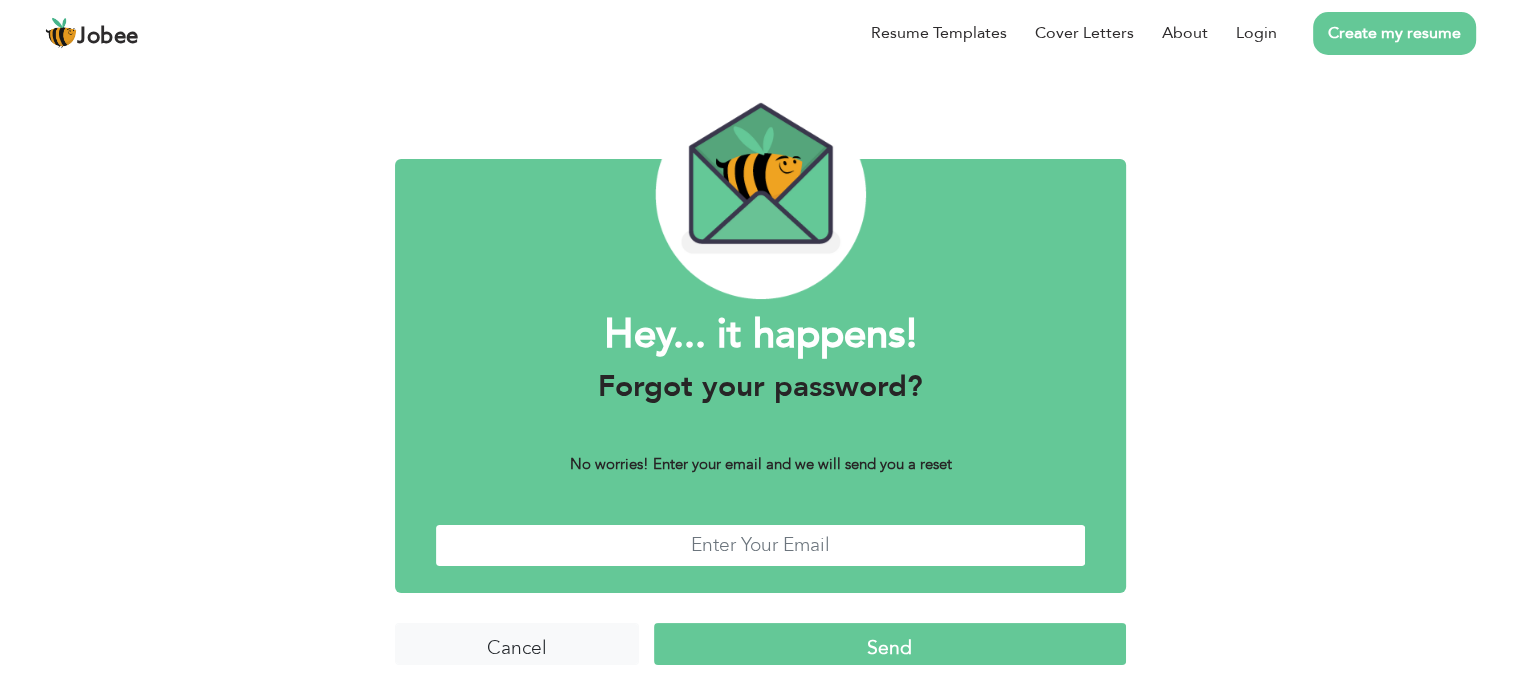 click at bounding box center (760, 545) 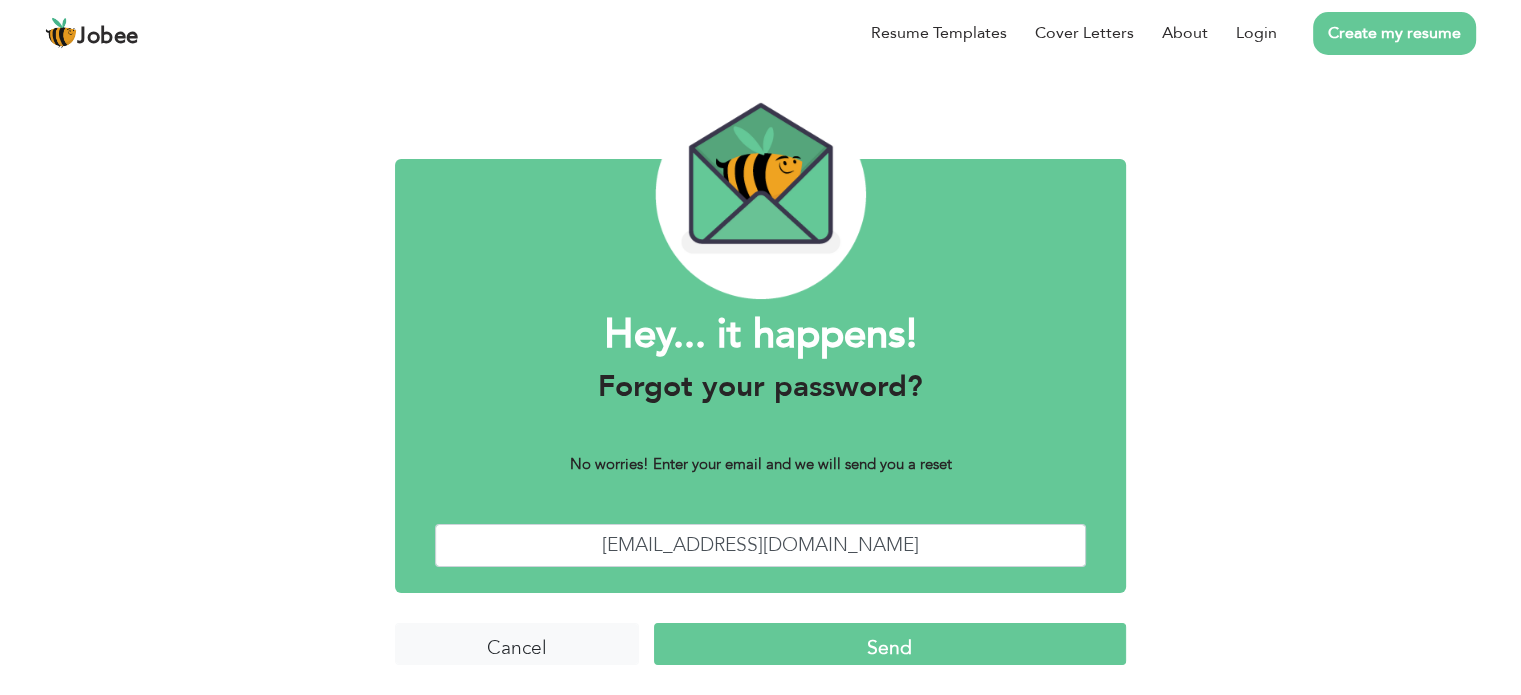 click on "Send" at bounding box center [890, 644] 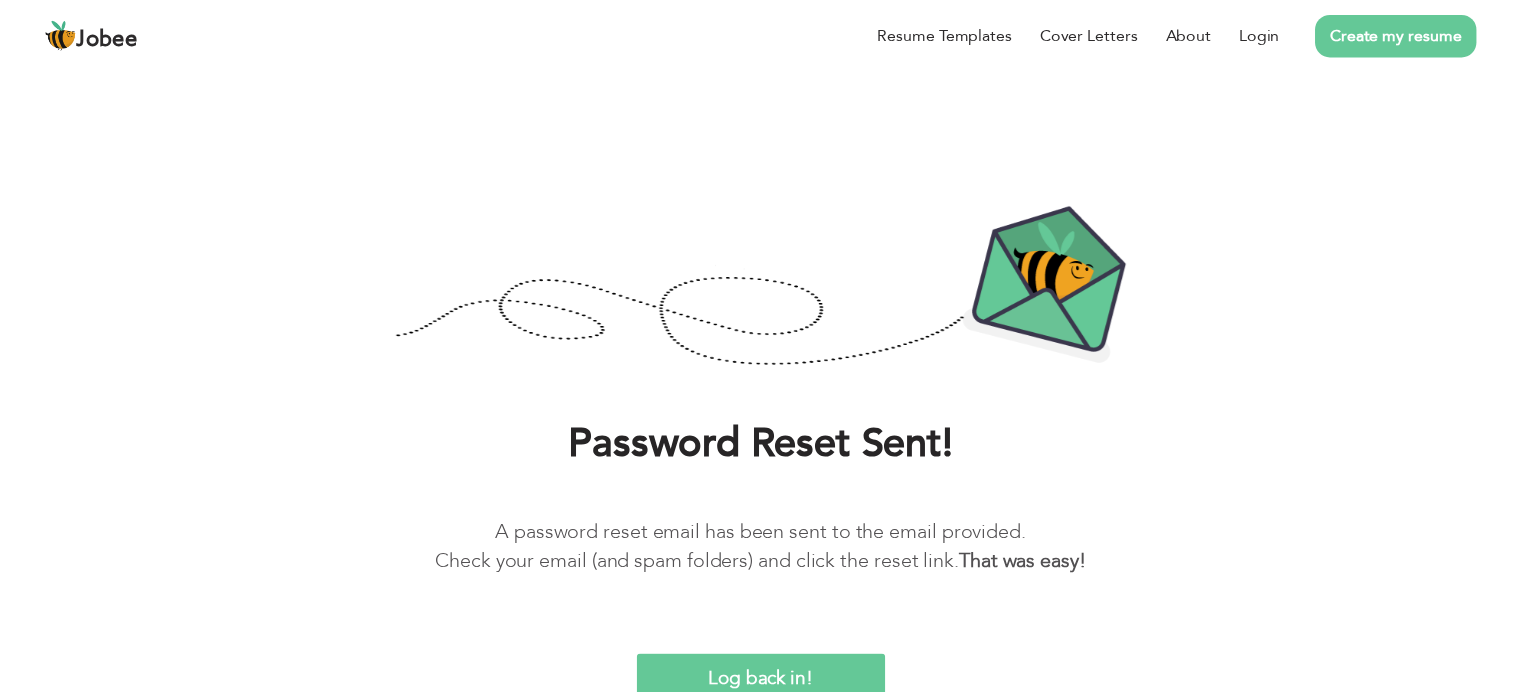 scroll, scrollTop: 0, scrollLeft: 0, axis: both 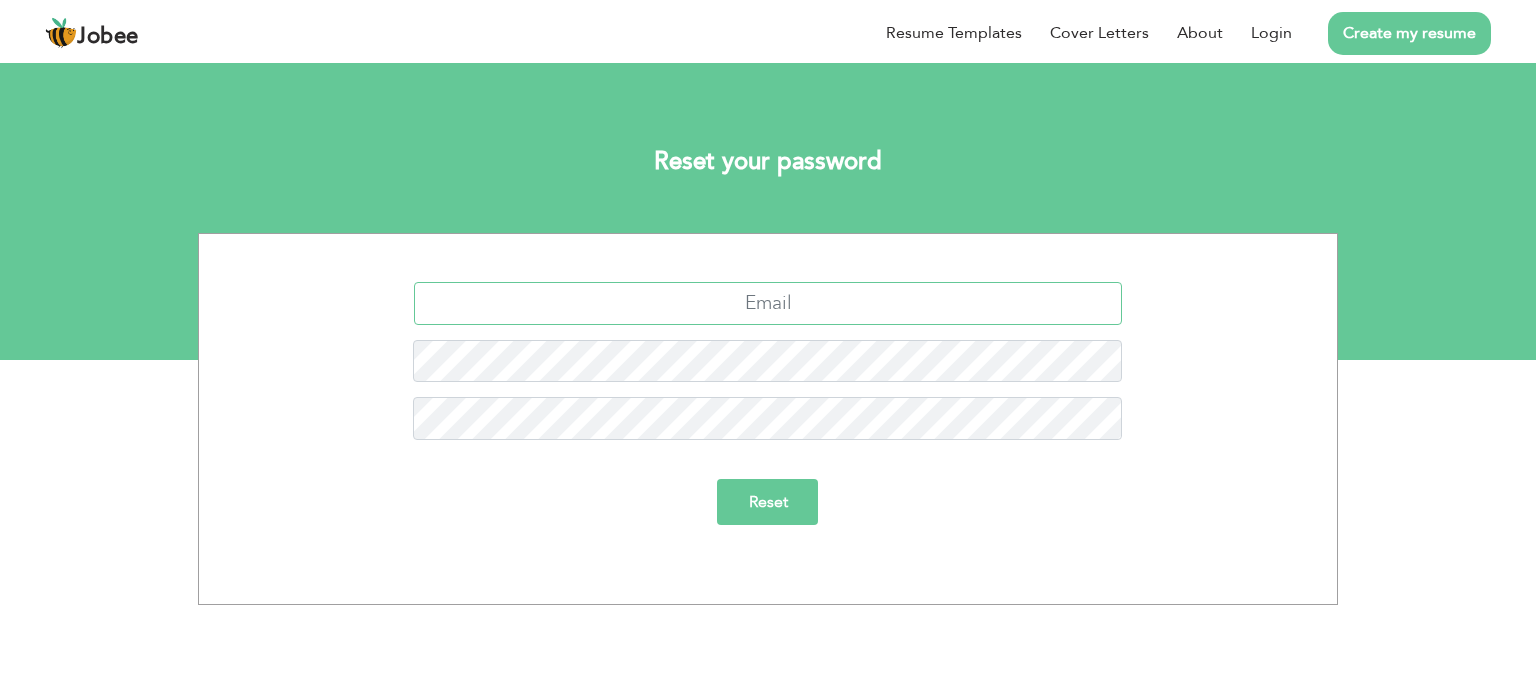 click at bounding box center (768, 303) 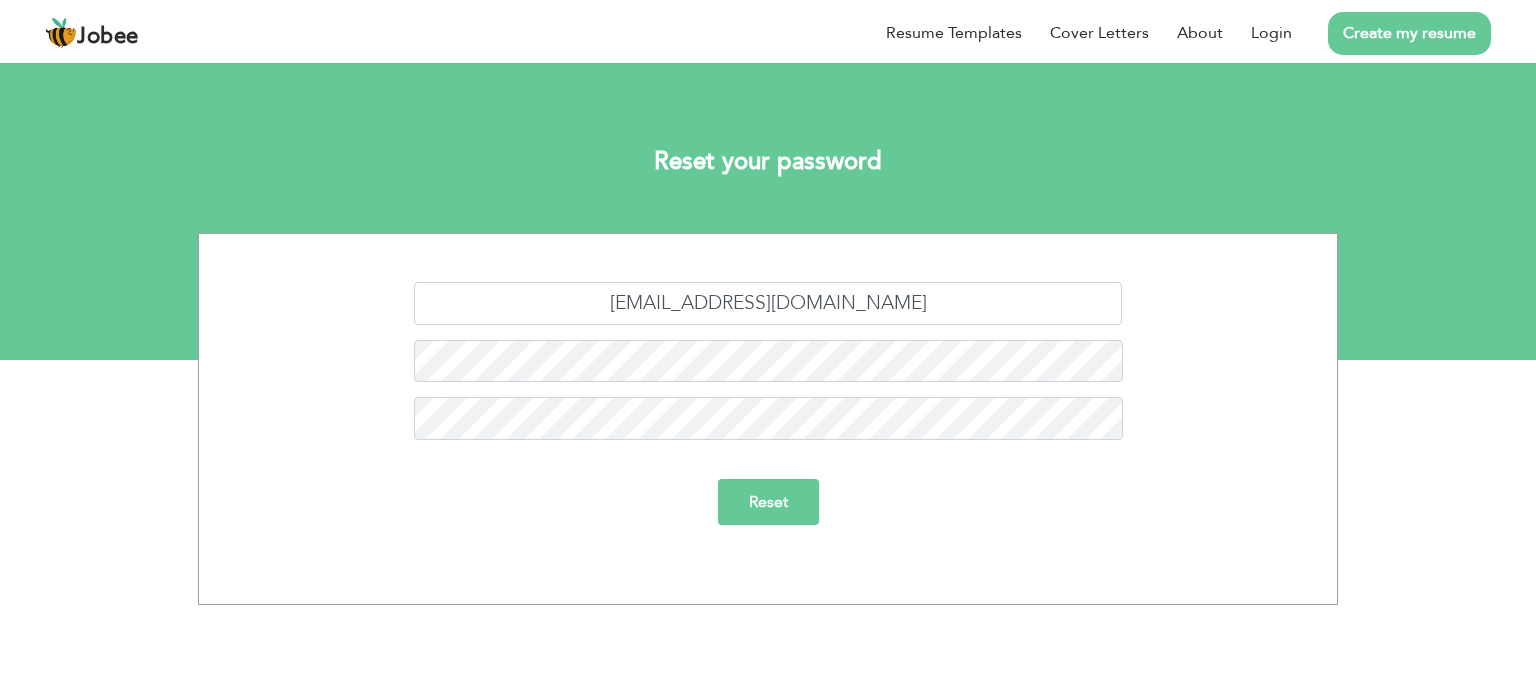 click on "Reset" at bounding box center [768, 502] 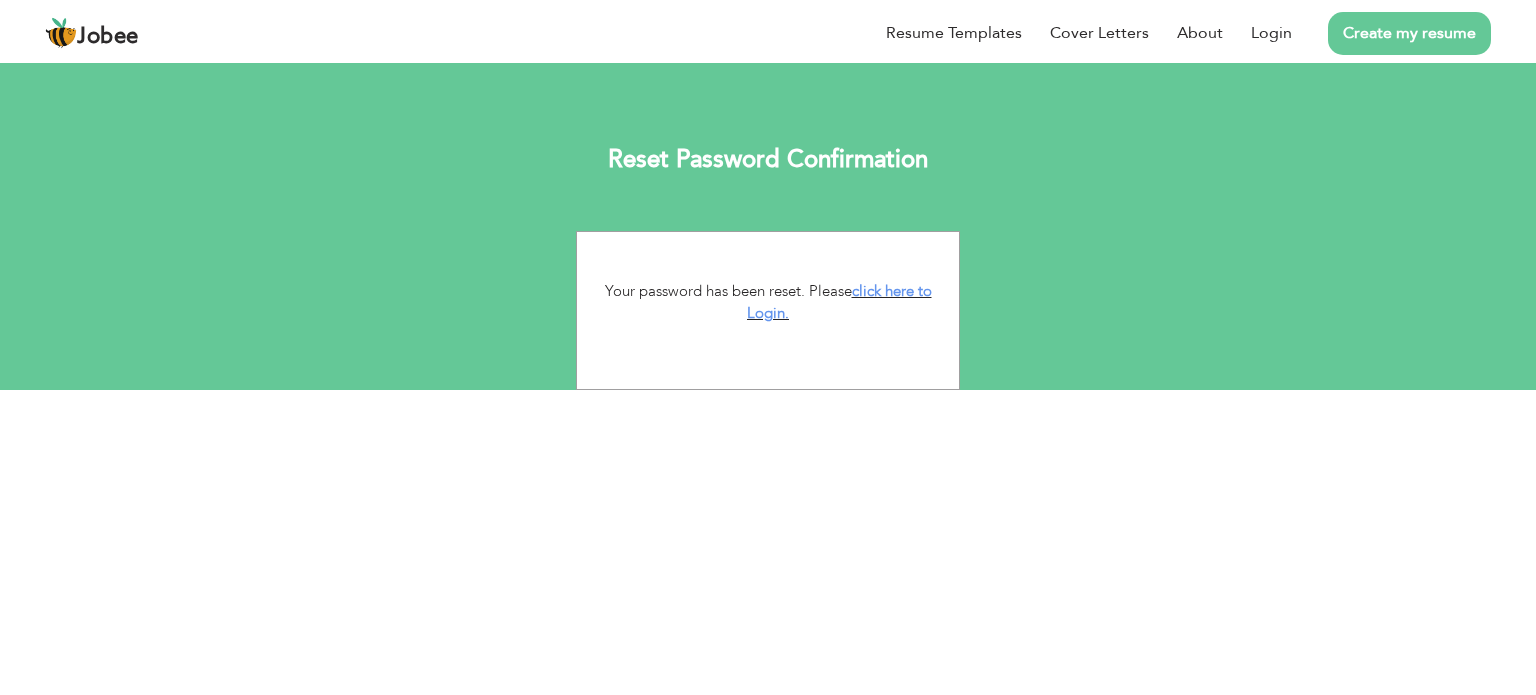 scroll, scrollTop: 0, scrollLeft: 0, axis: both 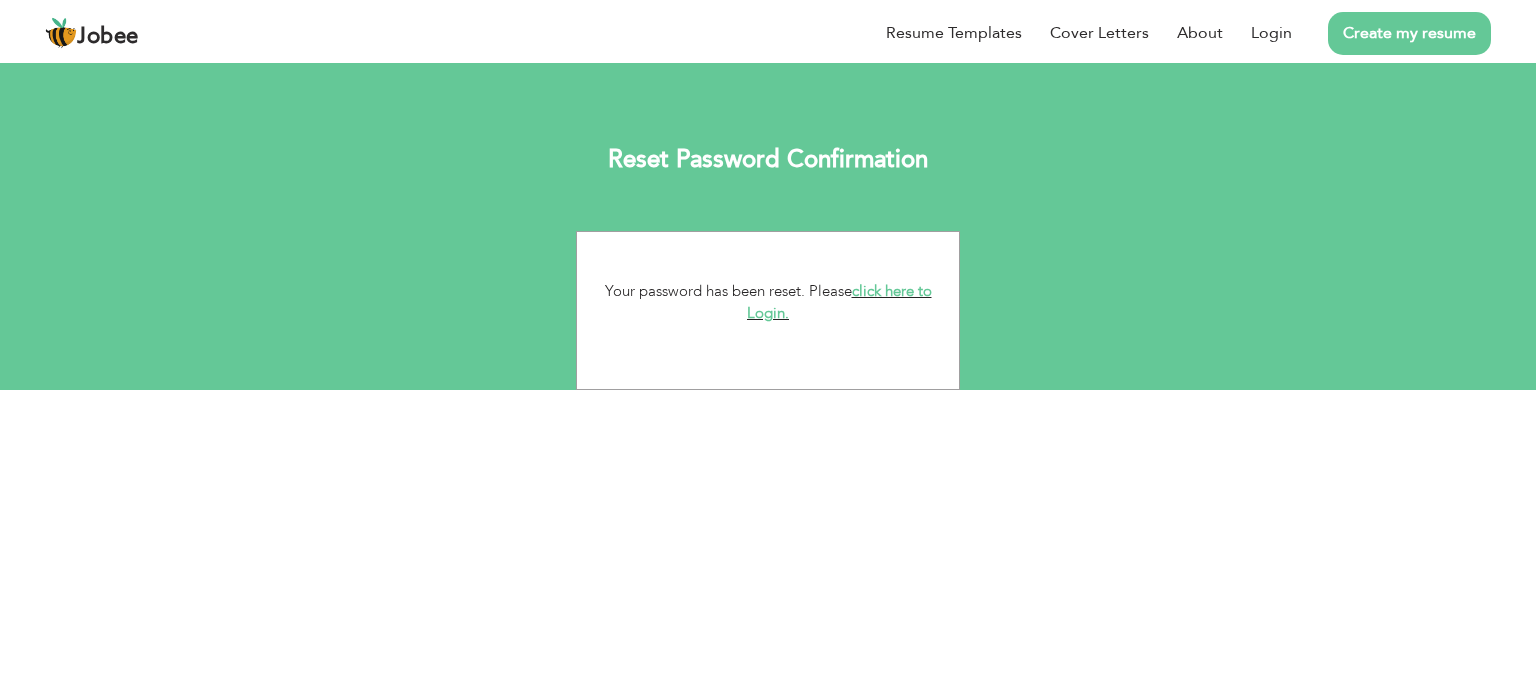 click on "click here to Login." at bounding box center [839, 302] 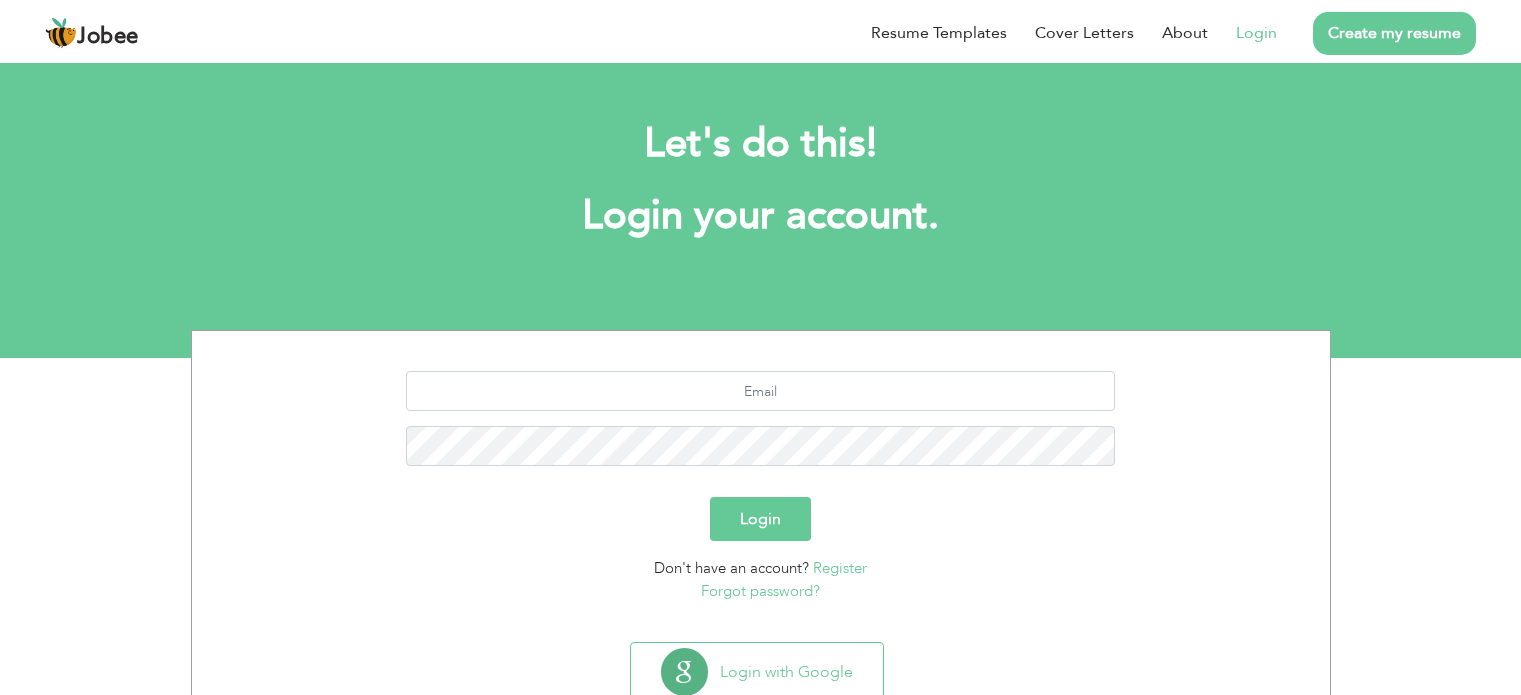 scroll, scrollTop: 0, scrollLeft: 0, axis: both 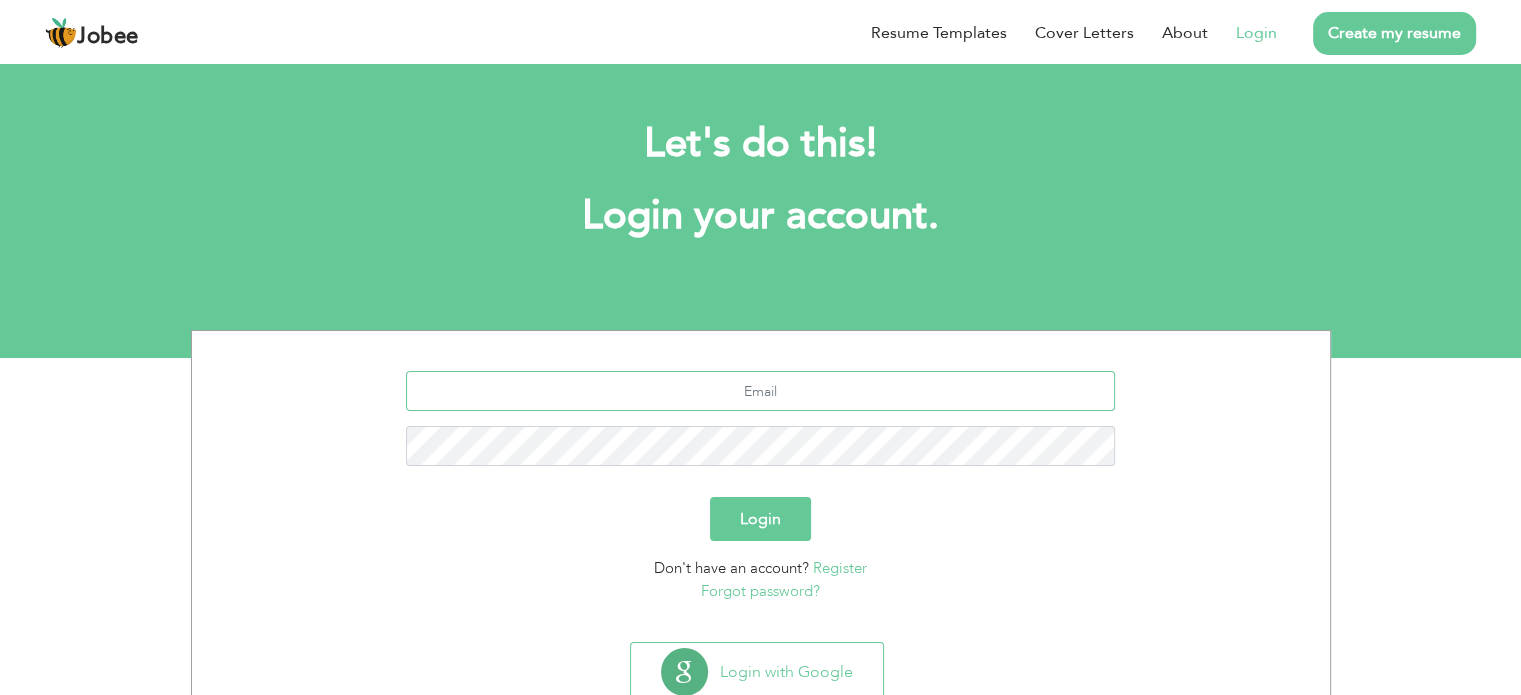type on "[EMAIL_ADDRESS][DOMAIN_NAME]" 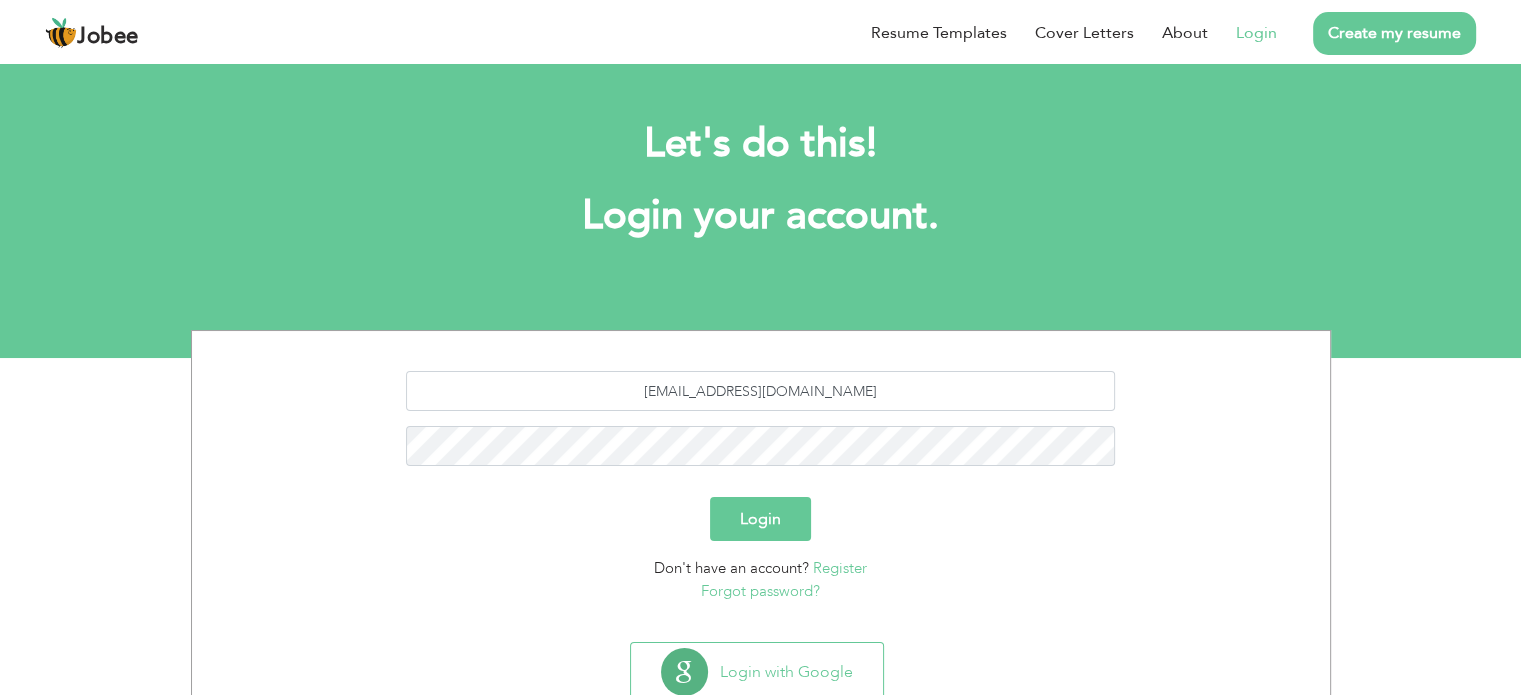 click on "Login" at bounding box center (760, 519) 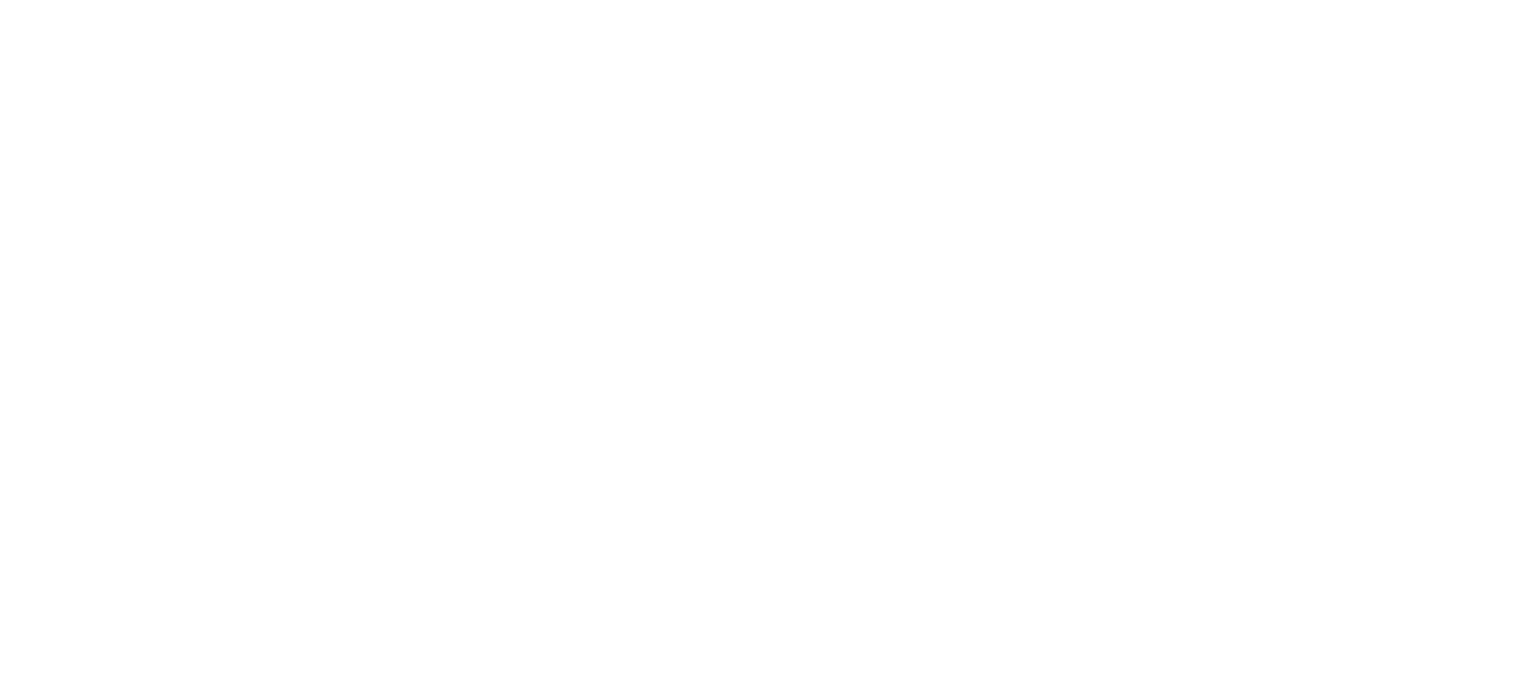 scroll, scrollTop: 0, scrollLeft: 0, axis: both 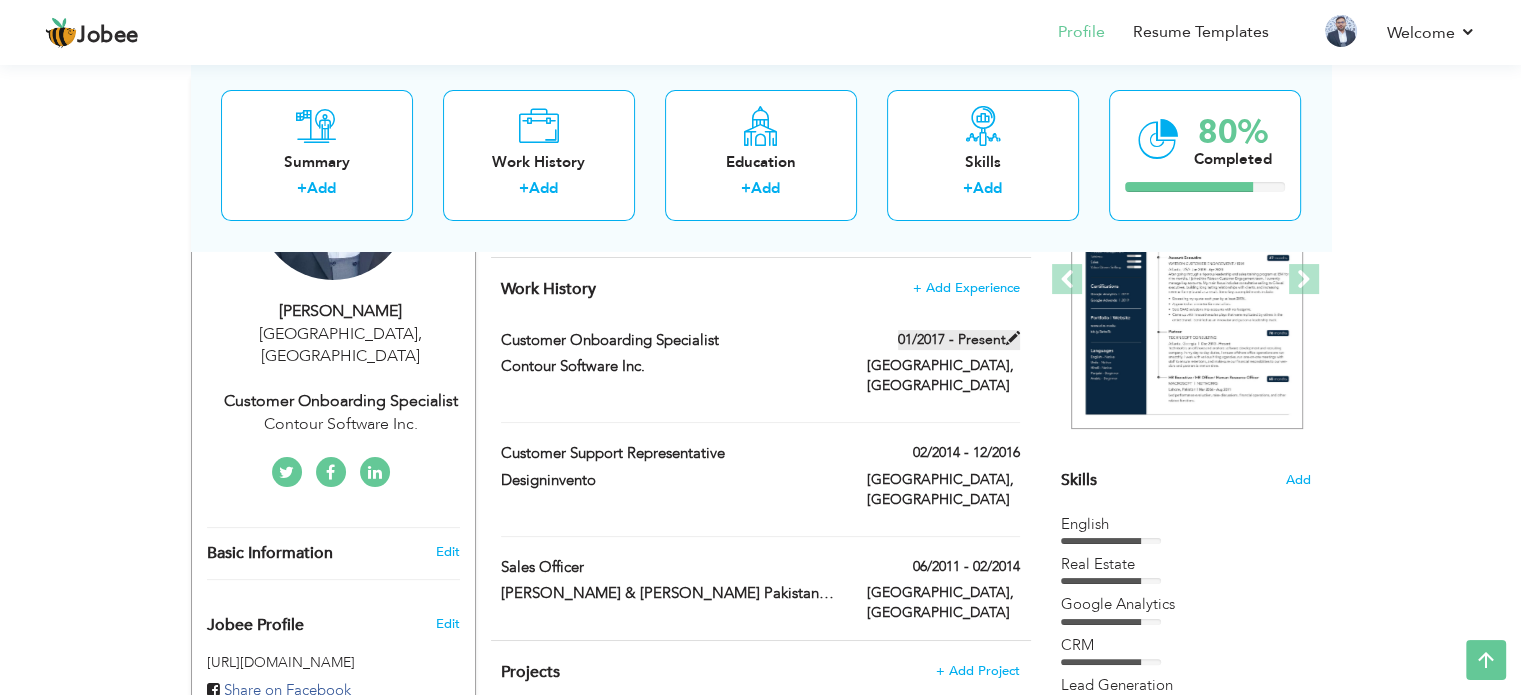 click at bounding box center (1013, 338) 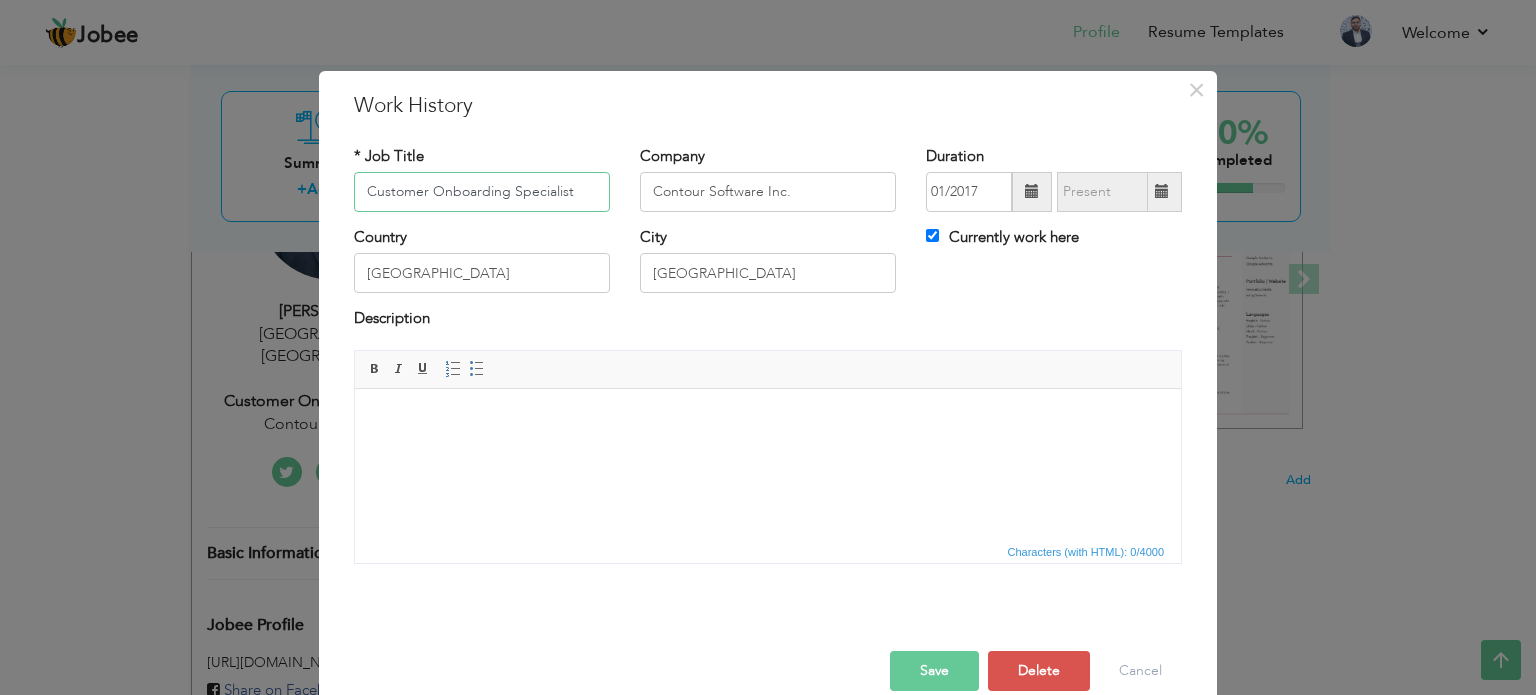click on "Customer Onboarding Specialist" at bounding box center [482, 192] 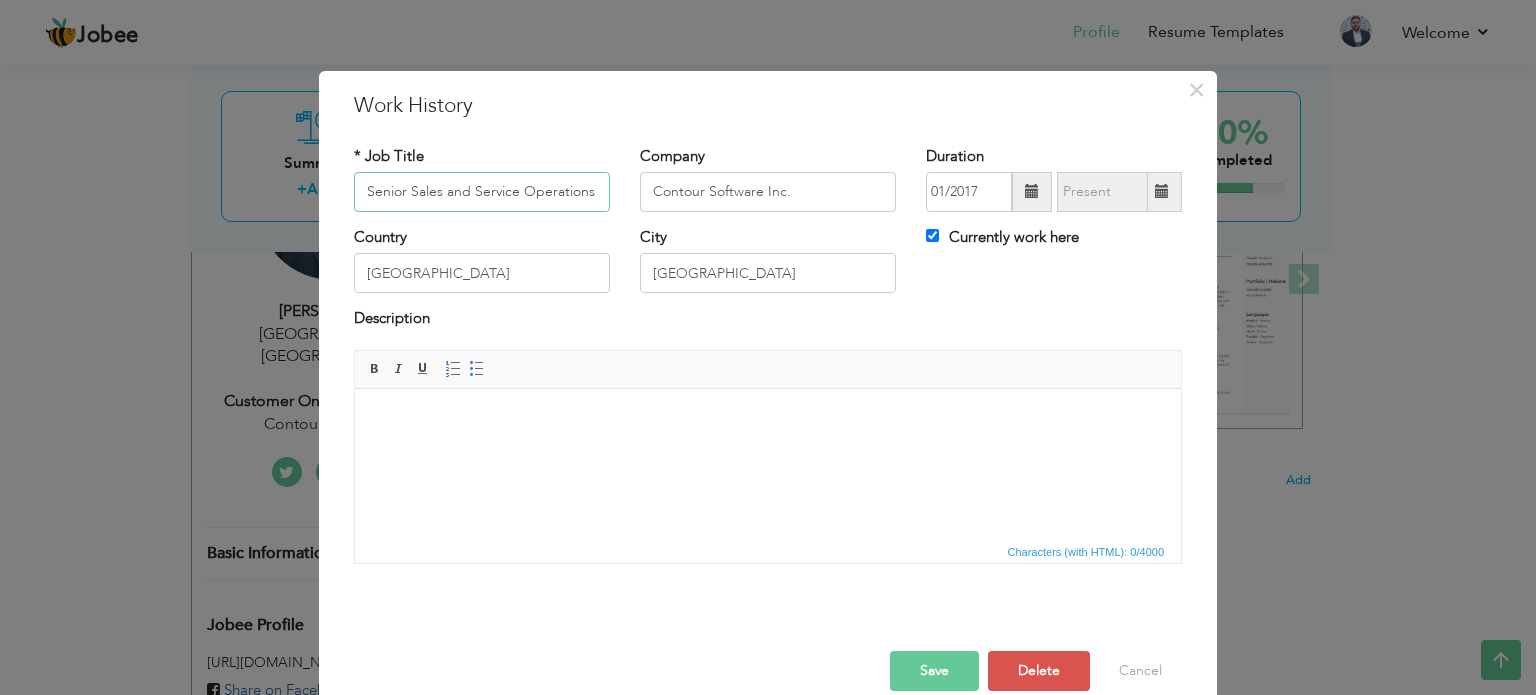 scroll, scrollTop: 0, scrollLeft: 56, axis: horizontal 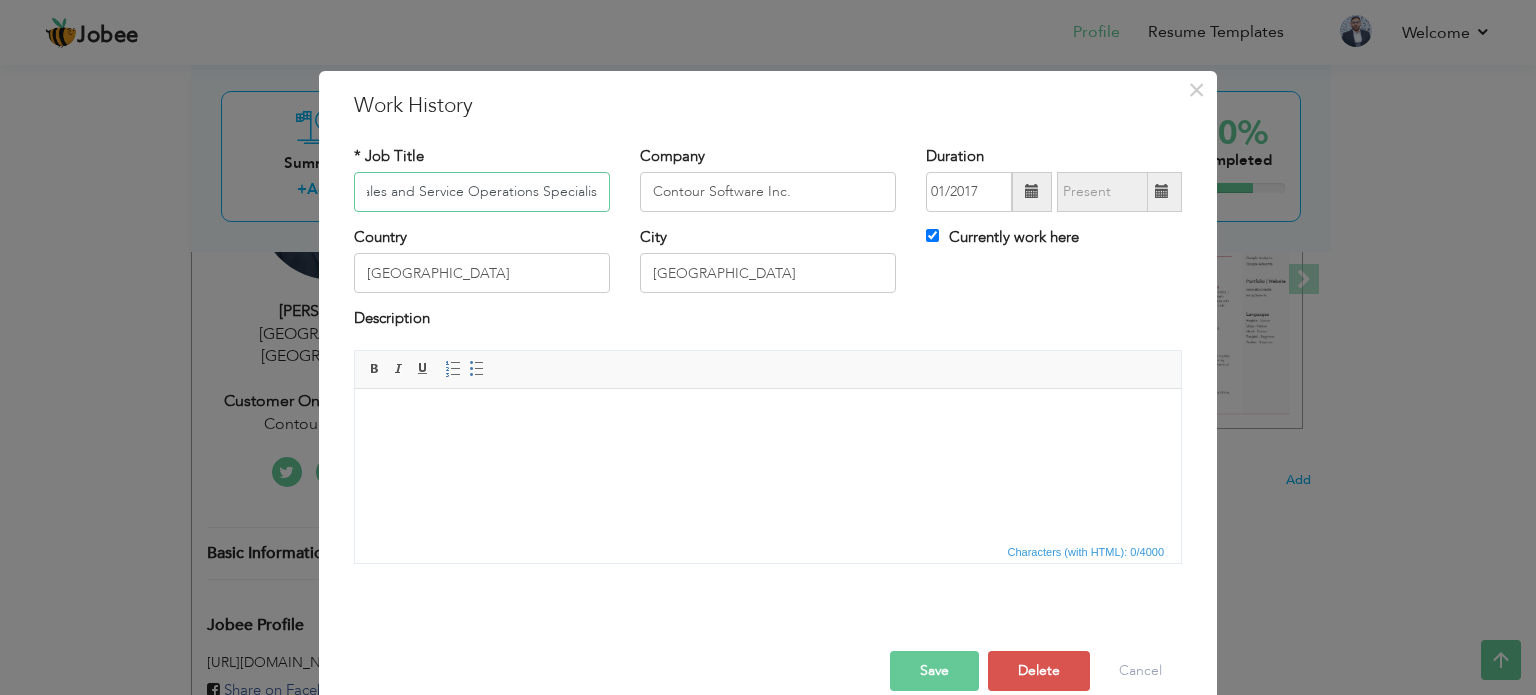 type on "Senior Sales and Service Operations Specialist" 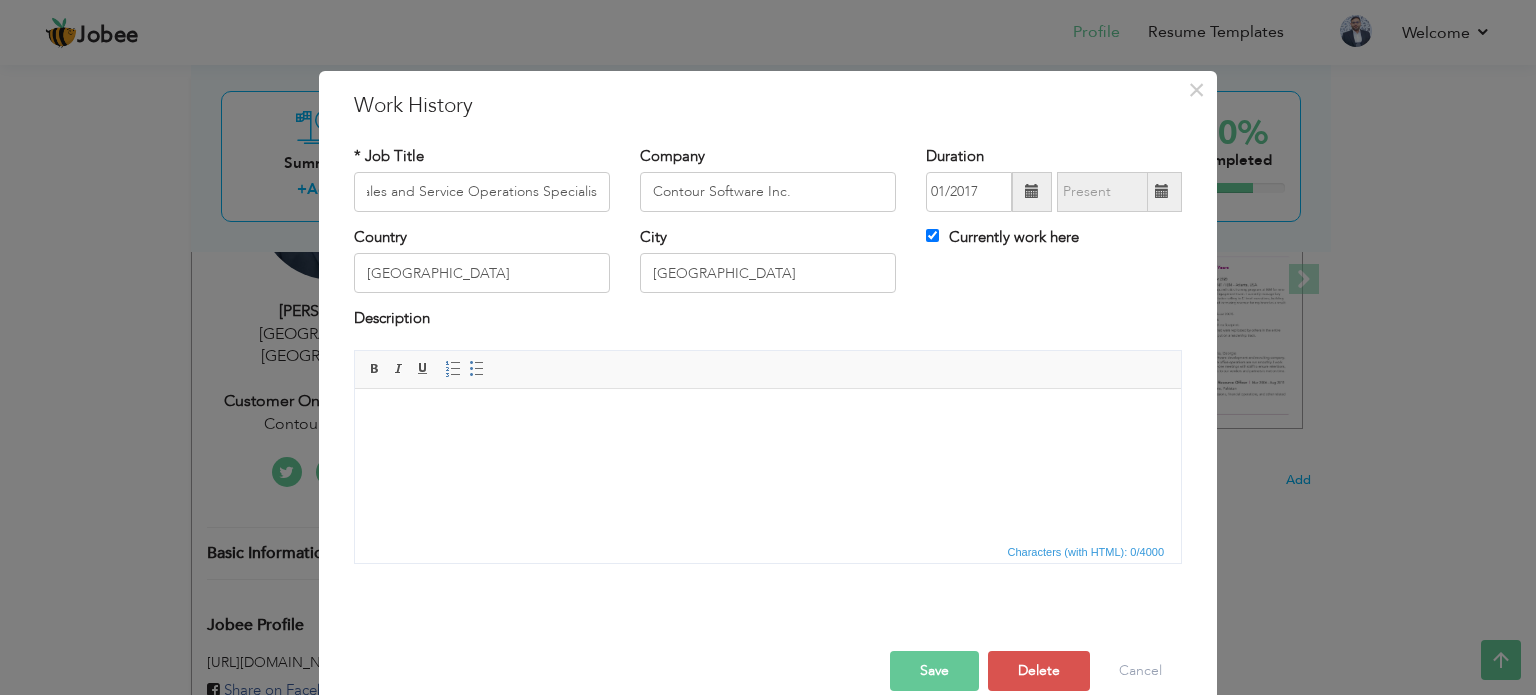 scroll, scrollTop: 0, scrollLeft: 0, axis: both 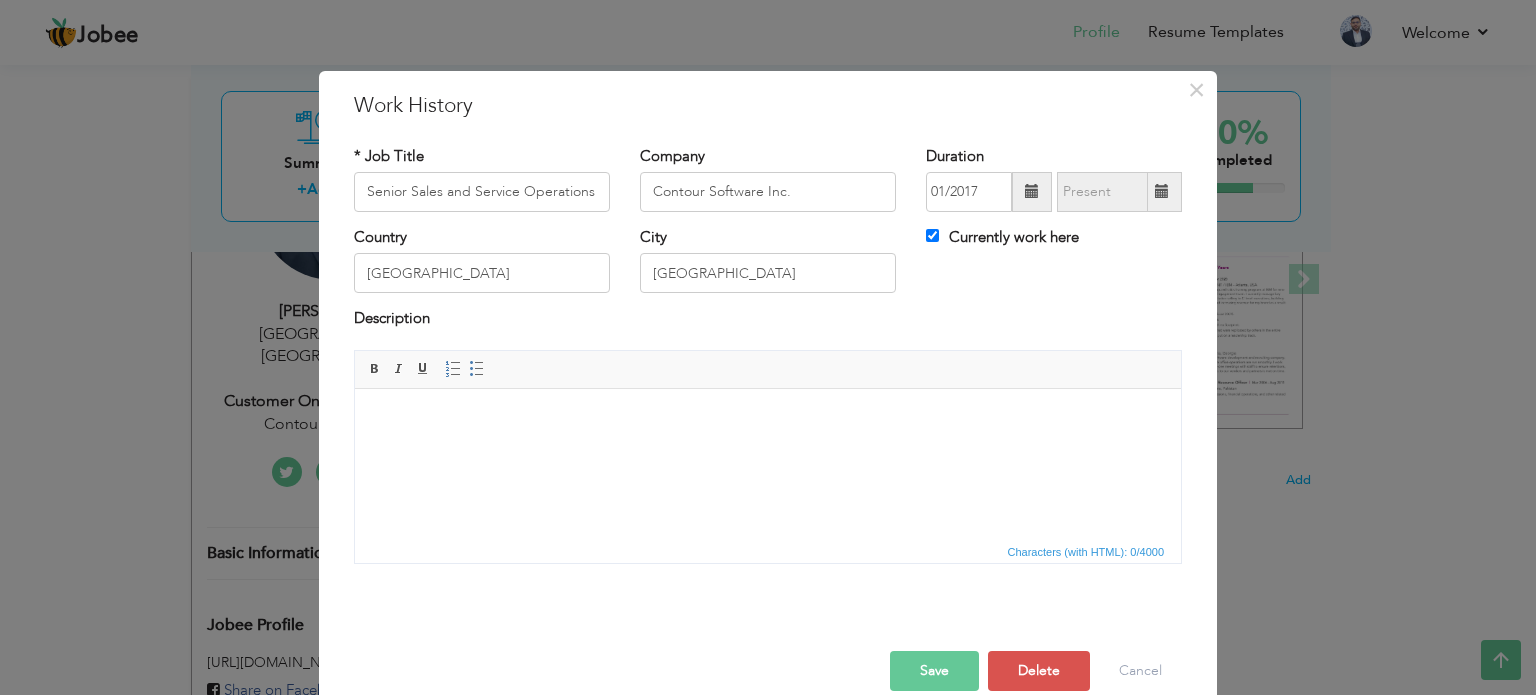 click on "Country
Pakistan
City
Lahore
Currently work here" at bounding box center (768, 267) 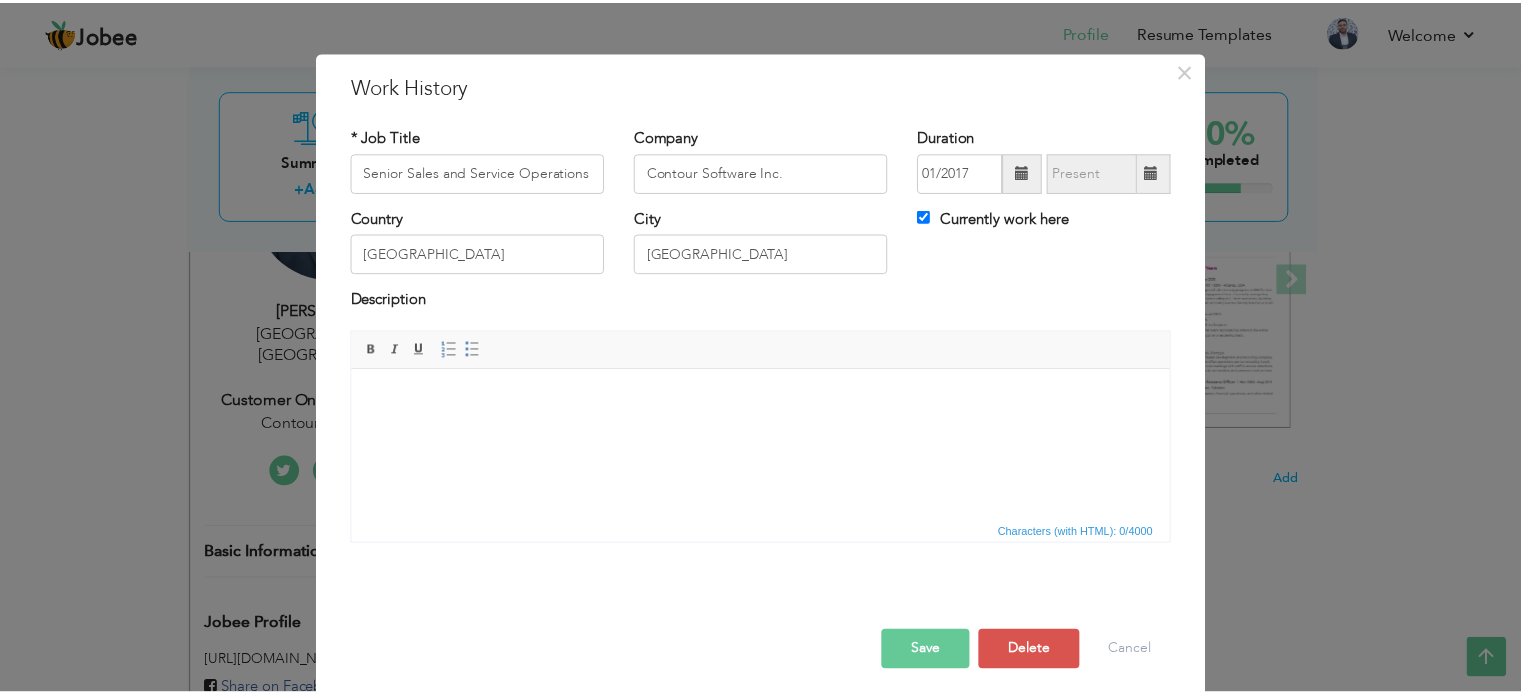 scroll, scrollTop: 29, scrollLeft: 0, axis: vertical 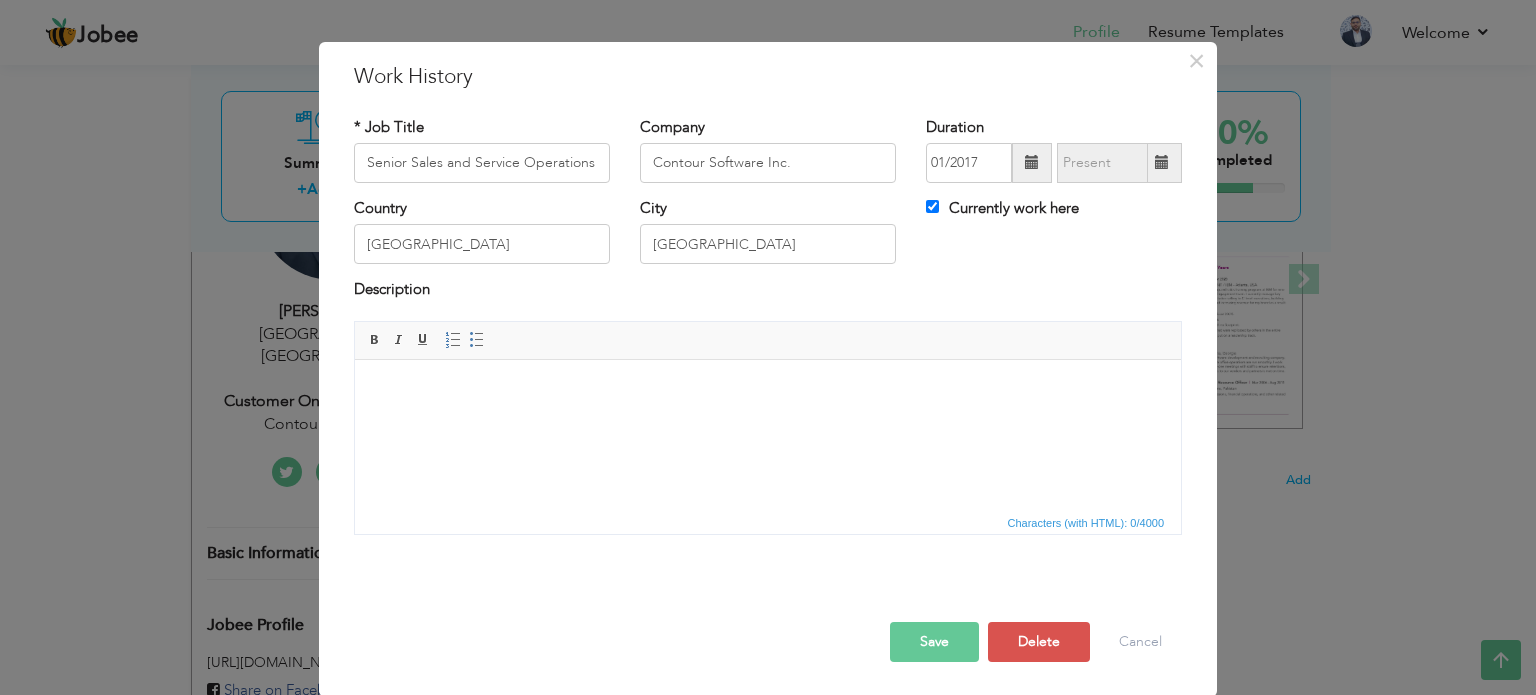 click on "Save" at bounding box center [934, 642] 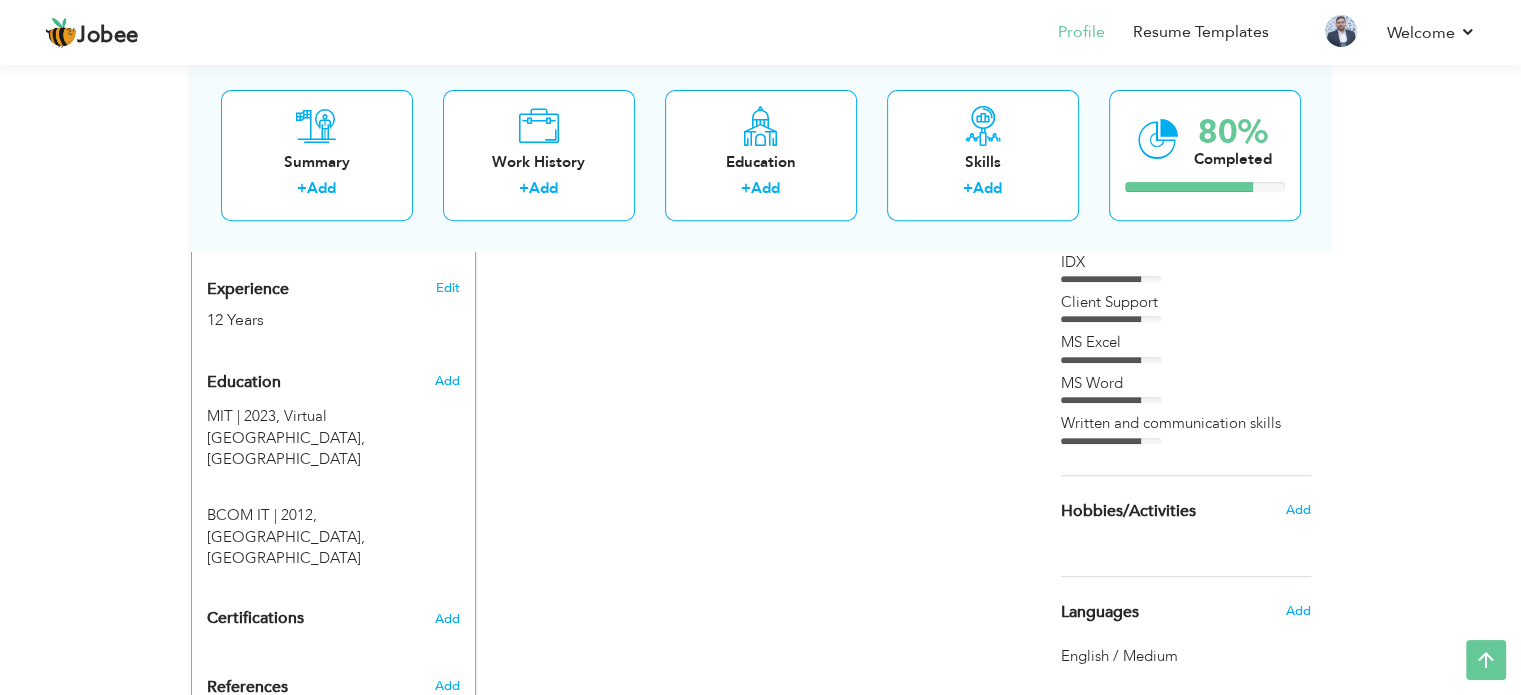 scroll, scrollTop: 800, scrollLeft: 0, axis: vertical 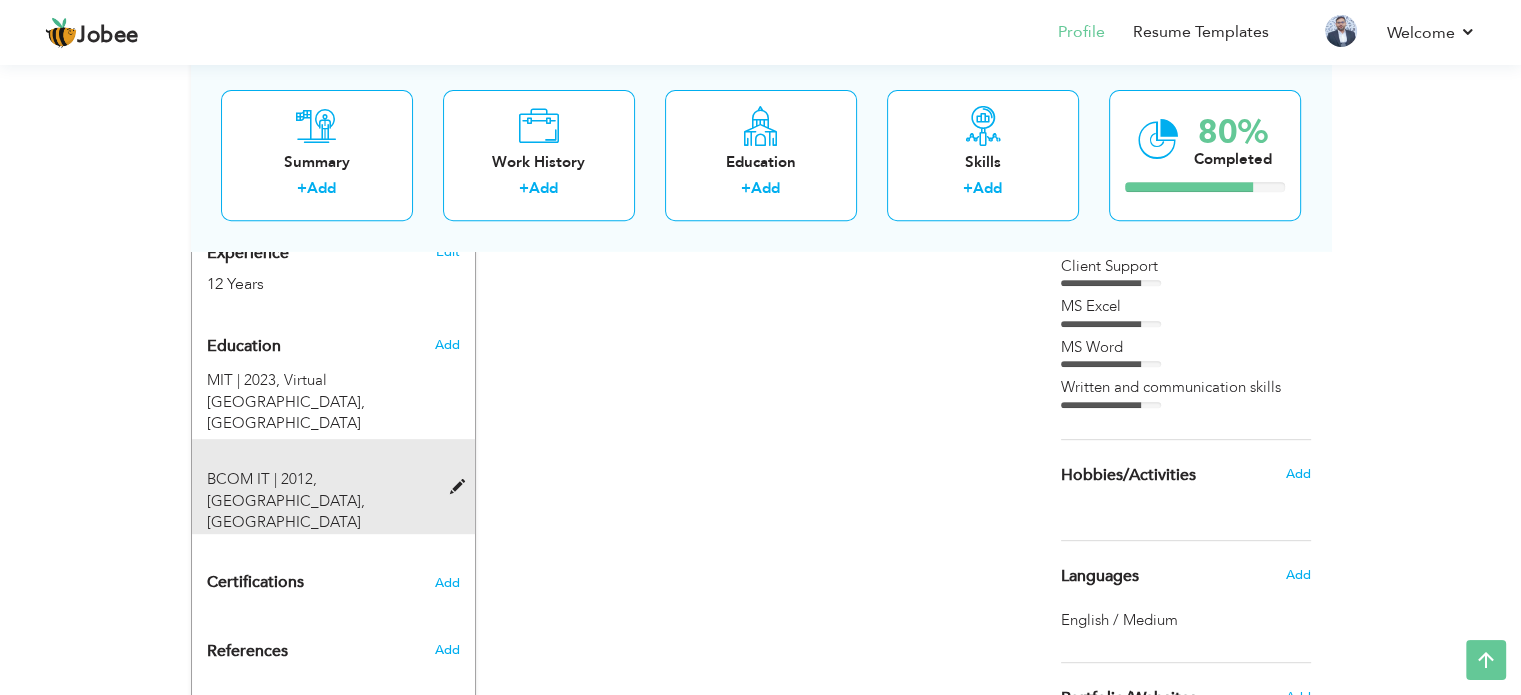 click at bounding box center [461, 487] 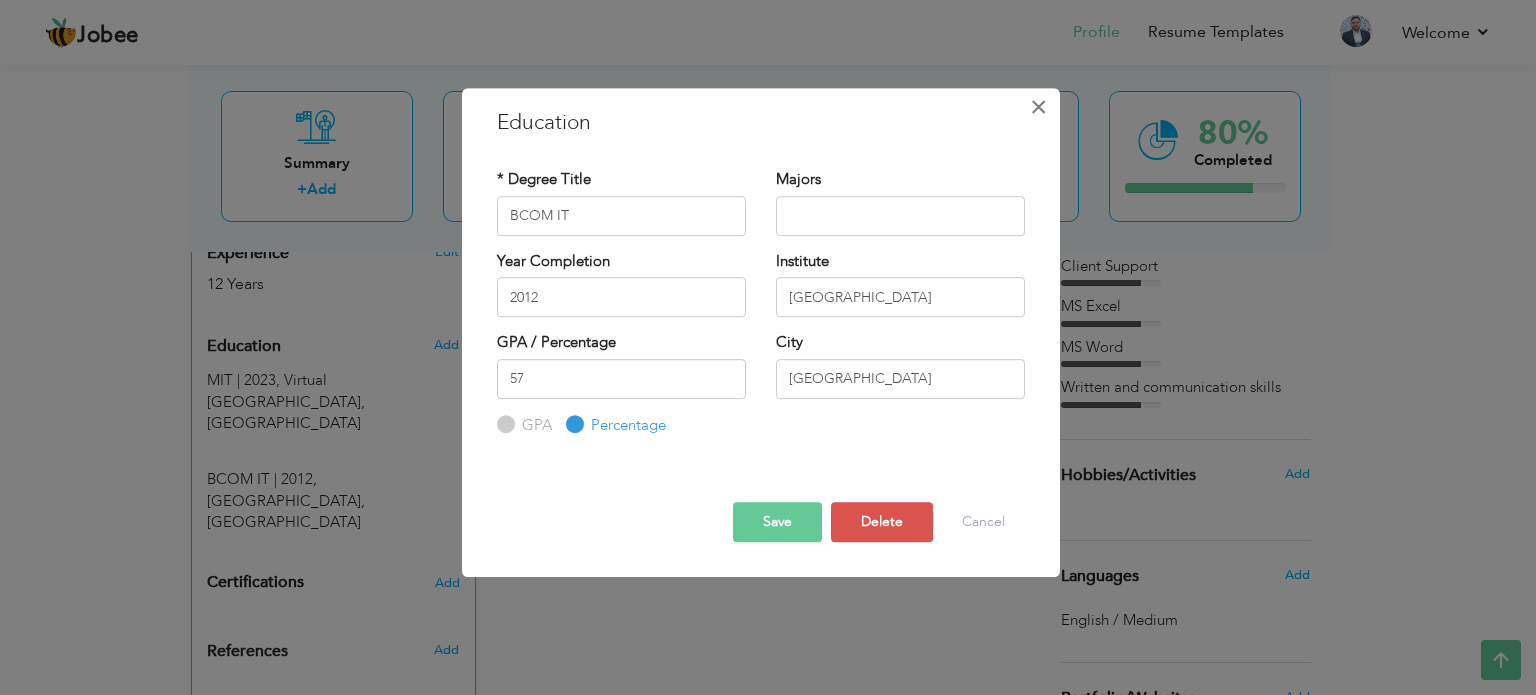 click on "×" at bounding box center (1038, 107) 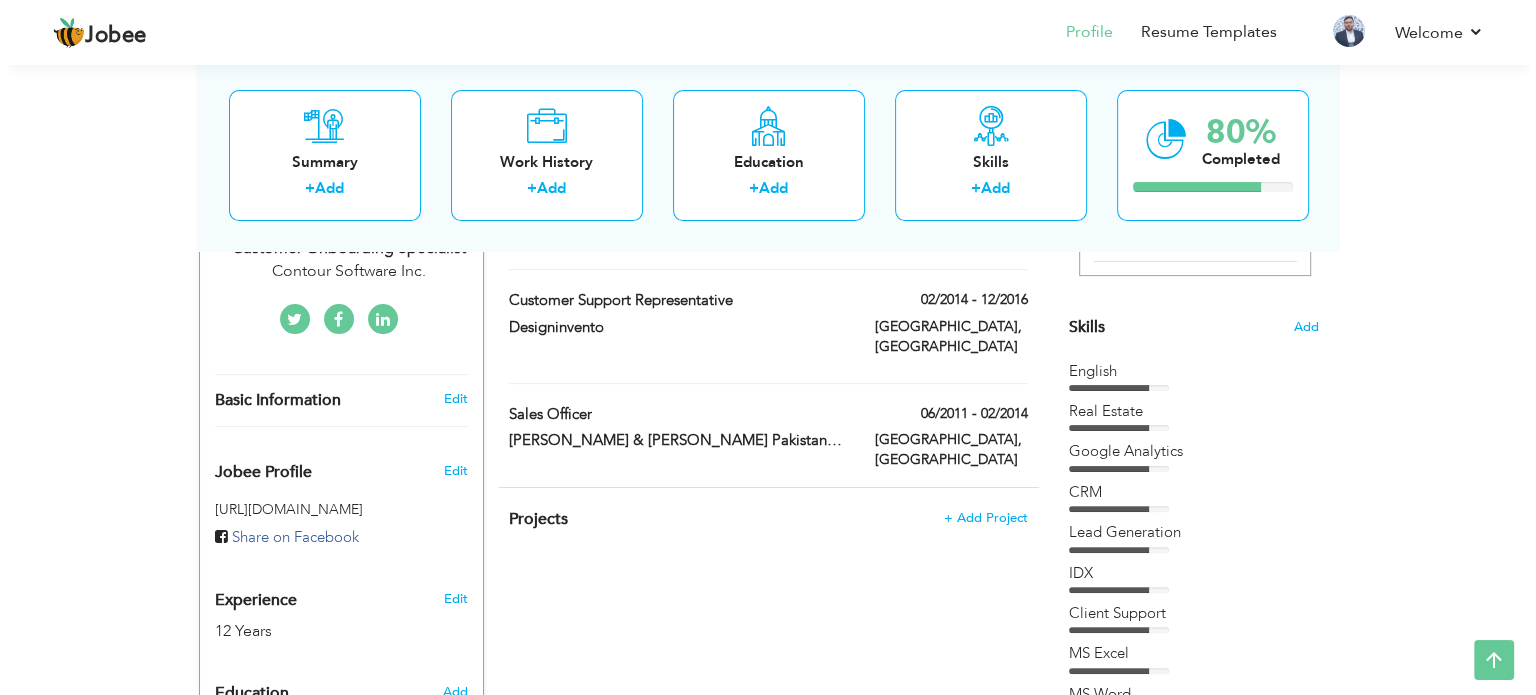 scroll, scrollTop: 400, scrollLeft: 0, axis: vertical 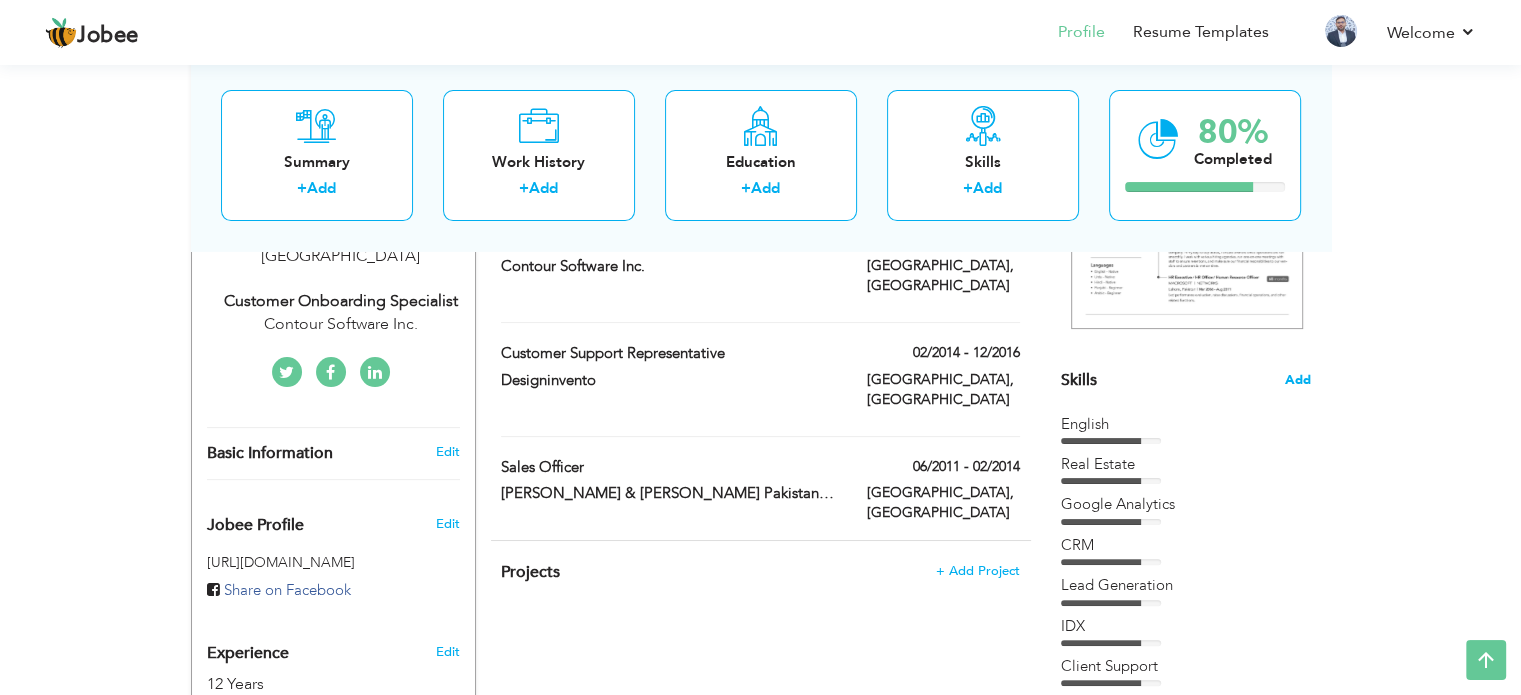 click on "Add" at bounding box center (1298, 380) 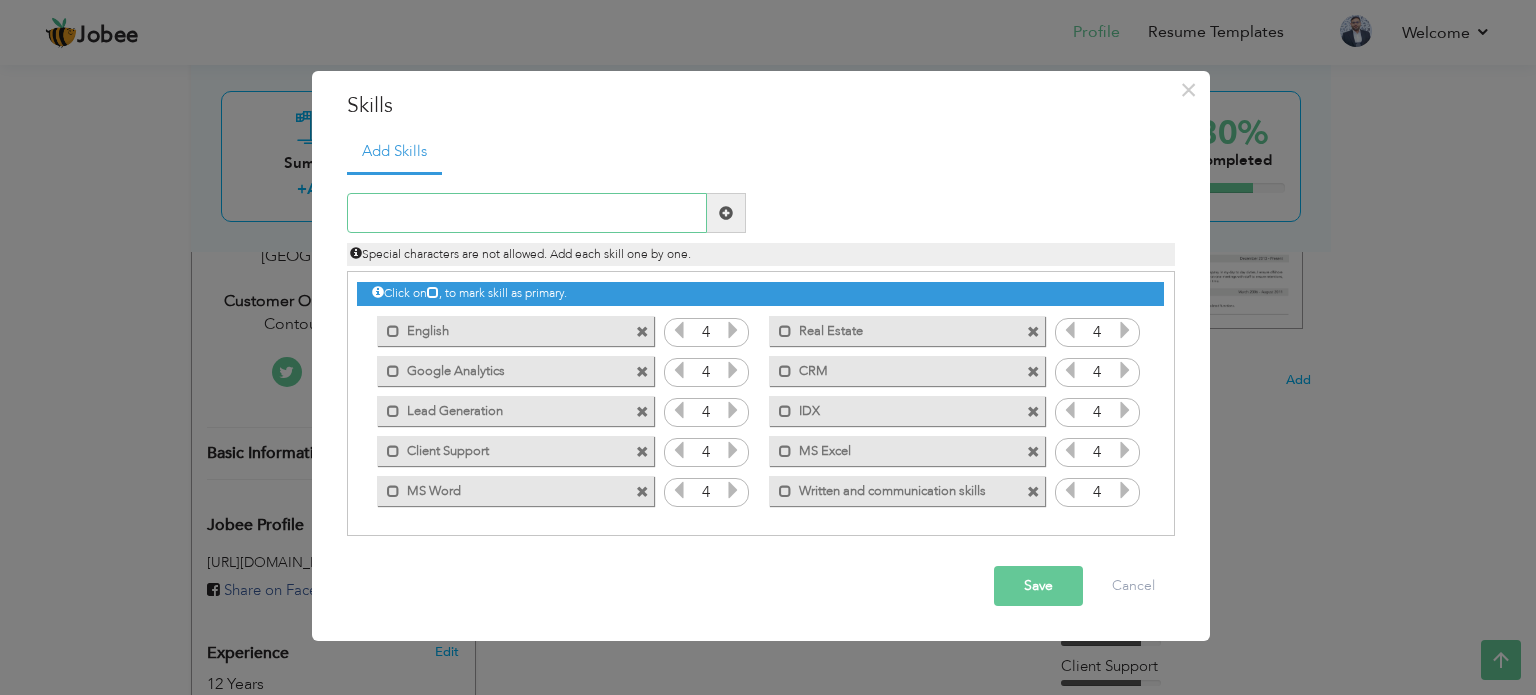 paste on "Salesforce)." 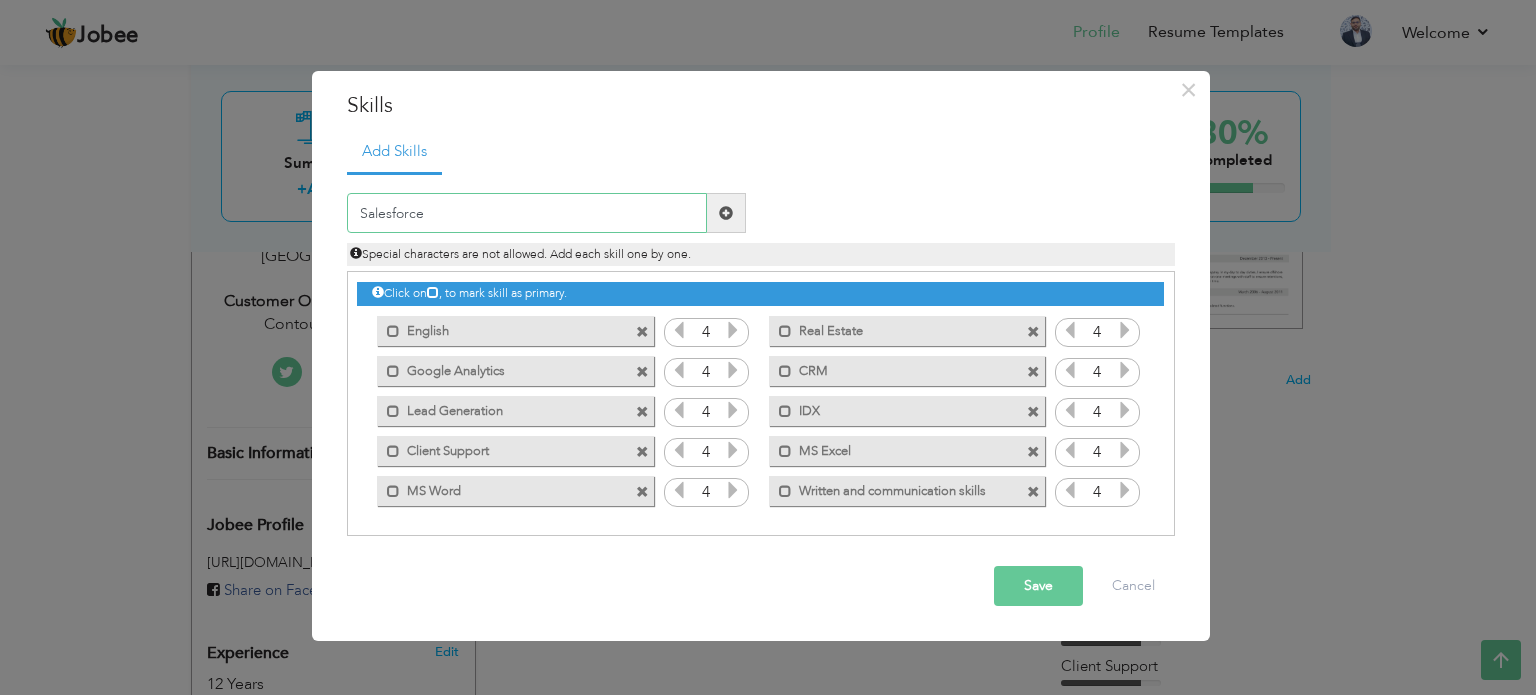 type on "Salesforce" 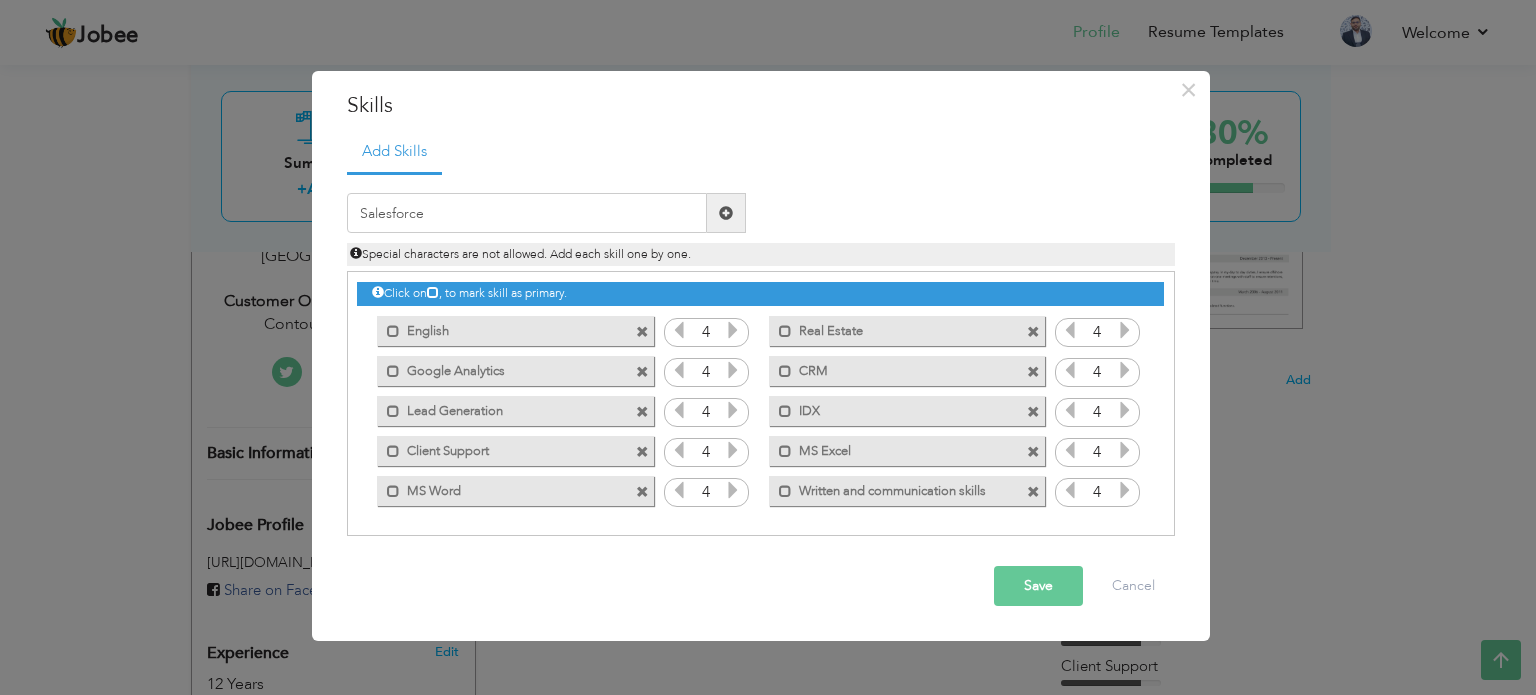 click at bounding box center (726, 213) 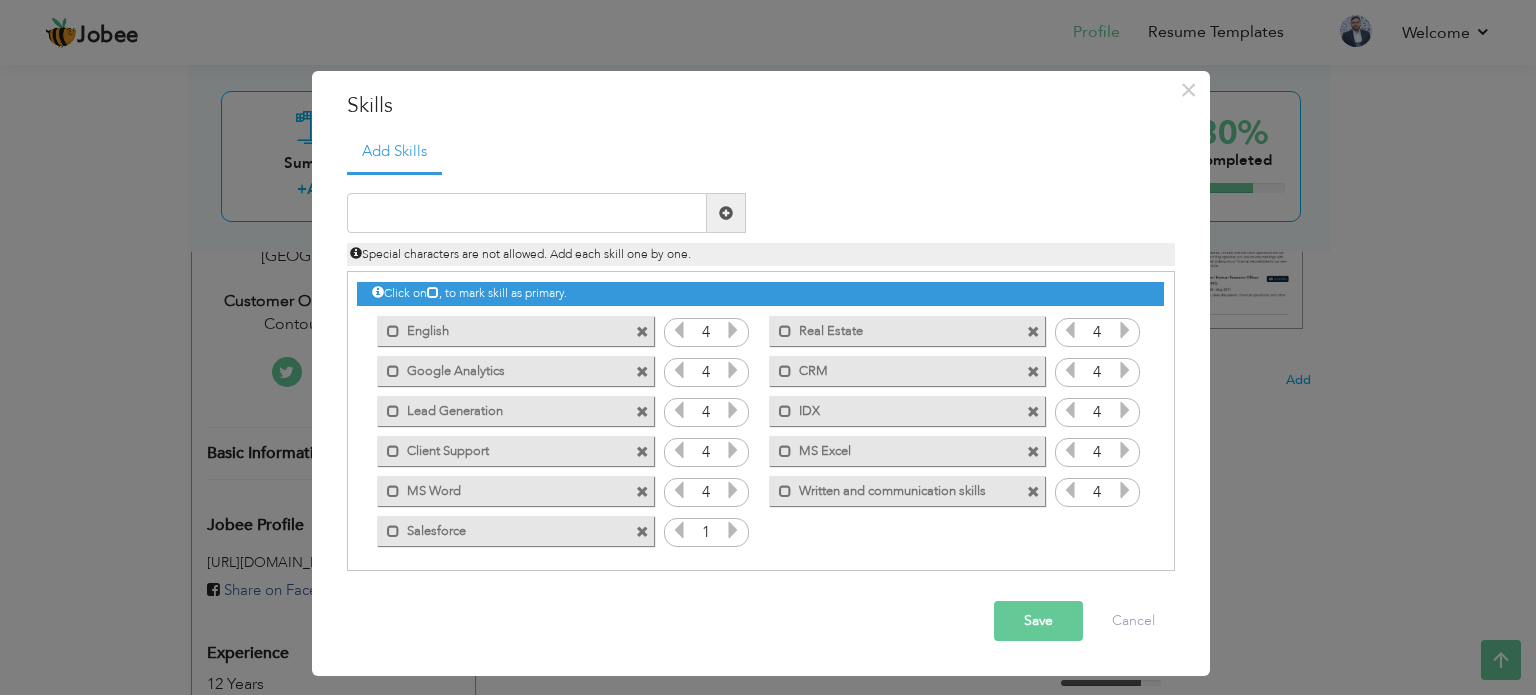 click at bounding box center [733, 530] 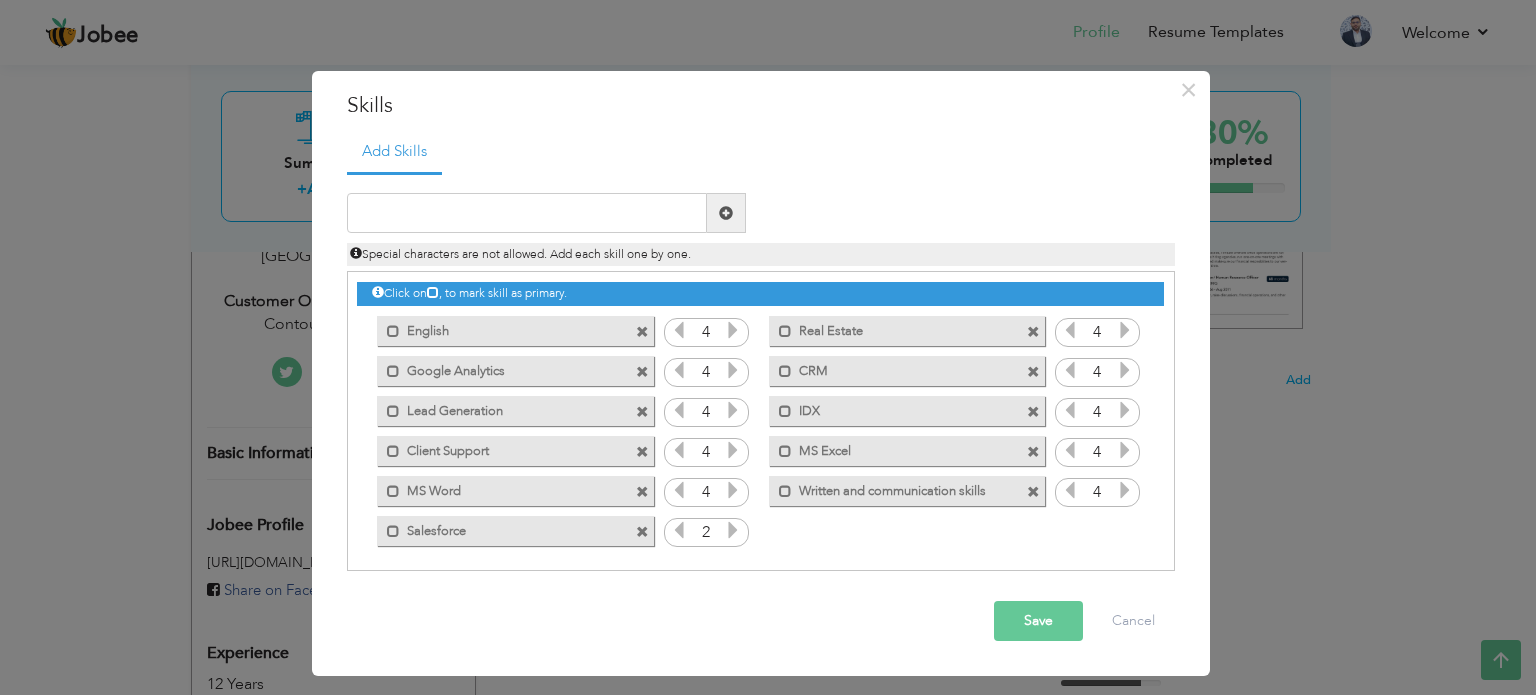 click at bounding box center [733, 530] 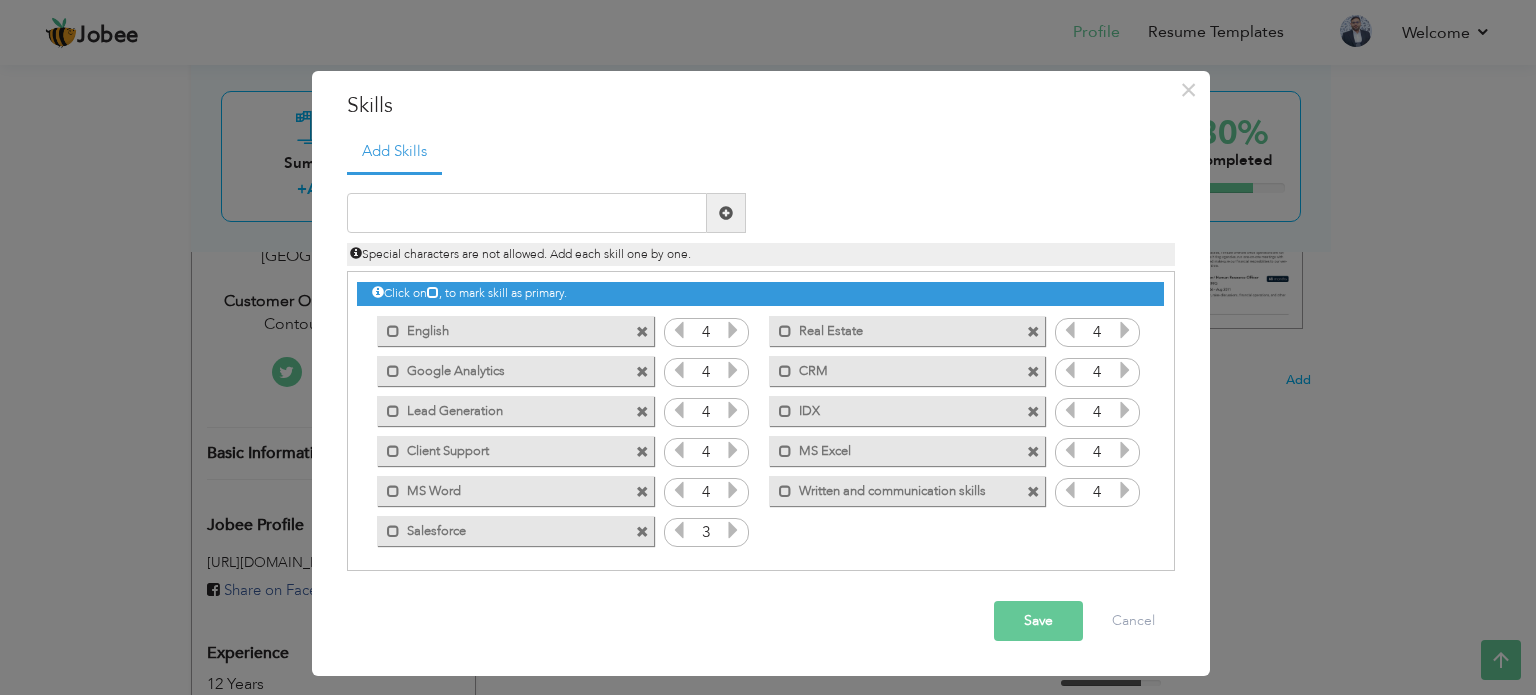 click at bounding box center [733, 530] 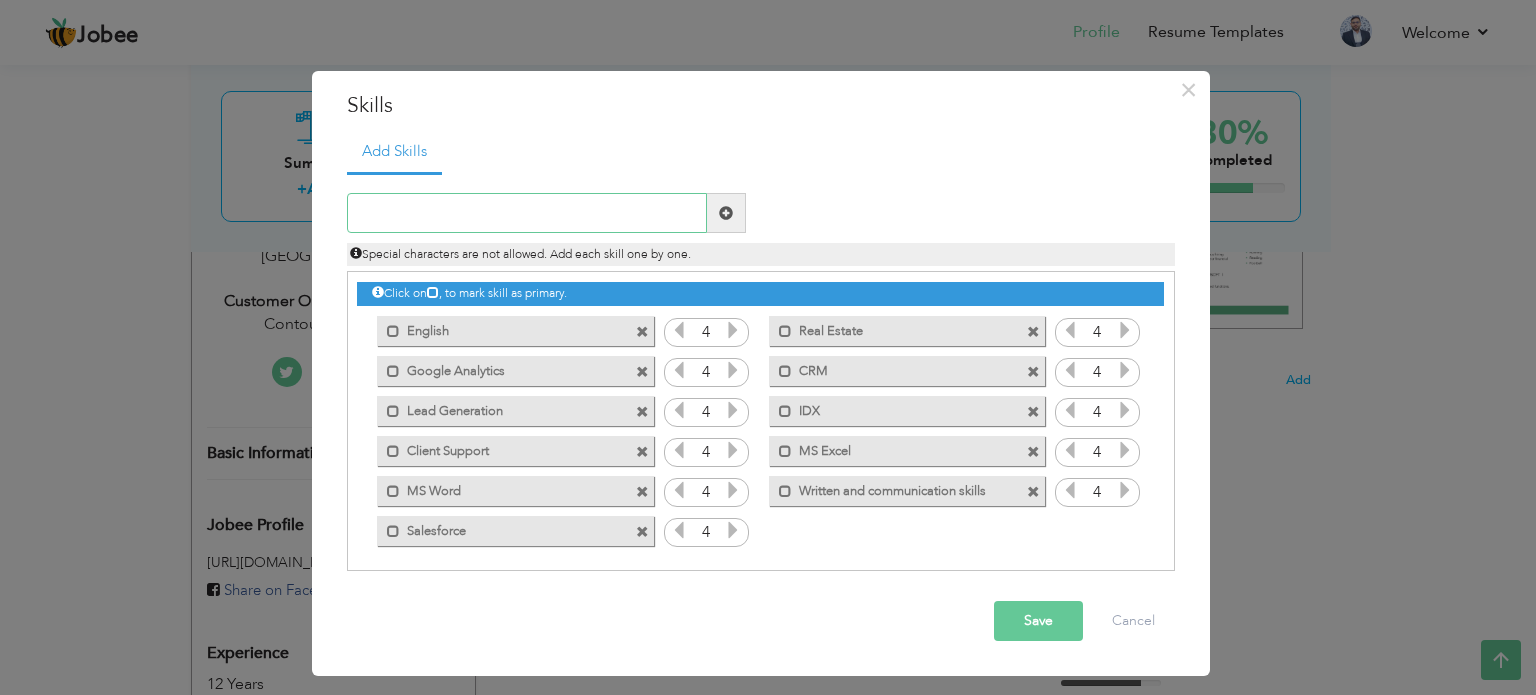 click at bounding box center (527, 213) 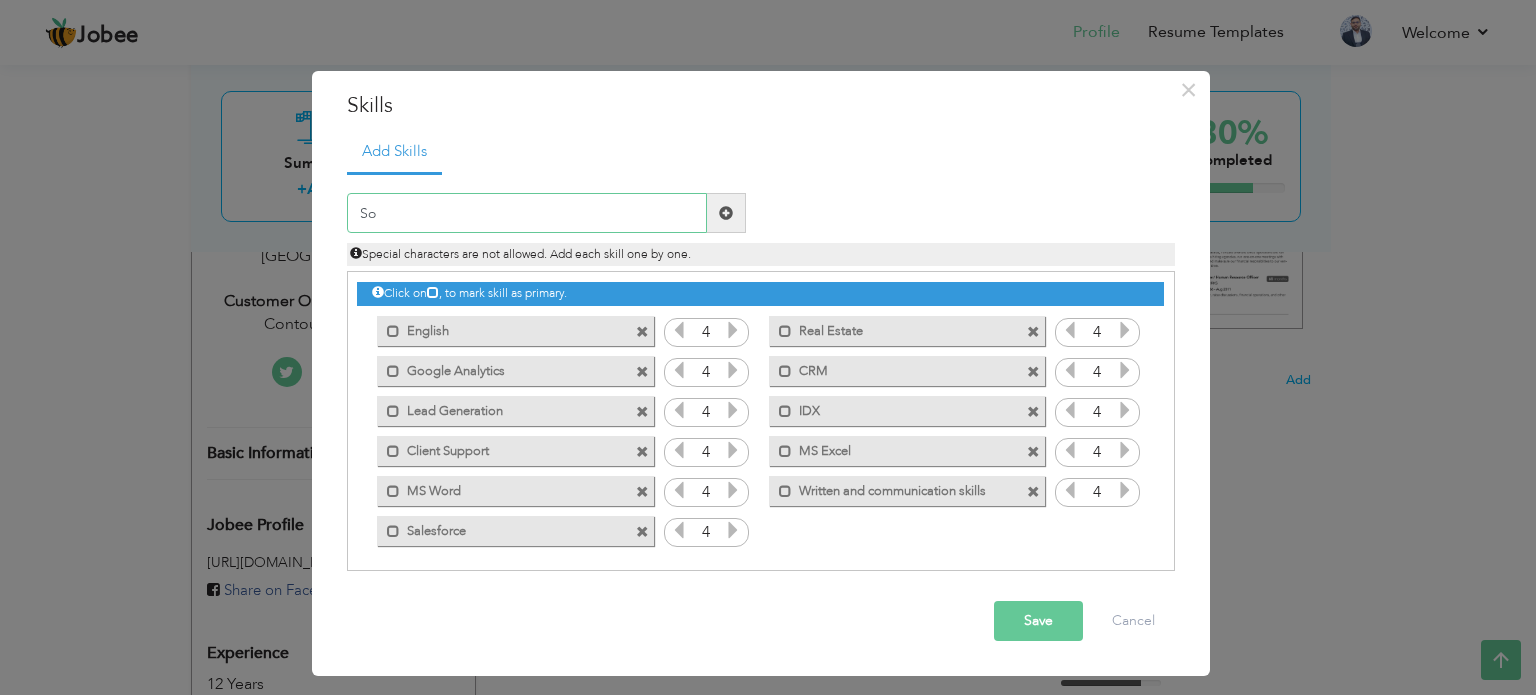 type on "S" 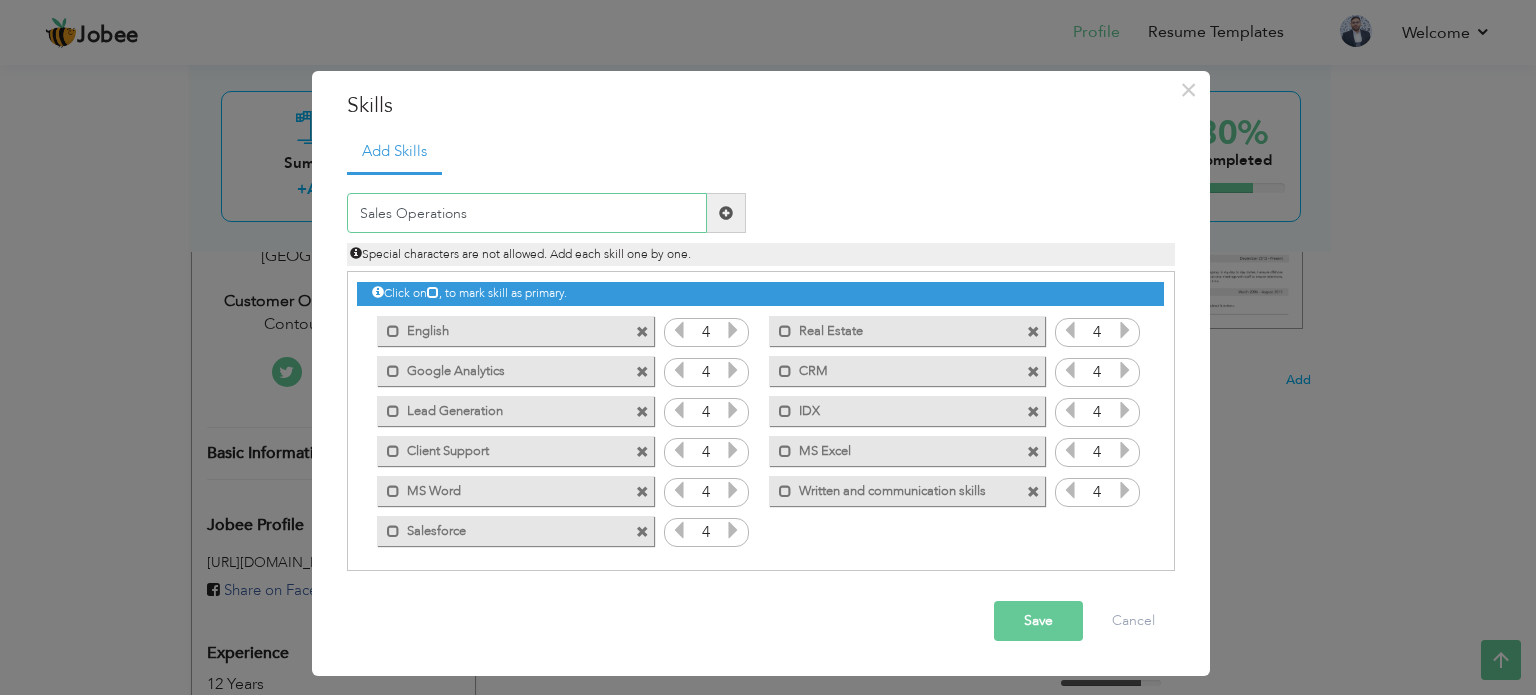 type on "Sales Operations" 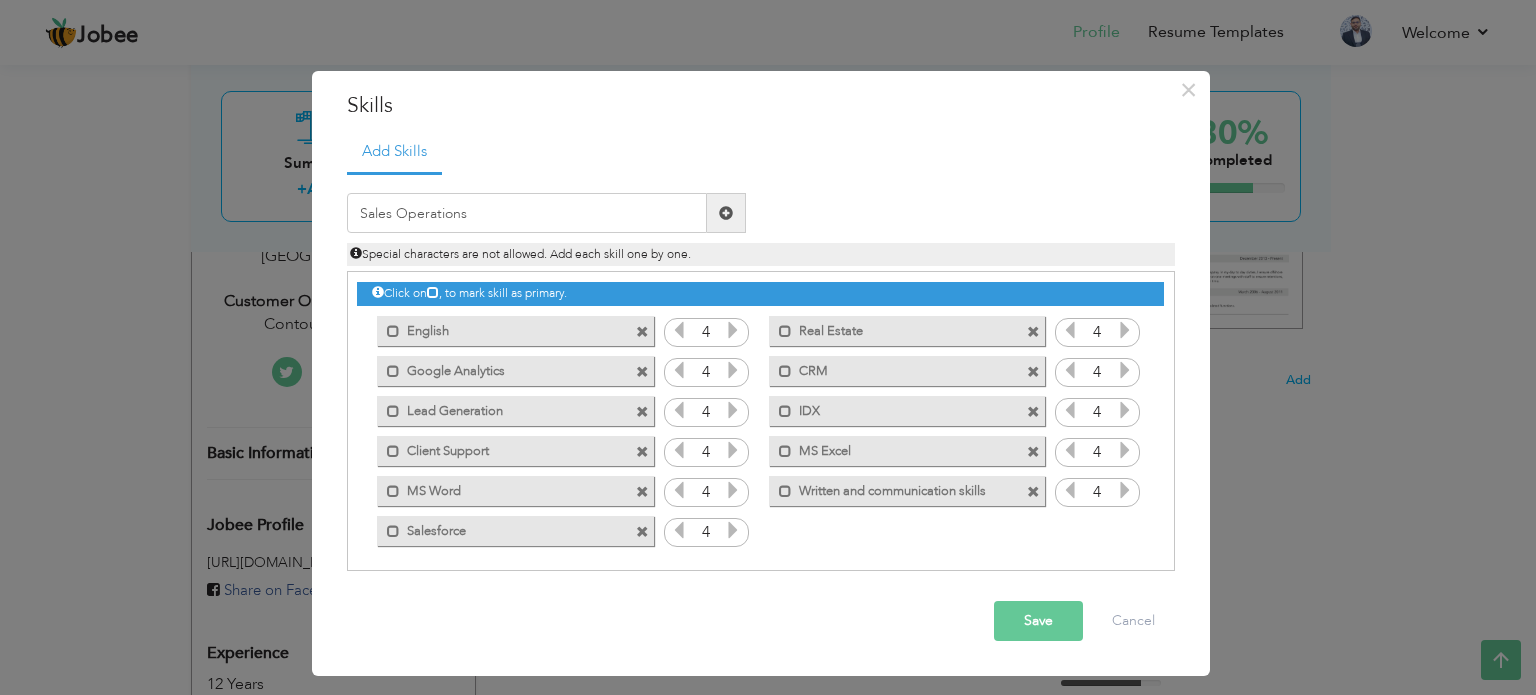 click at bounding box center (726, 213) 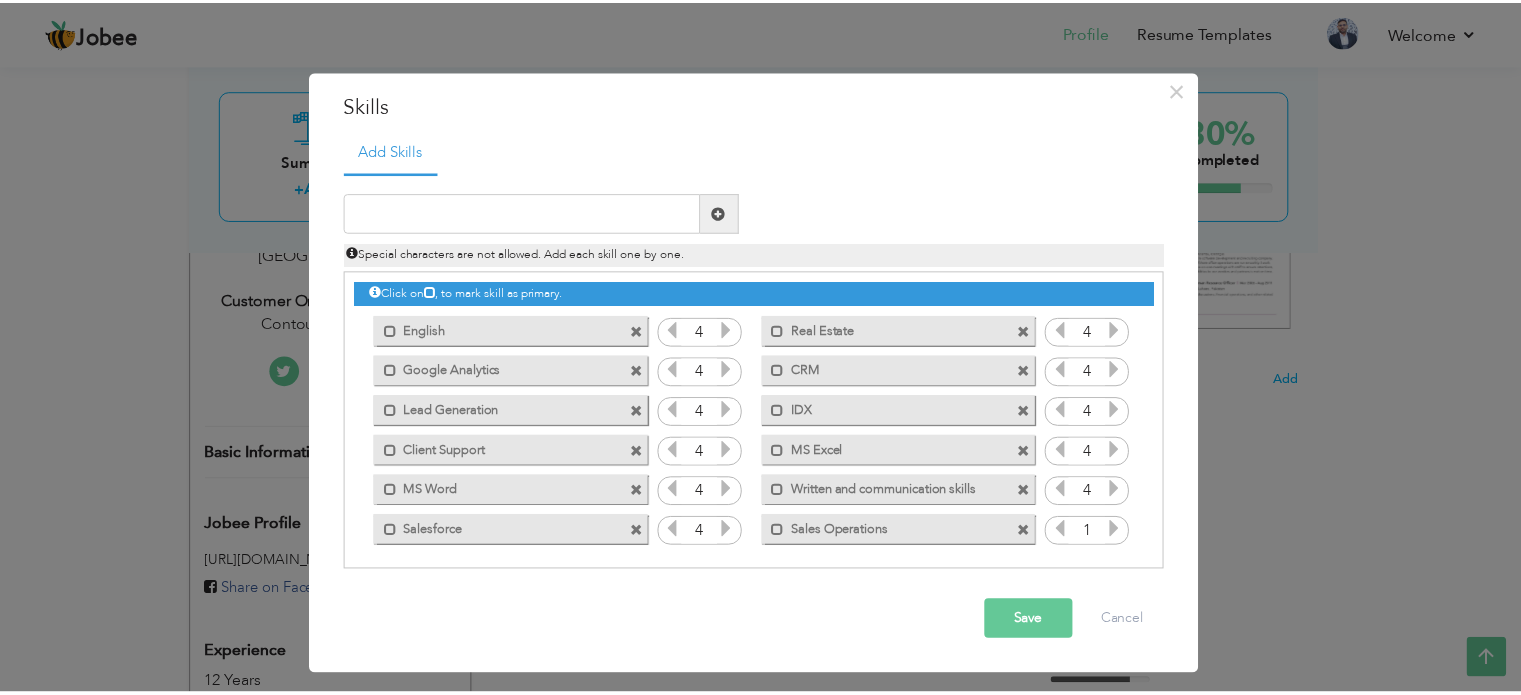 scroll, scrollTop: 0, scrollLeft: 0, axis: both 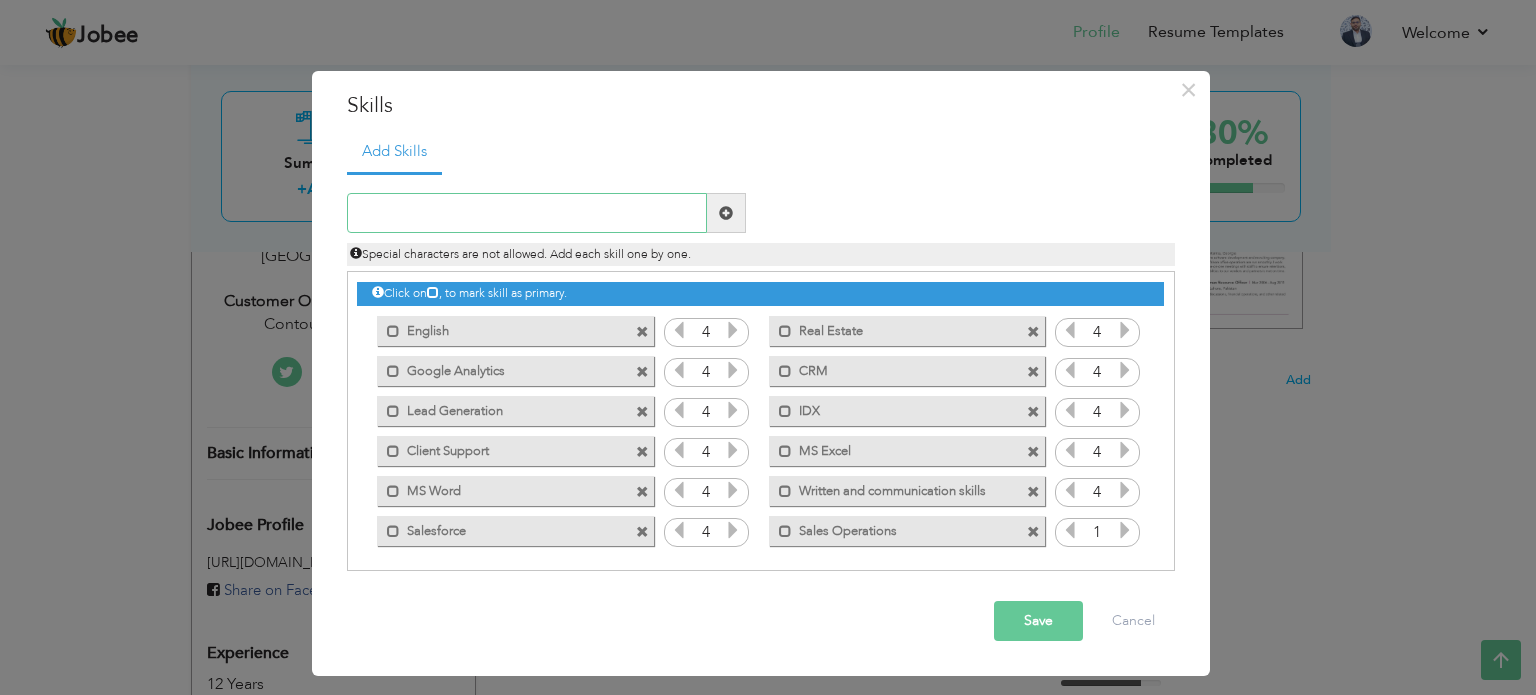 click at bounding box center [527, 213] 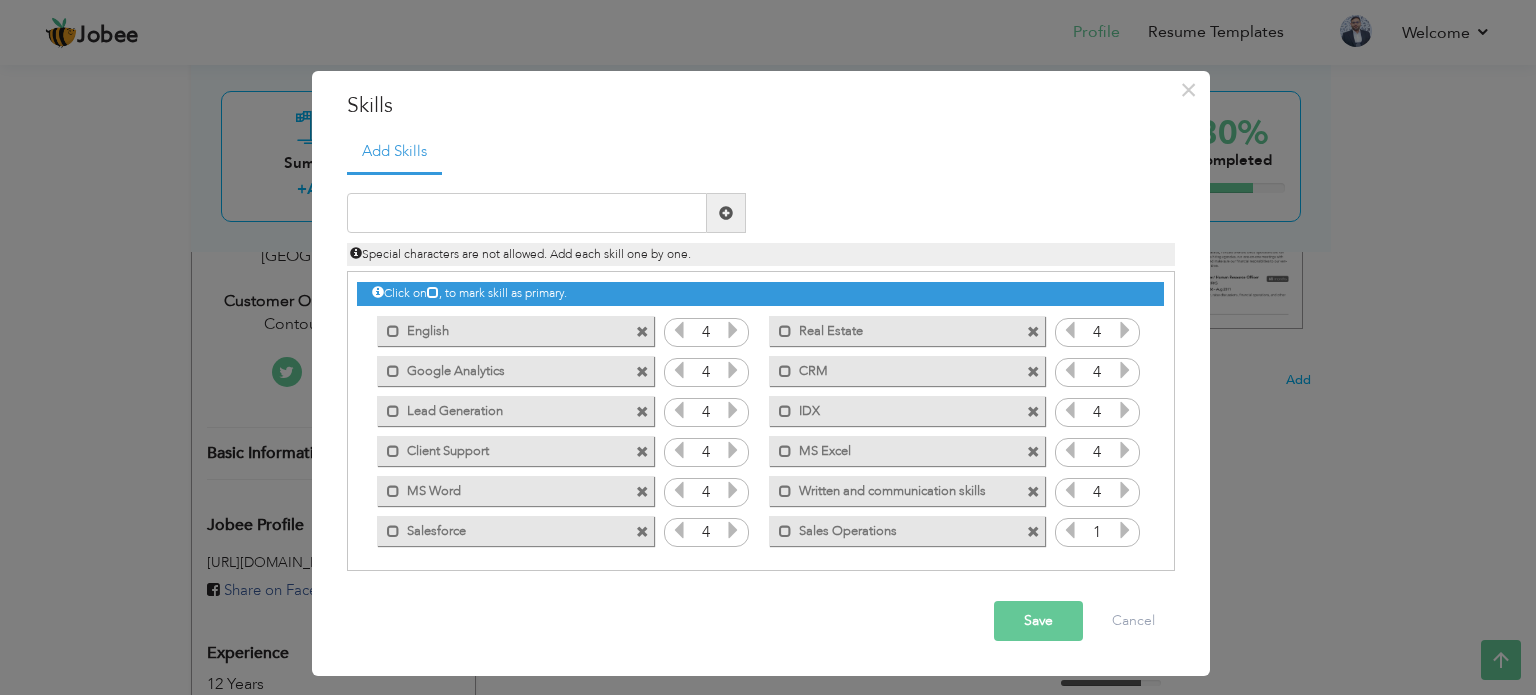 click at bounding box center (1125, 530) 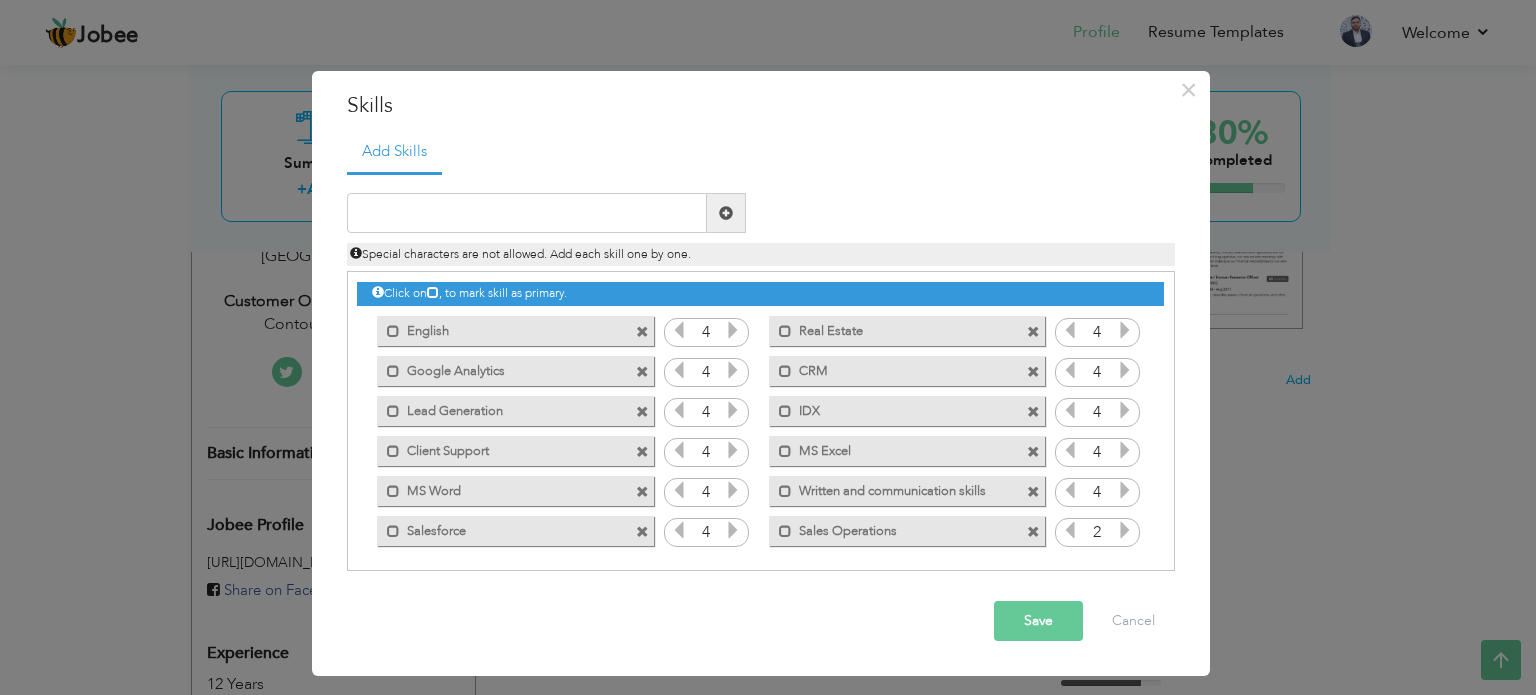 click at bounding box center [1125, 530] 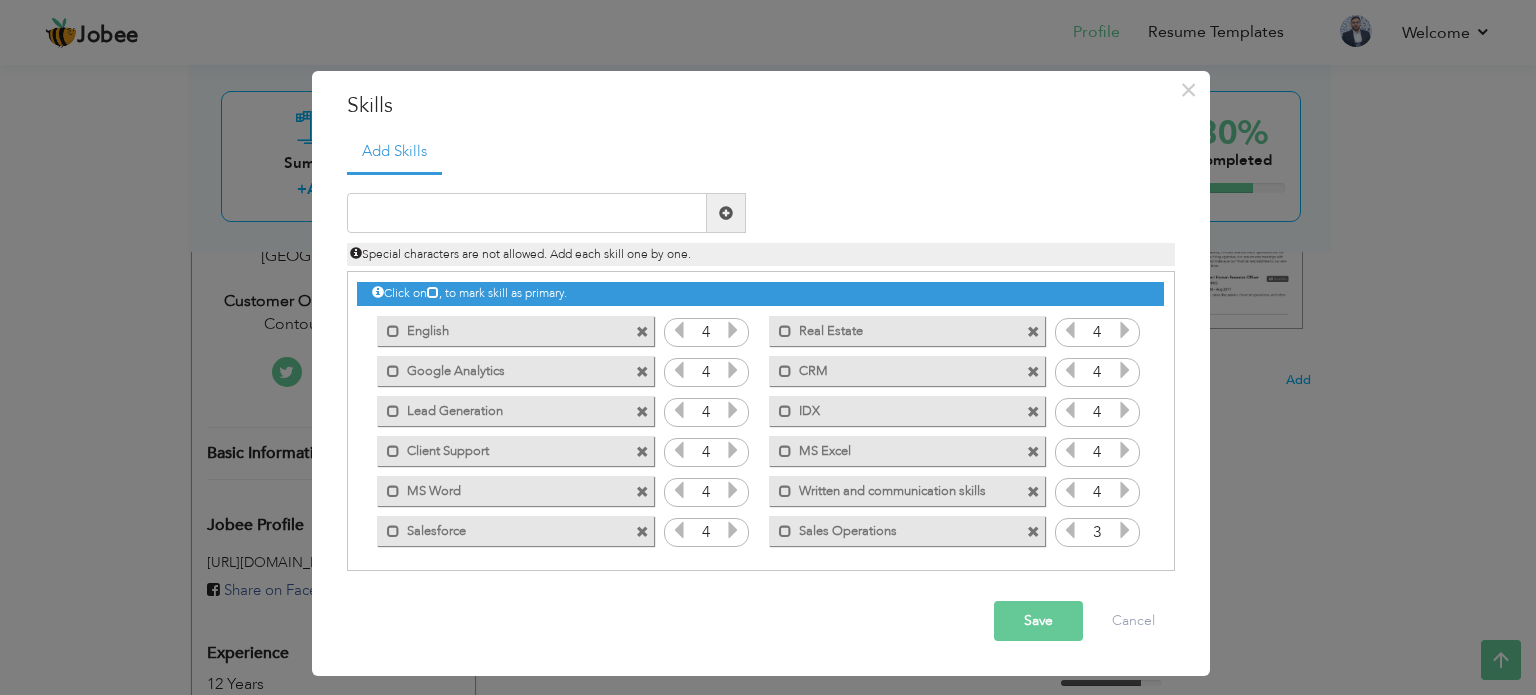 click at bounding box center [1125, 530] 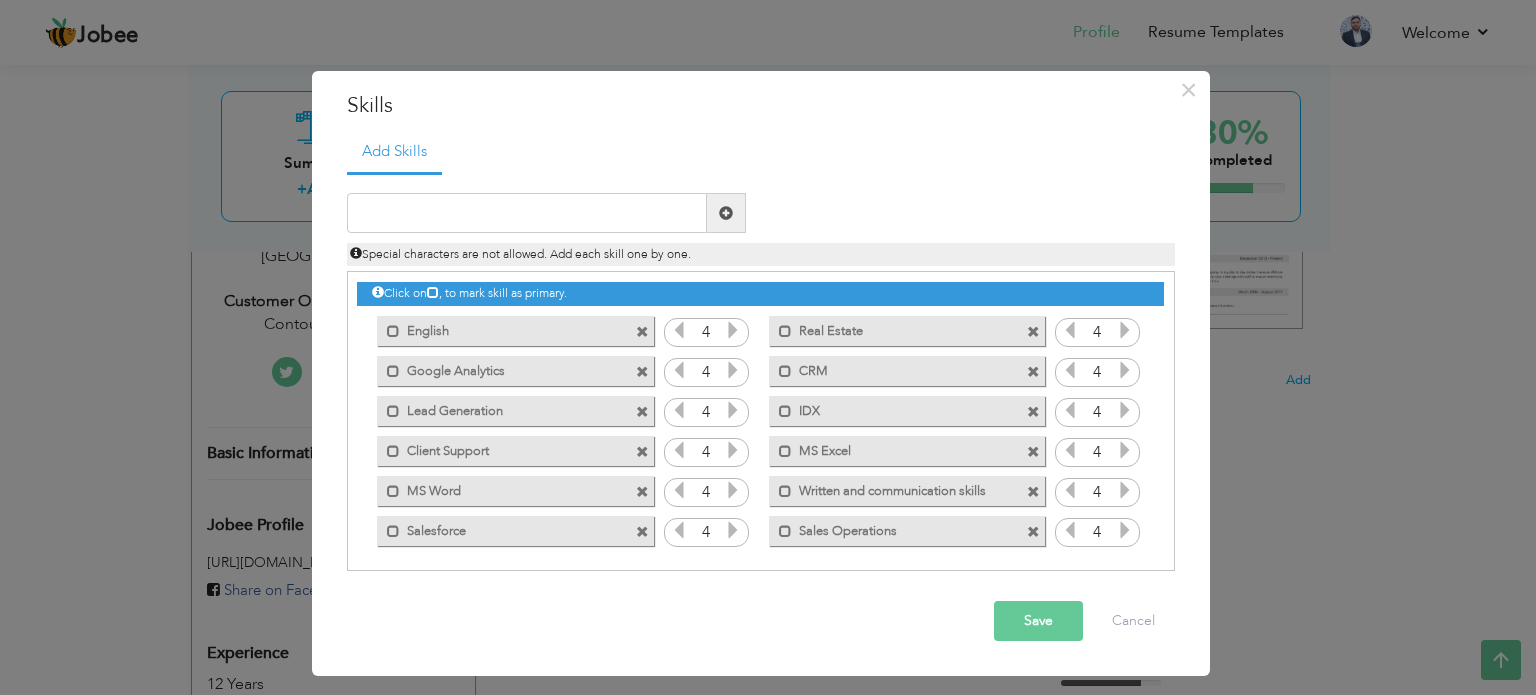 click on "Save" at bounding box center (1038, 621) 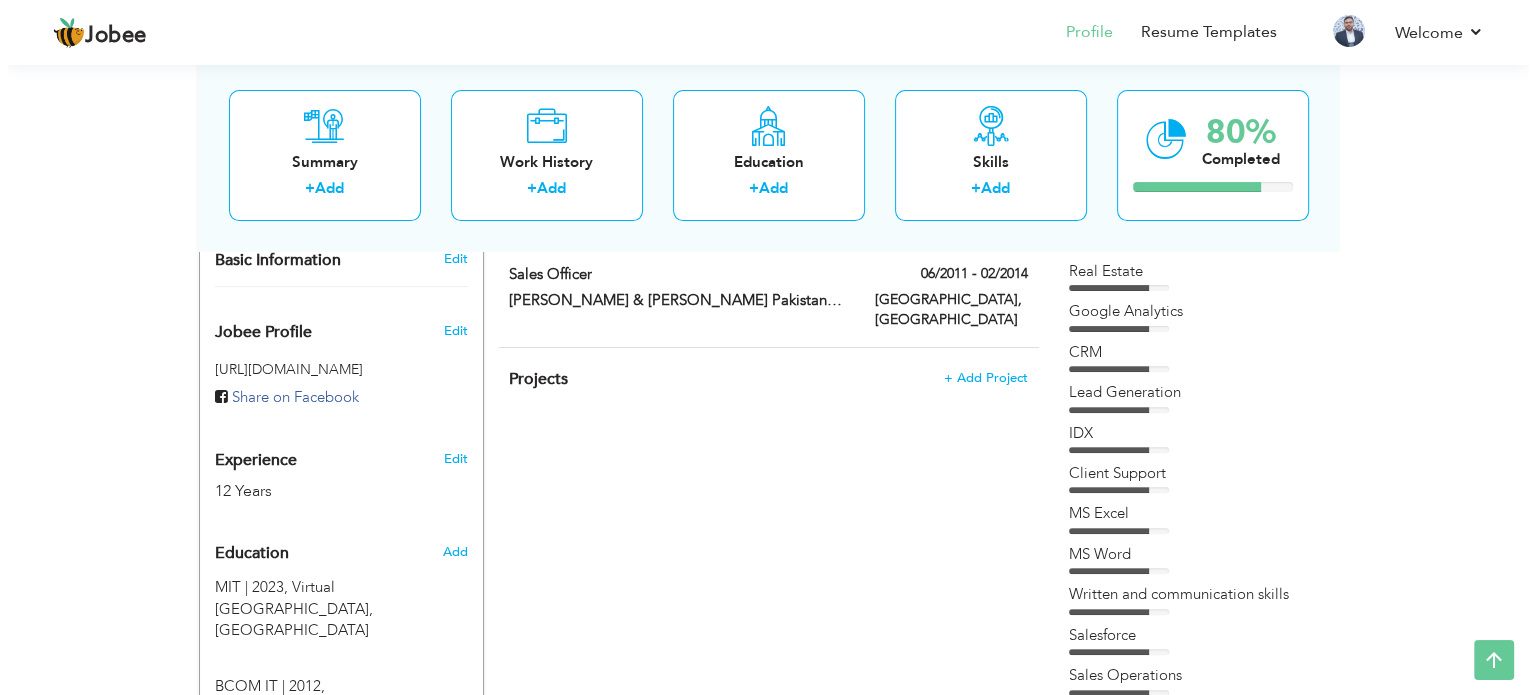 scroll, scrollTop: 600, scrollLeft: 0, axis: vertical 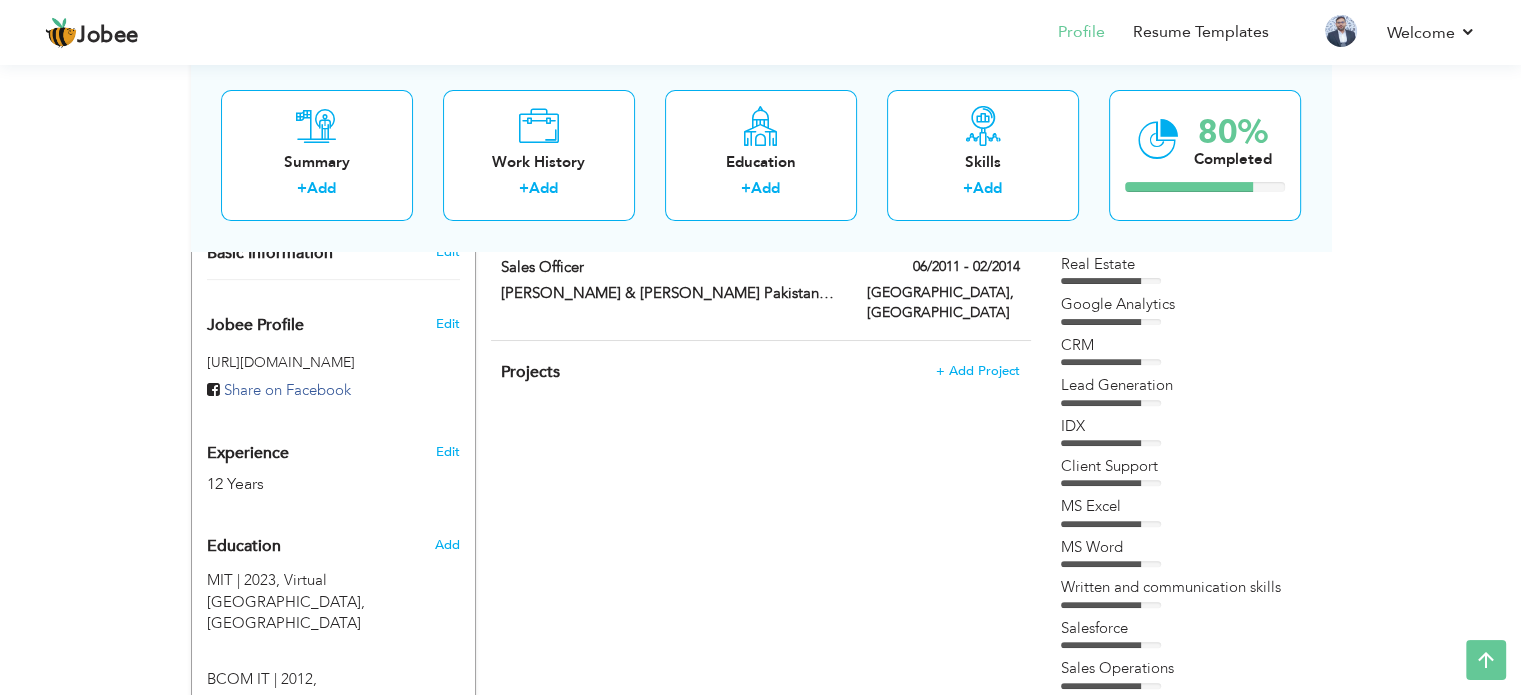 click on "Edit" at bounding box center (447, 452) 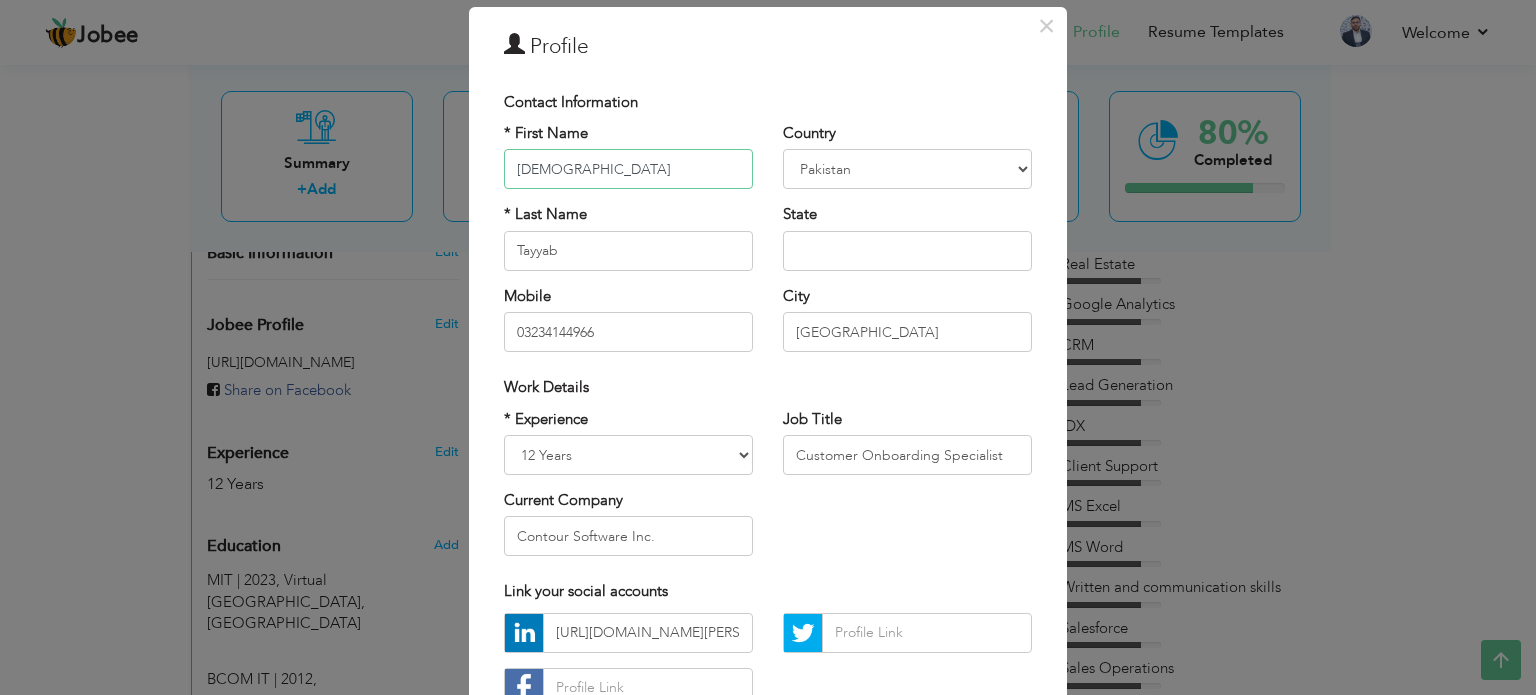 scroll, scrollTop: 100, scrollLeft: 0, axis: vertical 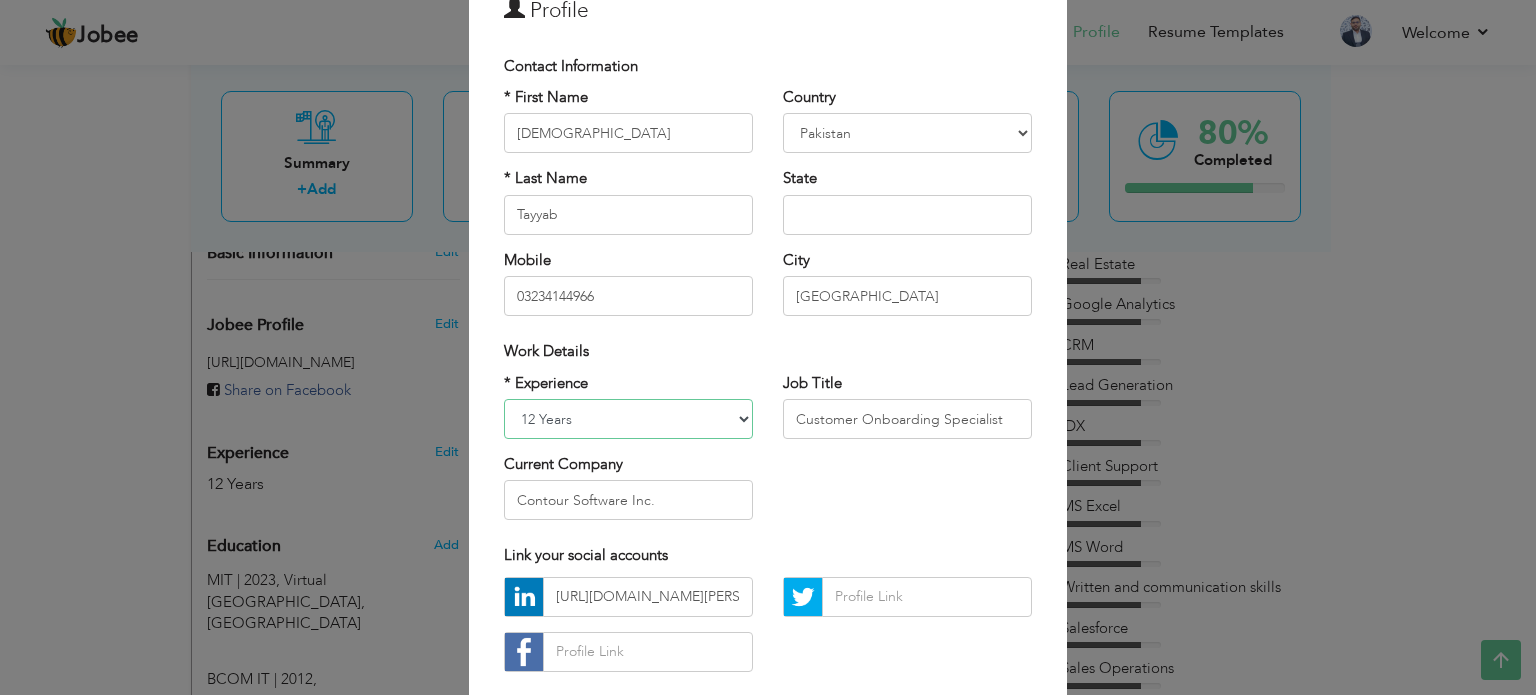 click on "Entry Level Less than 1 Year 1 Year 2 Years 3 Years 4 Years 5 Years 6 Years 7 Years 8 Years 9 Years 10 Years 11 Years 12 Years 13 Years 14 Years 15 Years 16 Years 17 Years 18 Years 19 Years 20 Years 21 Years 22 Years 23 Years 24 Years 25 Years 26 Years 27 Years 28 Years 29 Years 30 Years 31 Years 32 Years 33 Years 34 Years 35 Years More than 35 Years" at bounding box center [628, 419] 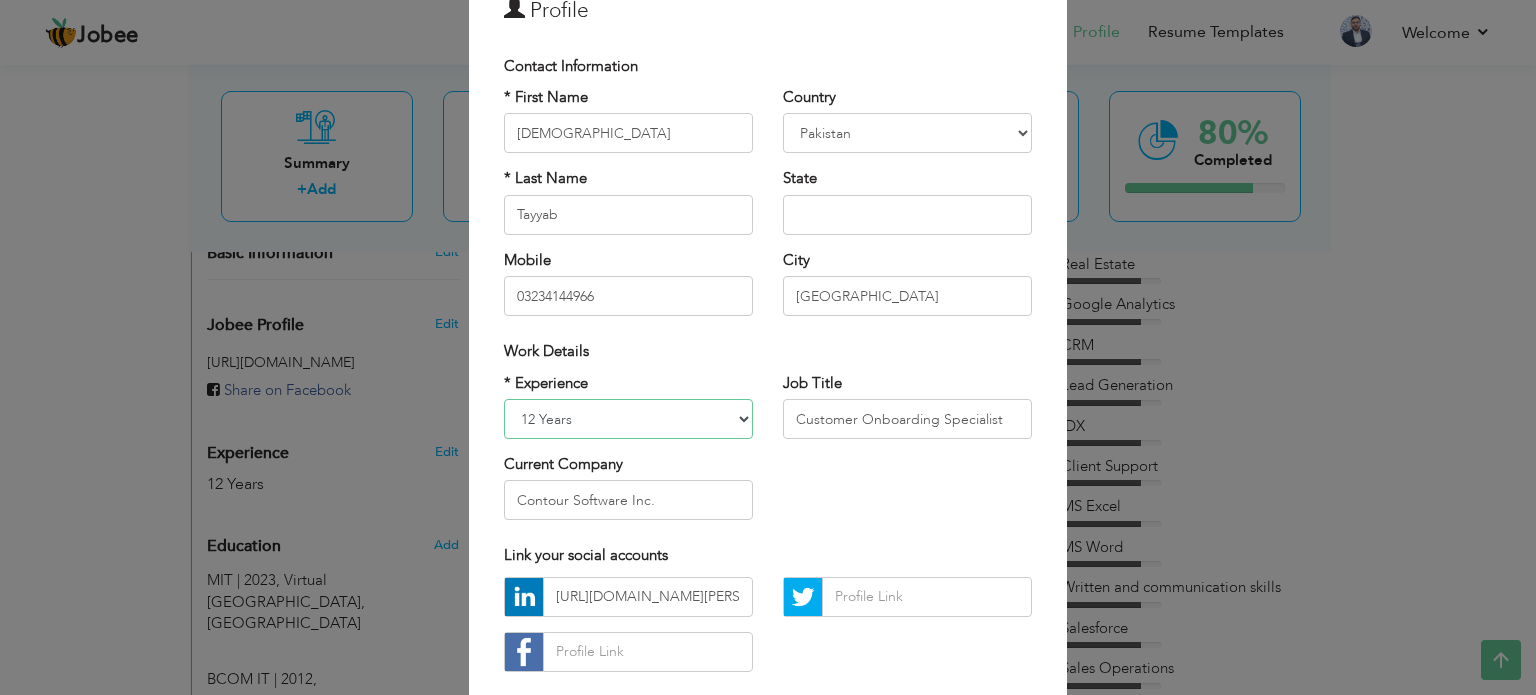 select on "number:16" 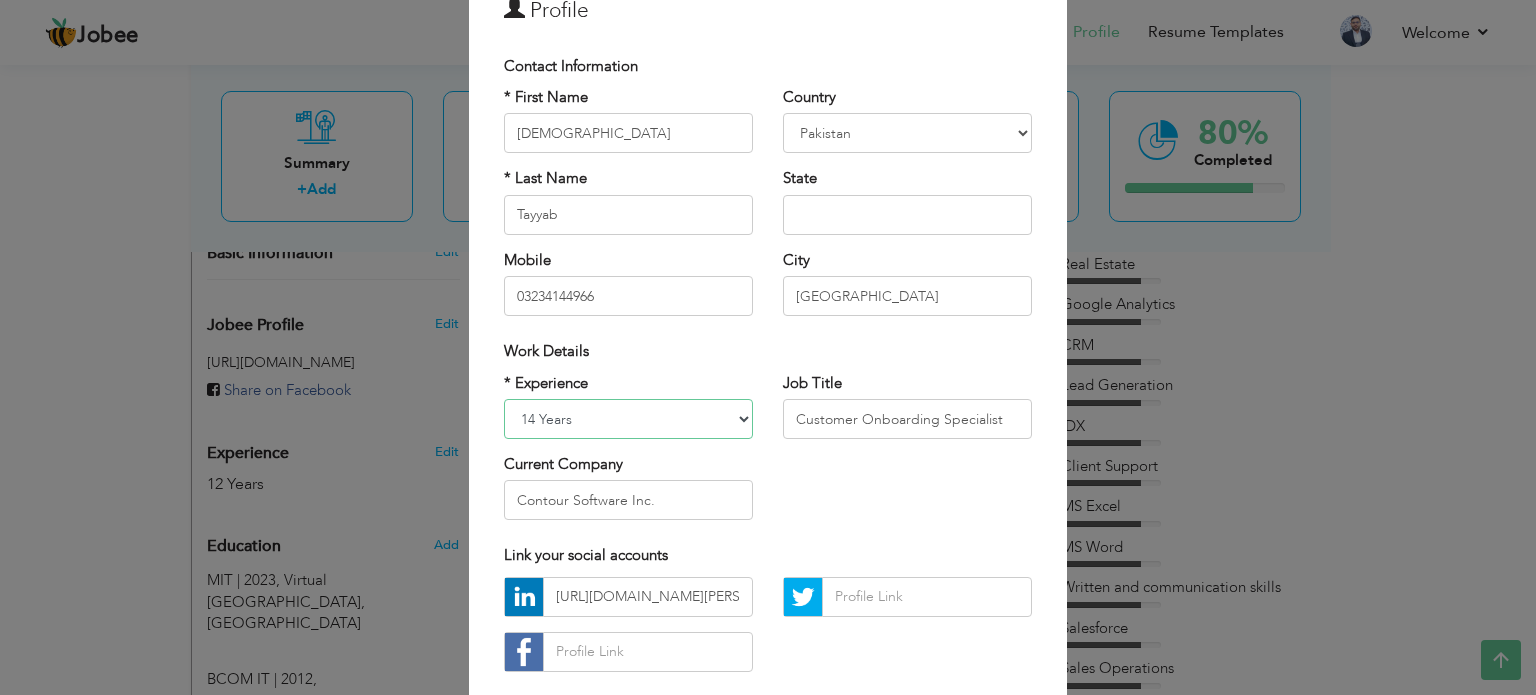 click on "Entry Level Less than 1 Year 1 Year 2 Years 3 Years 4 Years 5 Years 6 Years 7 Years 8 Years 9 Years 10 Years 11 Years 12 Years 13 Years 14 Years 15 Years 16 Years 17 Years 18 Years 19 Years 20 Years 21 Years 22 Years 23 Years 24 Years 25 Years 26 Years 27 Years 28 Years 29 Years 30 Years 31 Years 32 Years 33 Years 34 Years 35 Years More than 35 Years" at bounding box center (628, 419) 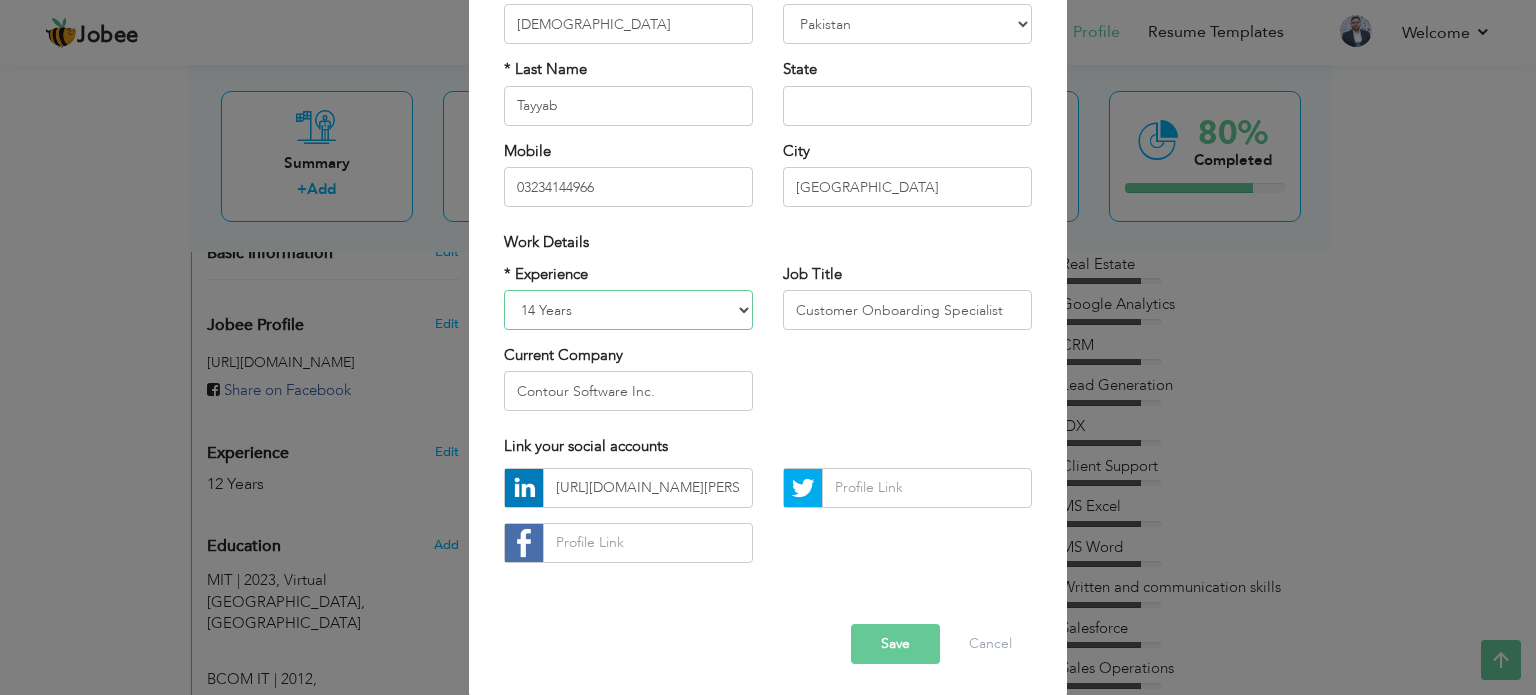 scroll, scrollTop: 212, scrollLeft: 0, axis: vertical 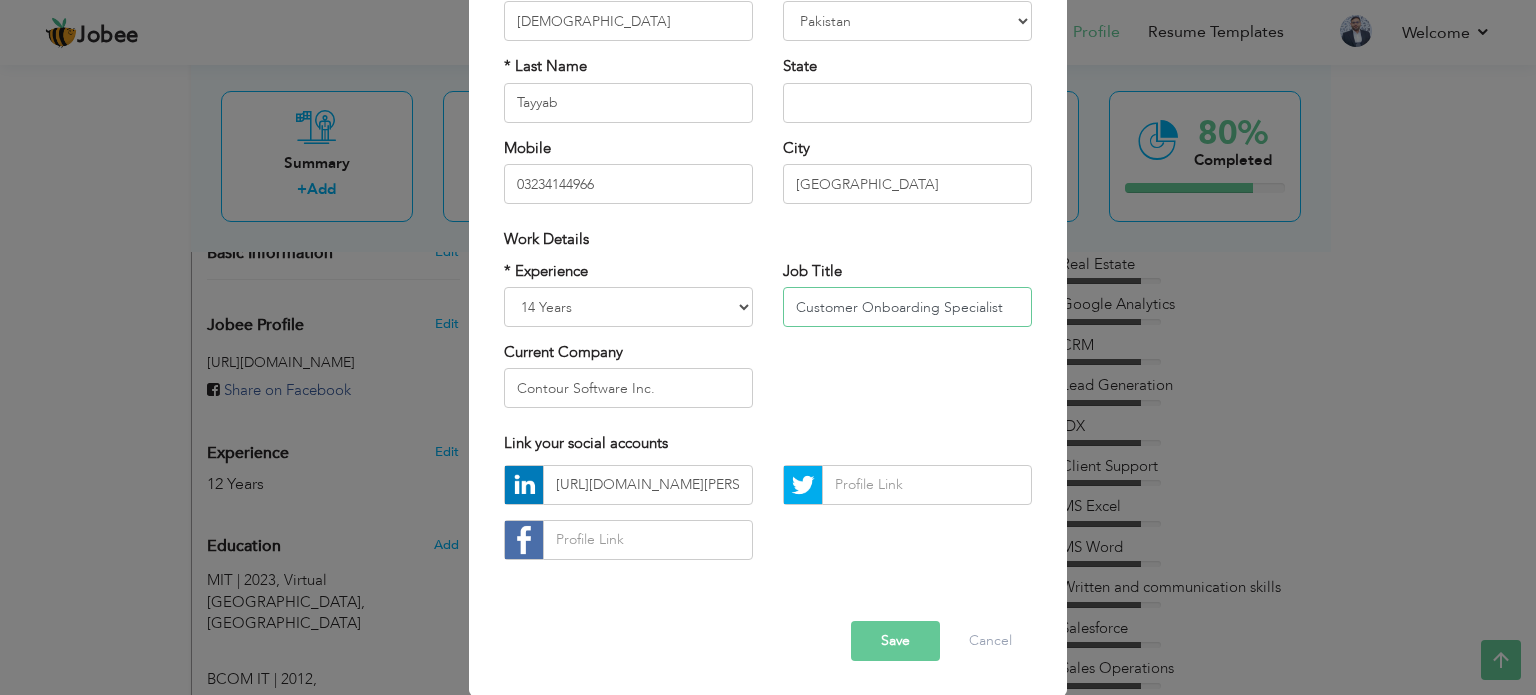 click on "Customer Onboarding Specialist" at bounding box center (907, 307) 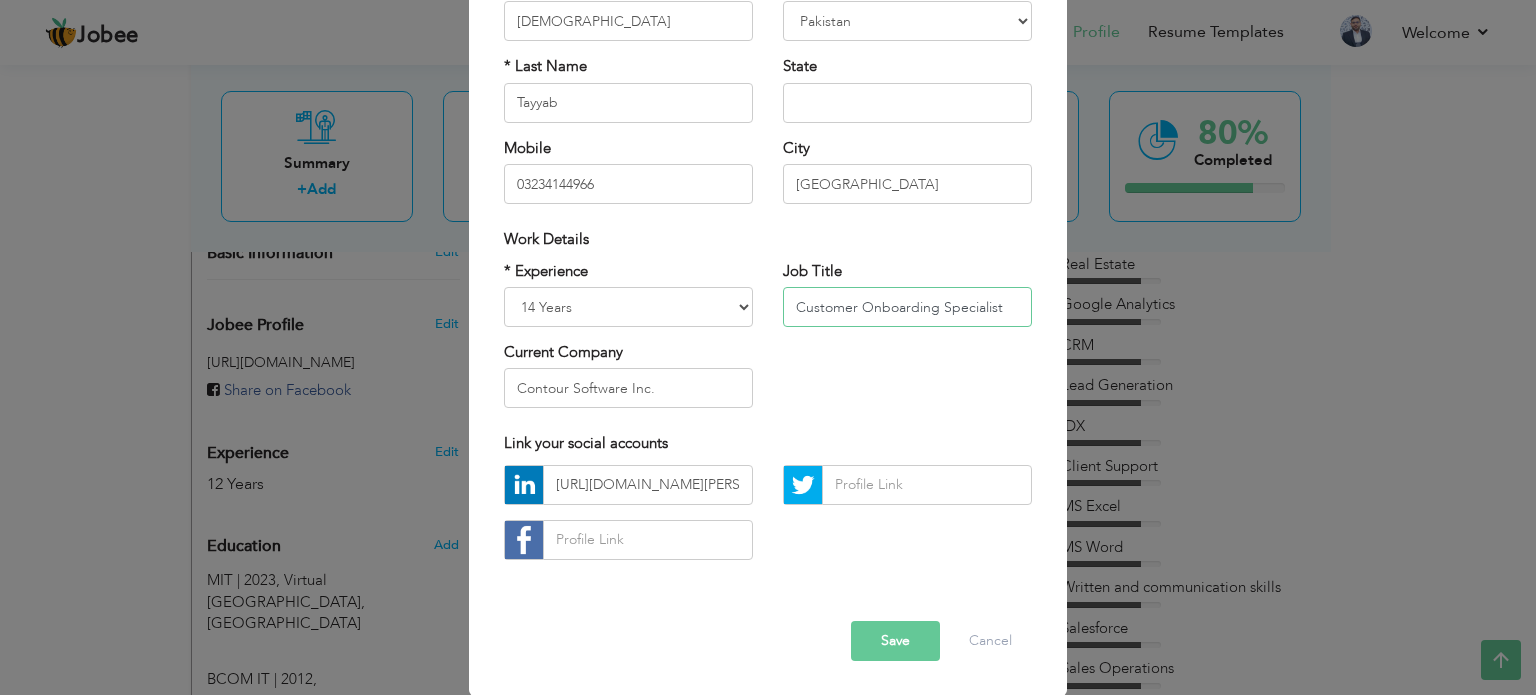 paste on "Senior Sales and Service Operations" 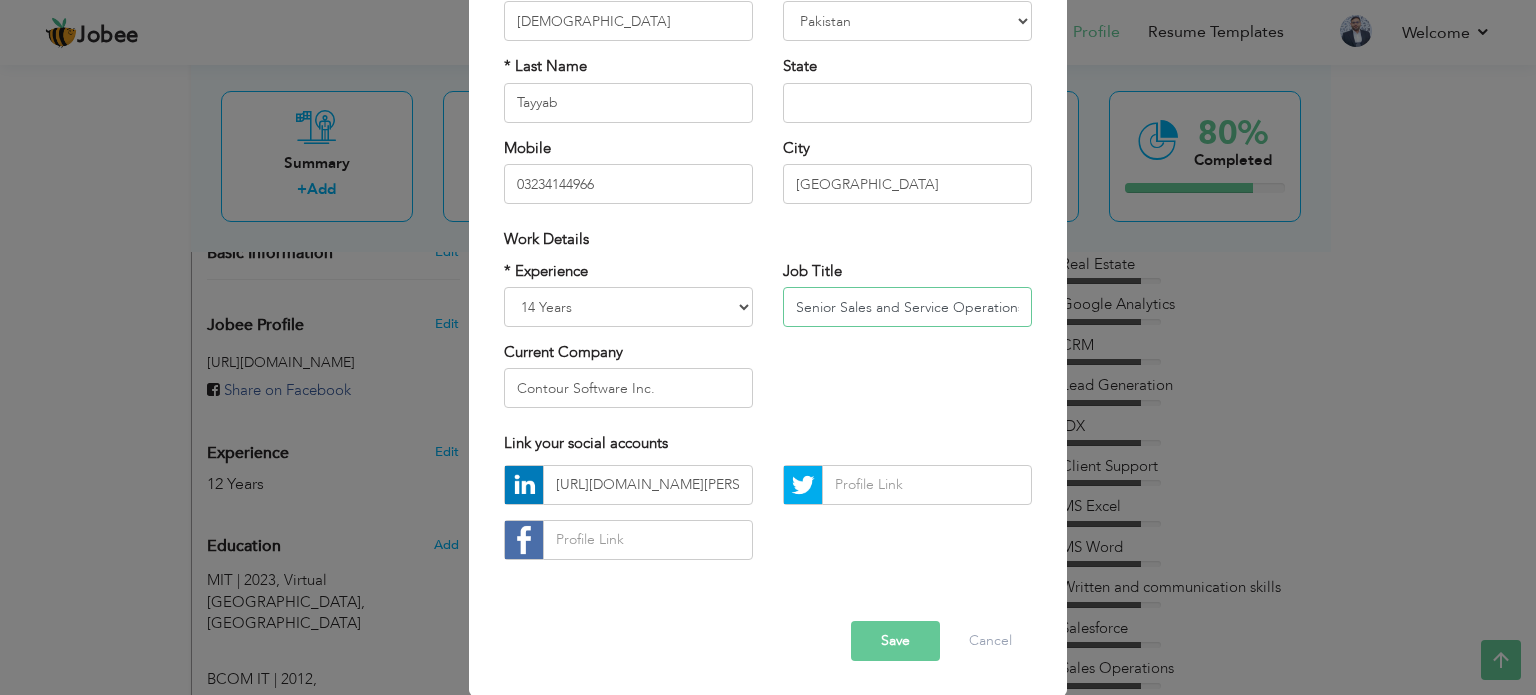 scroll, scrollTop: 0, scrollLeft: 63, axis: horizontal 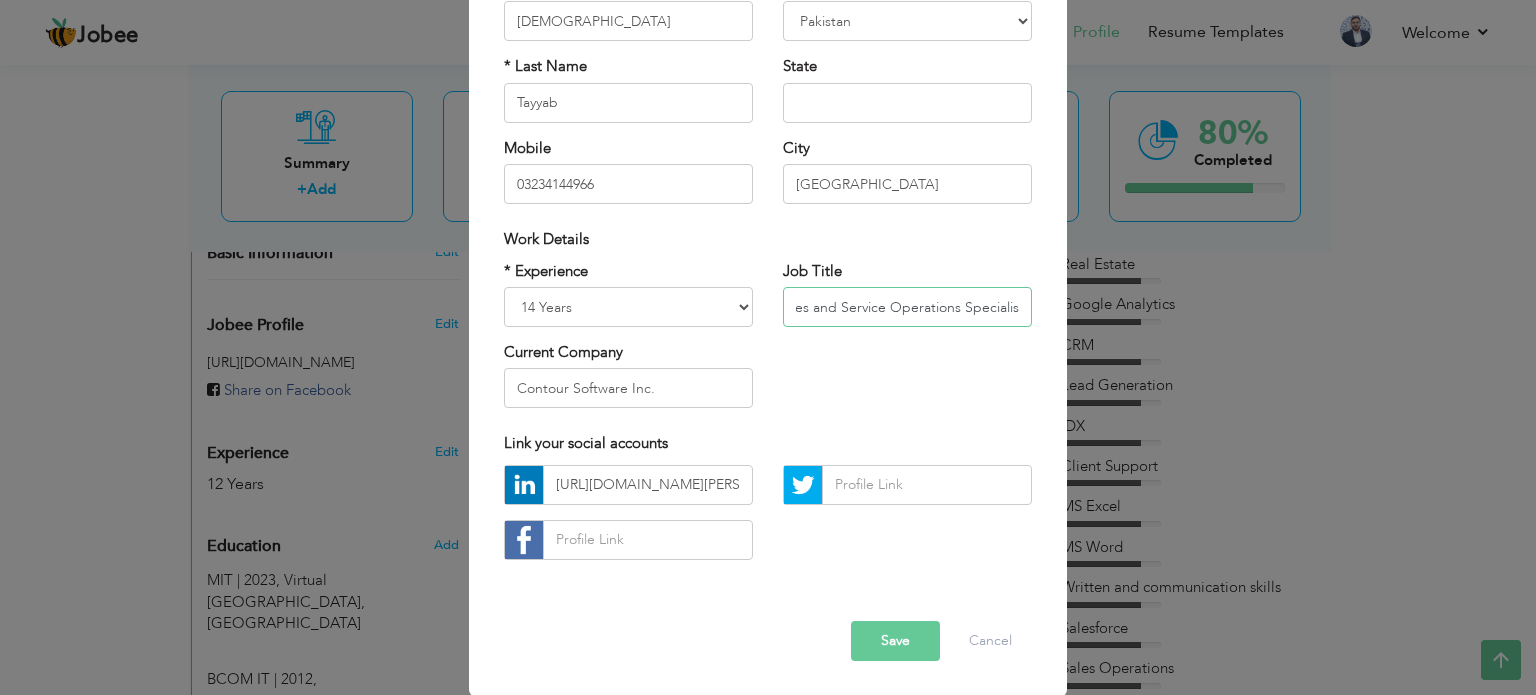 type on "Senior Sales and Service Operations Specialist" 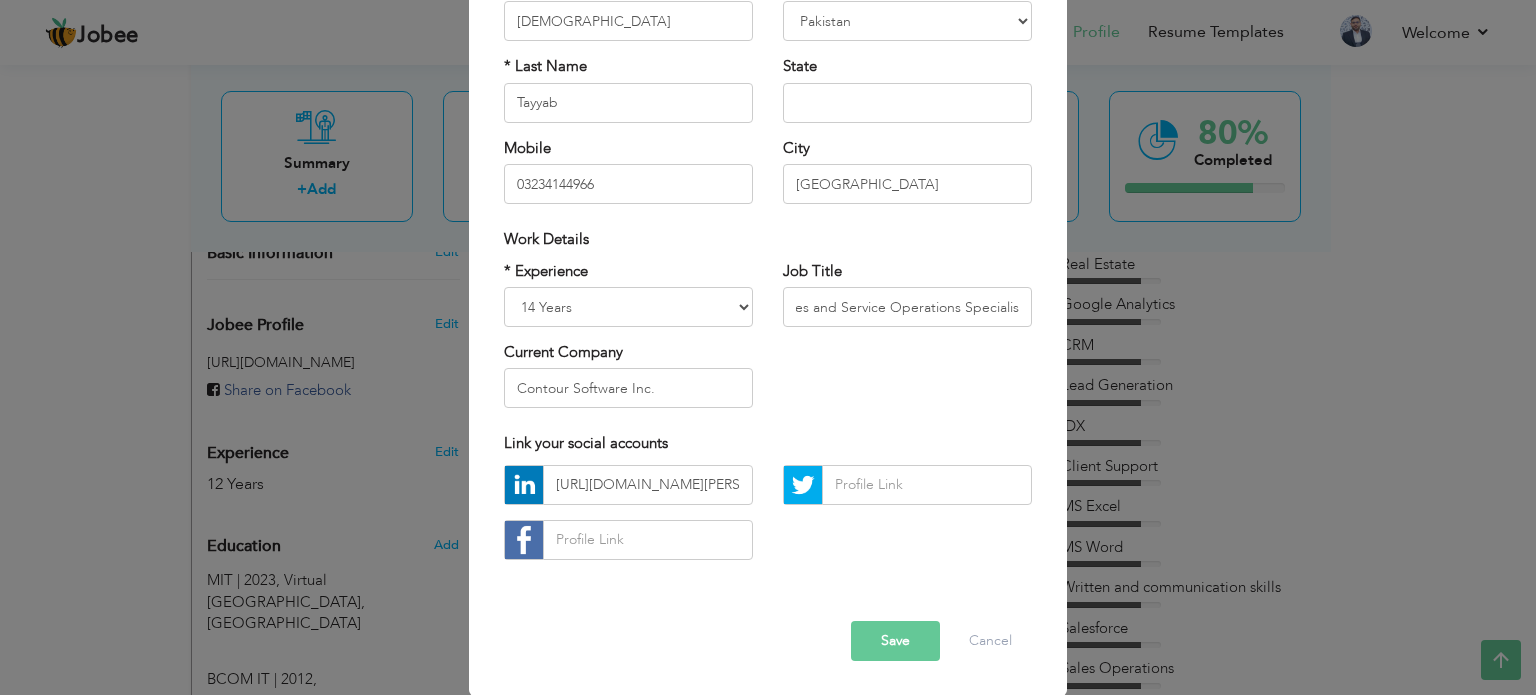scroll, scrollTop: 0, scrollLeft: 0, axis: both 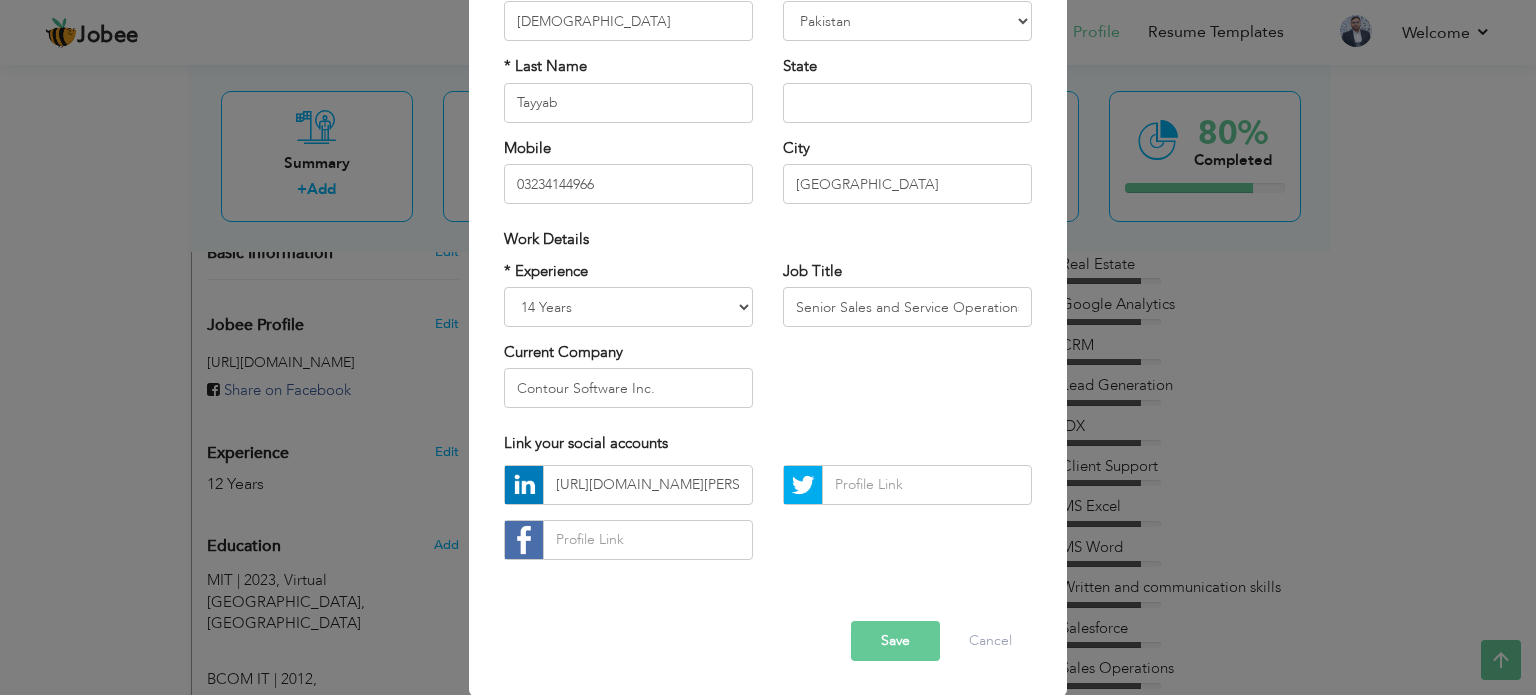 click on "Link your social accounts" at bounding box center (768, 443) 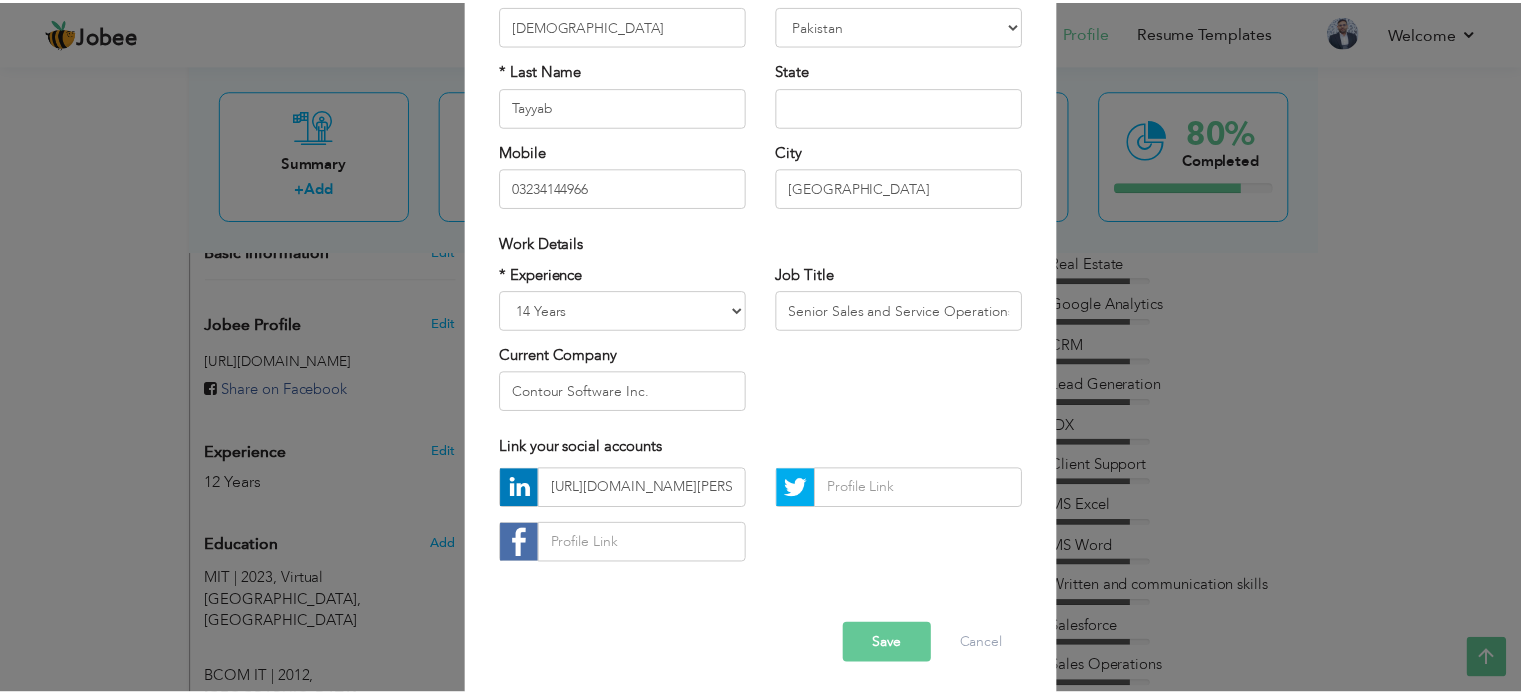 scroll, scrollTop: 212, scrollLeft: 0, axis: vertical 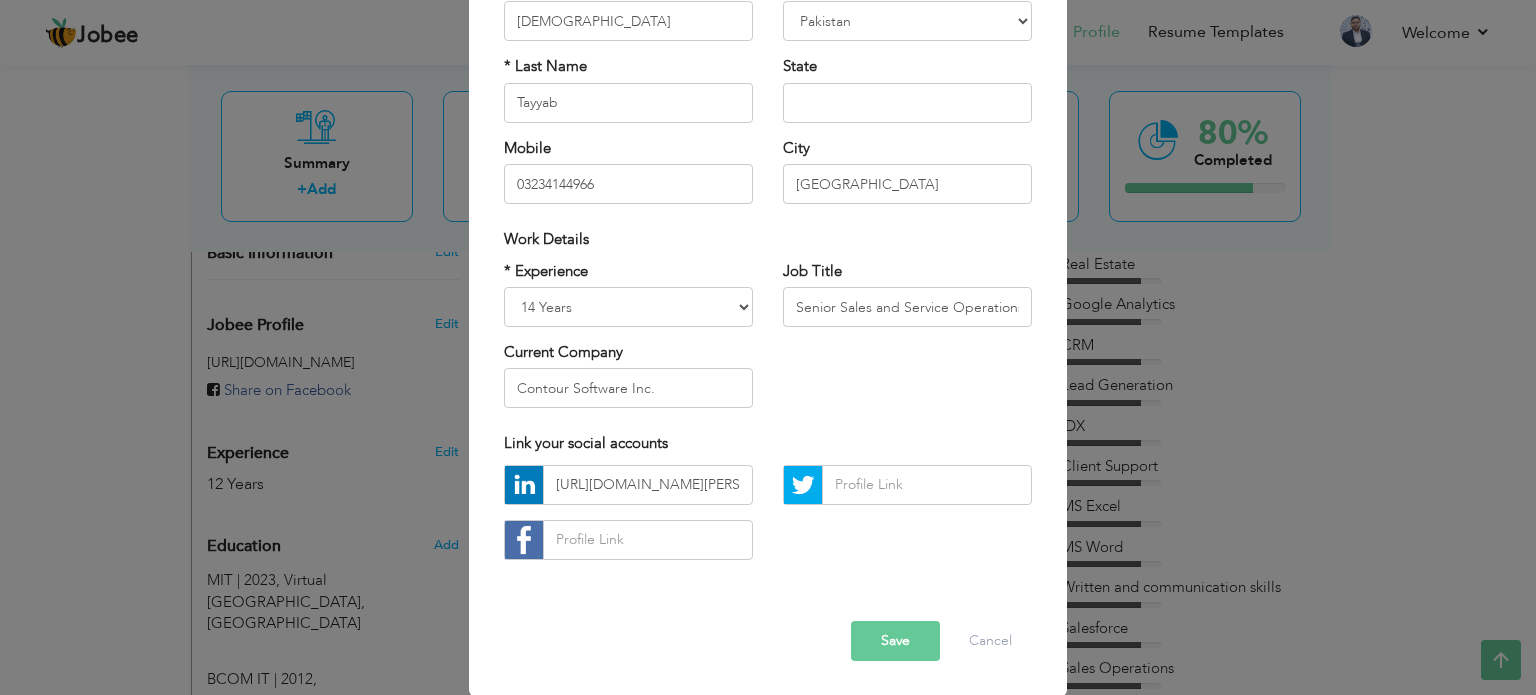 click on "Save" at bounding box center [895, 641] 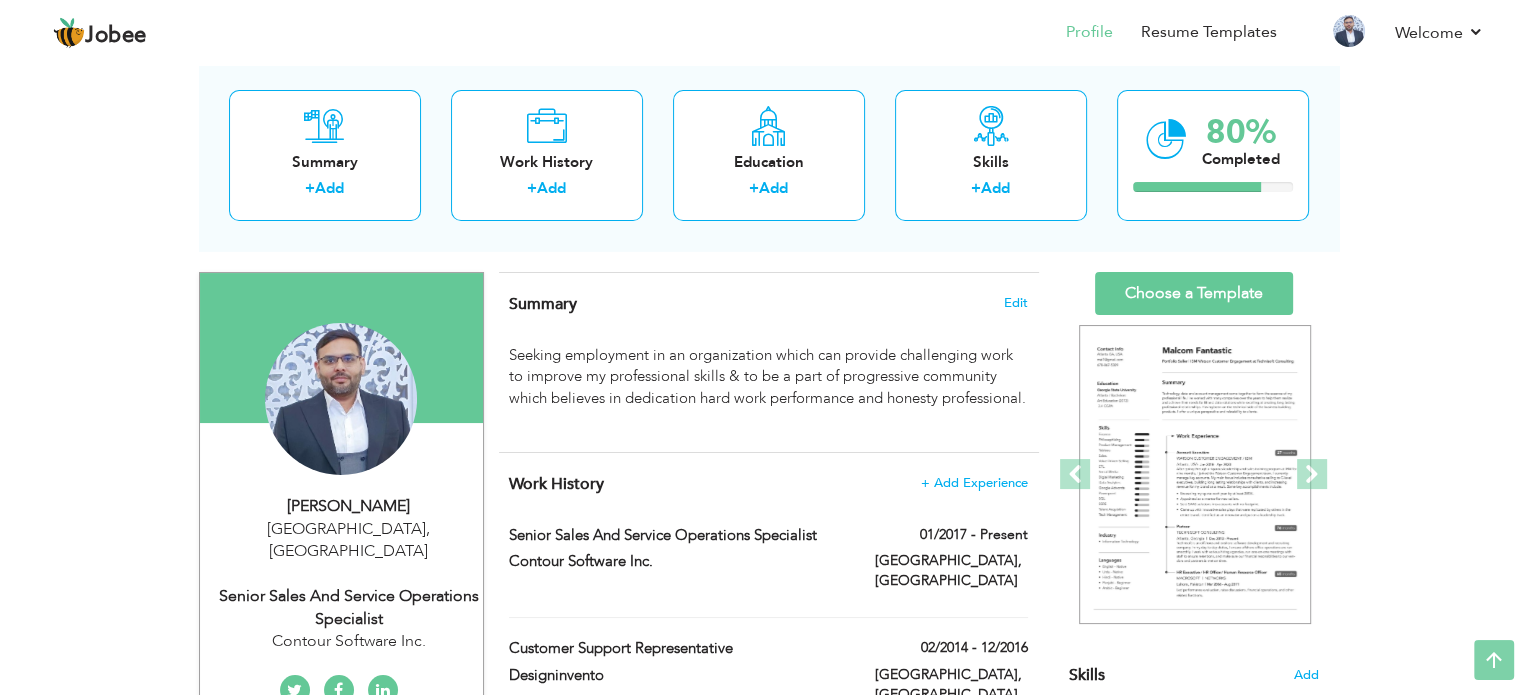 scroll, scrollTop: 0, scrollLeft: 0, axis: both 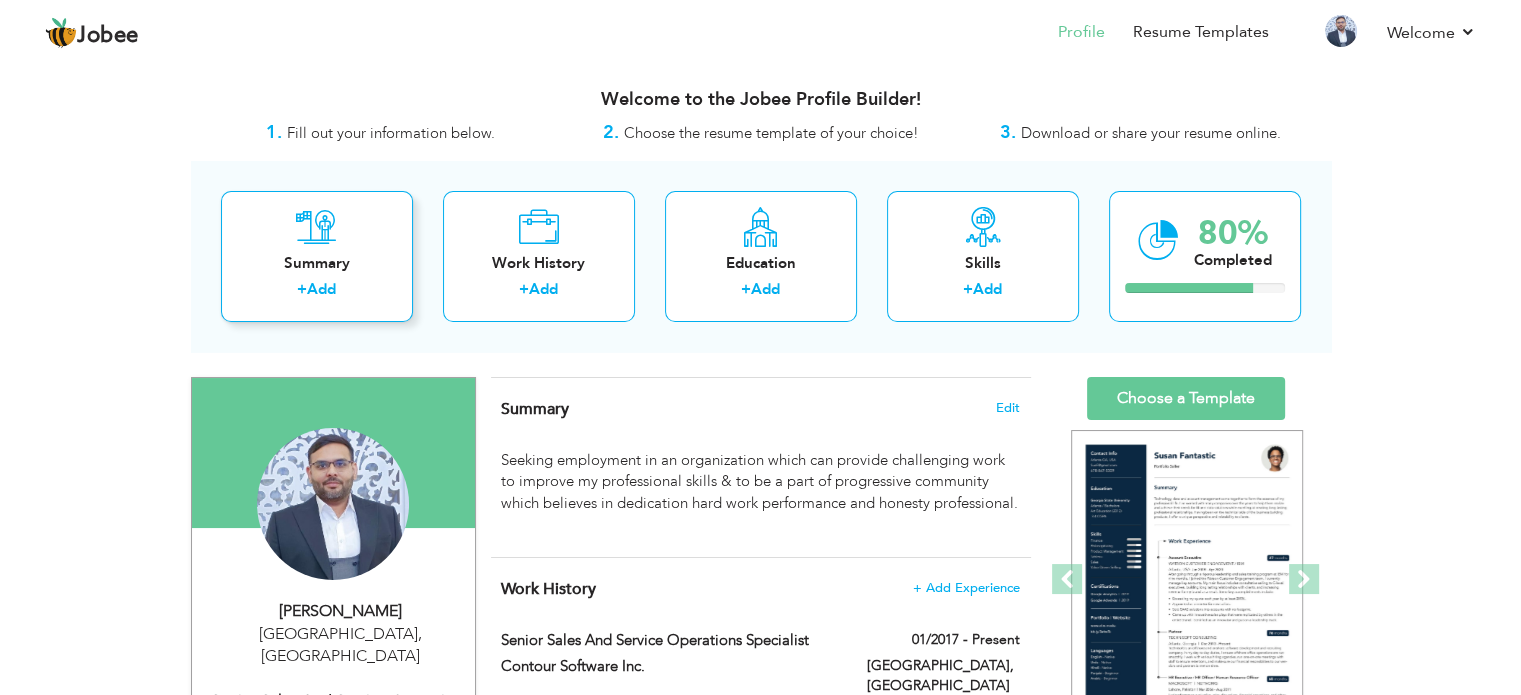 click on "Summary" at bounding box center [317, 263] 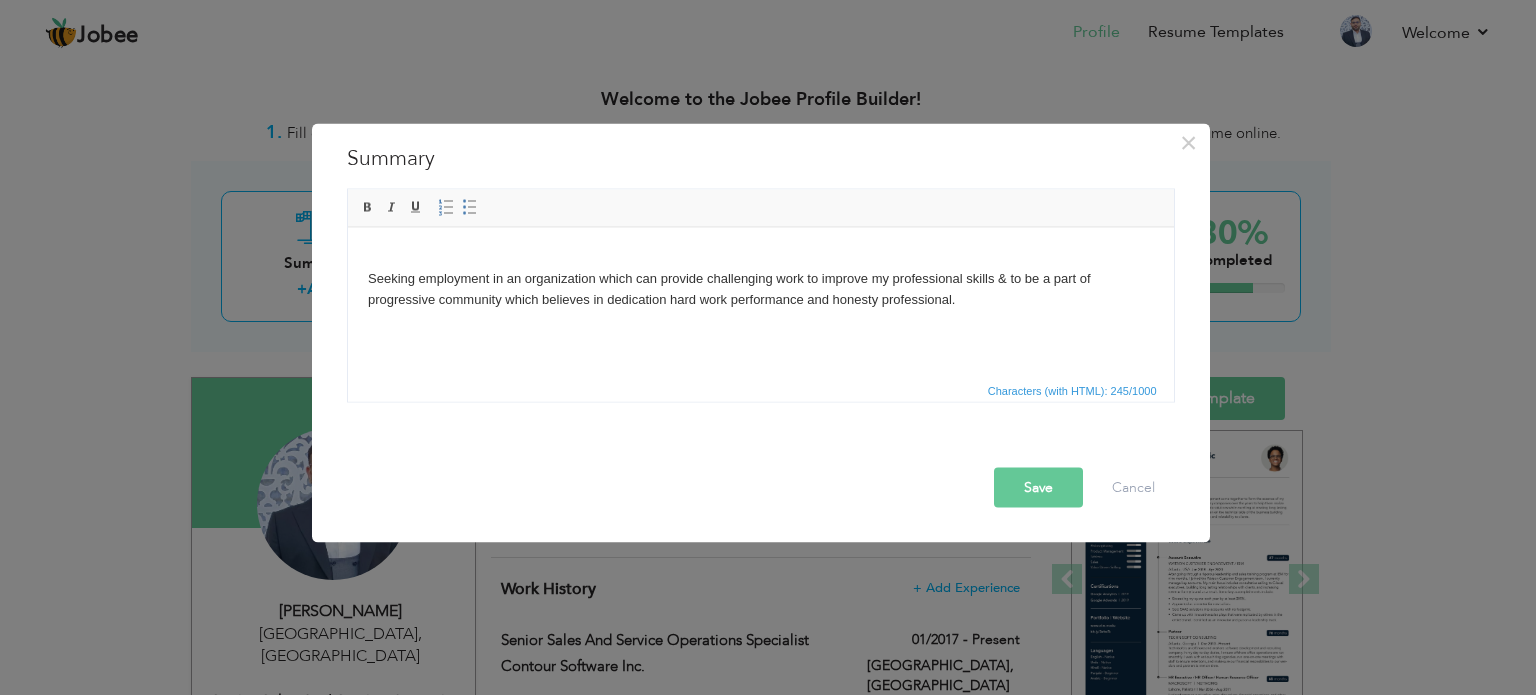 click on "Save" at bounding box center (1038, 487) 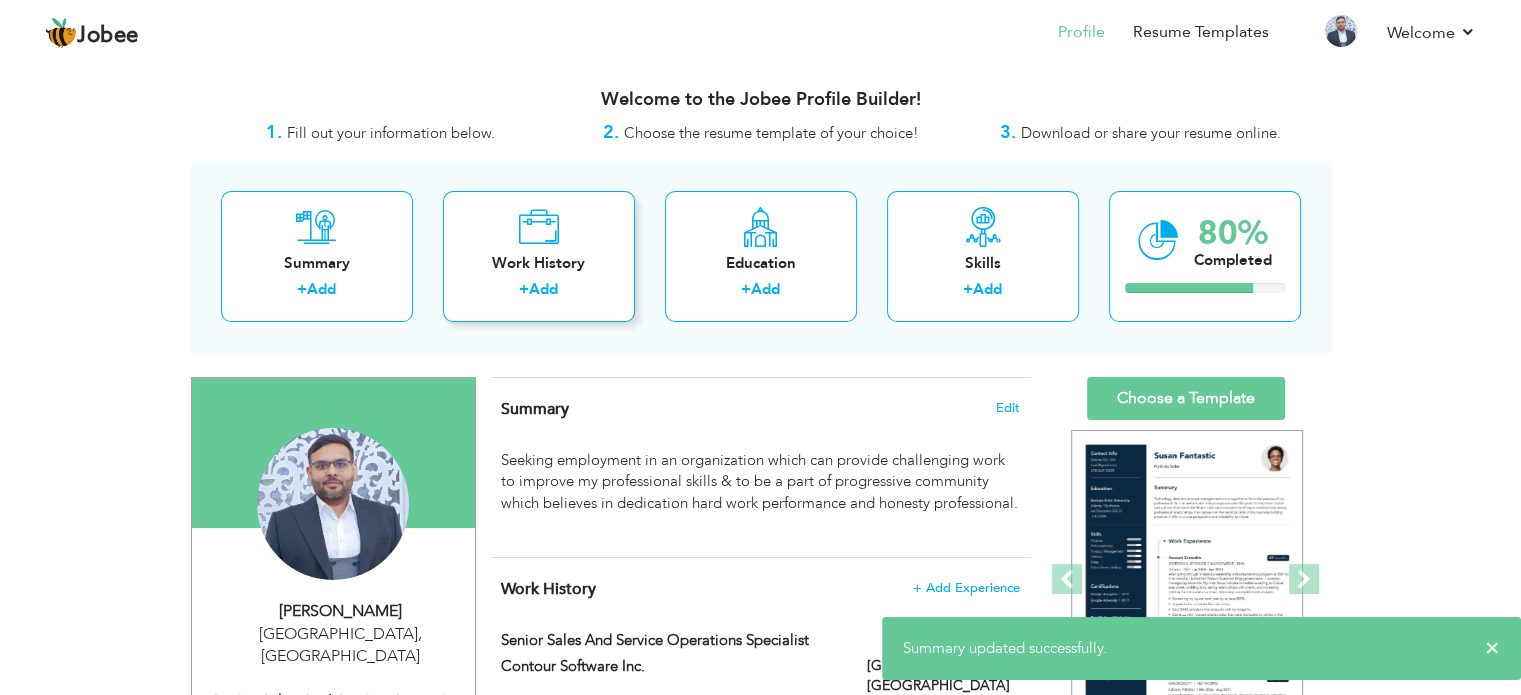 click on "+  Add" at bounding box center [539, 292] 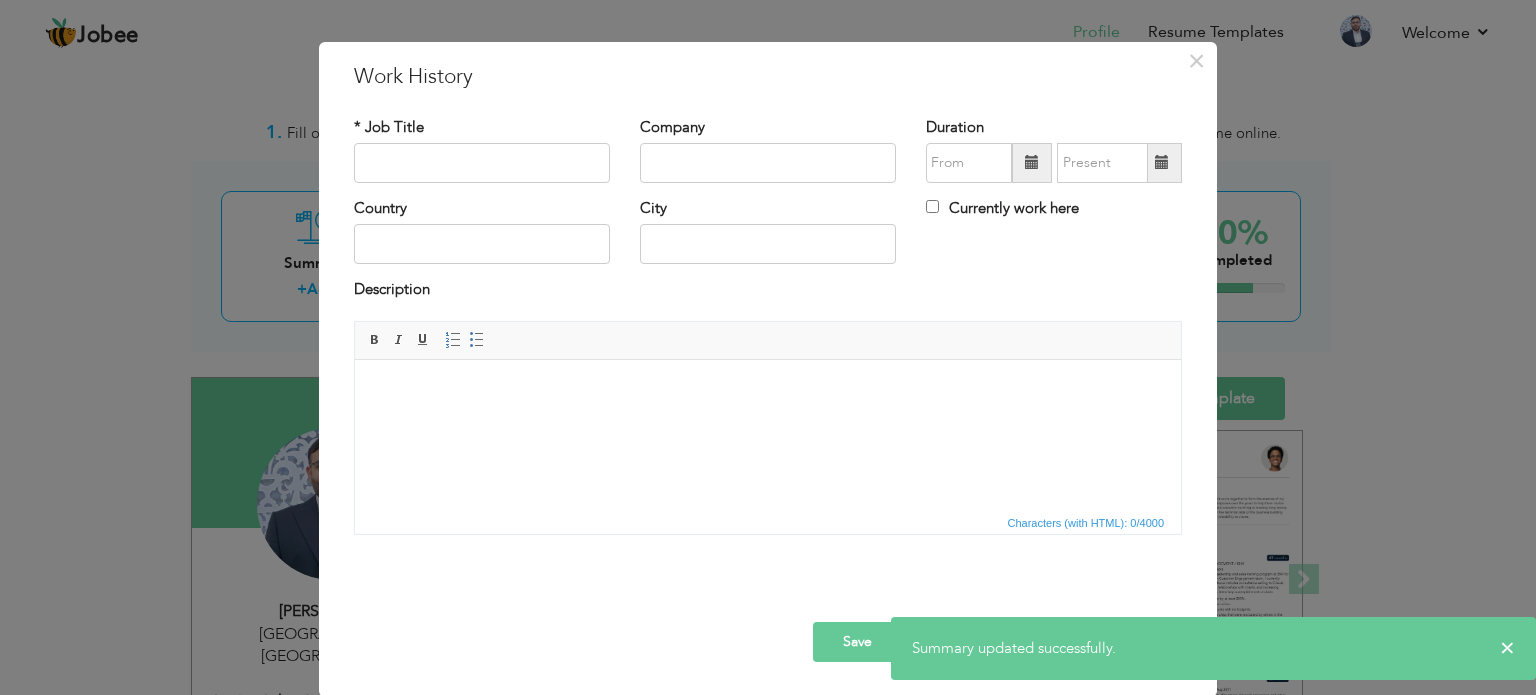 scroll, scrollTop: 0, scrollLeft: 0, axis: both 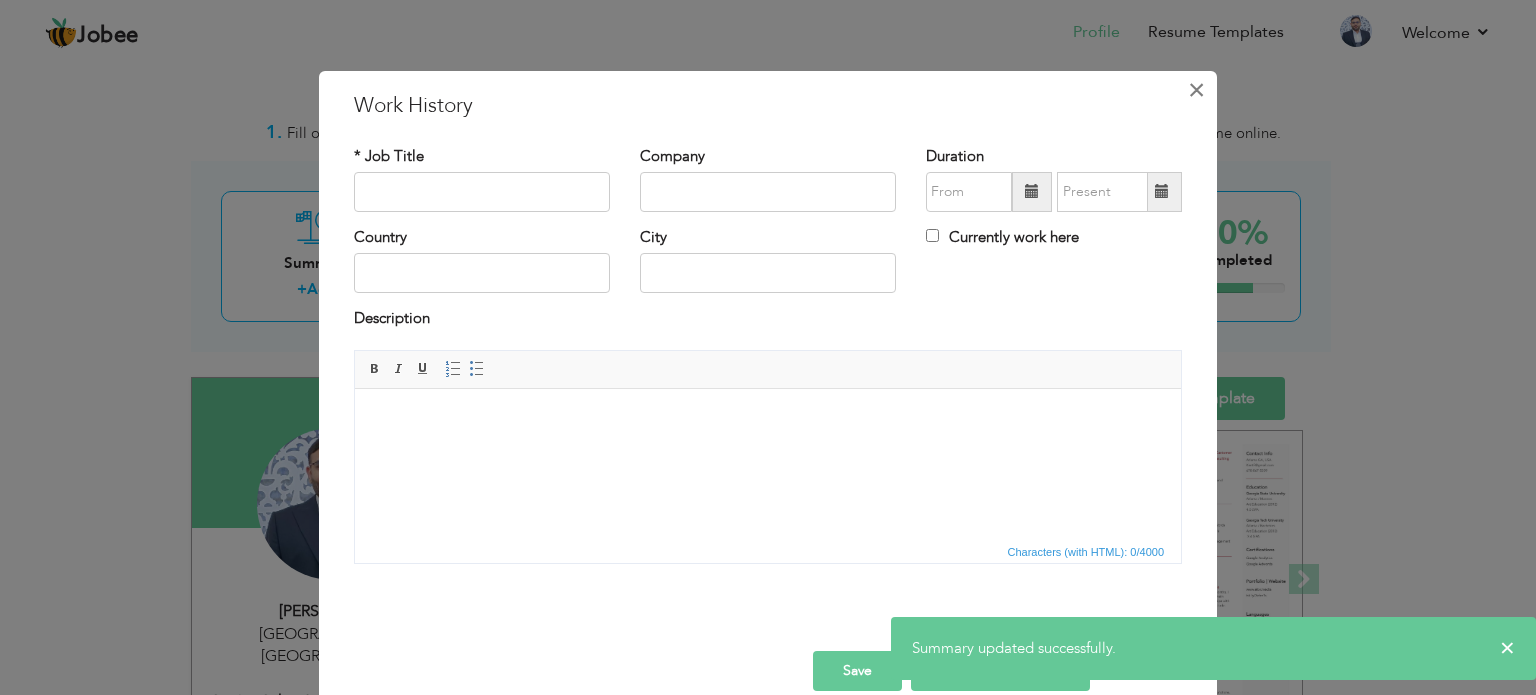 click on "×" at bounding box center (1196, 90) 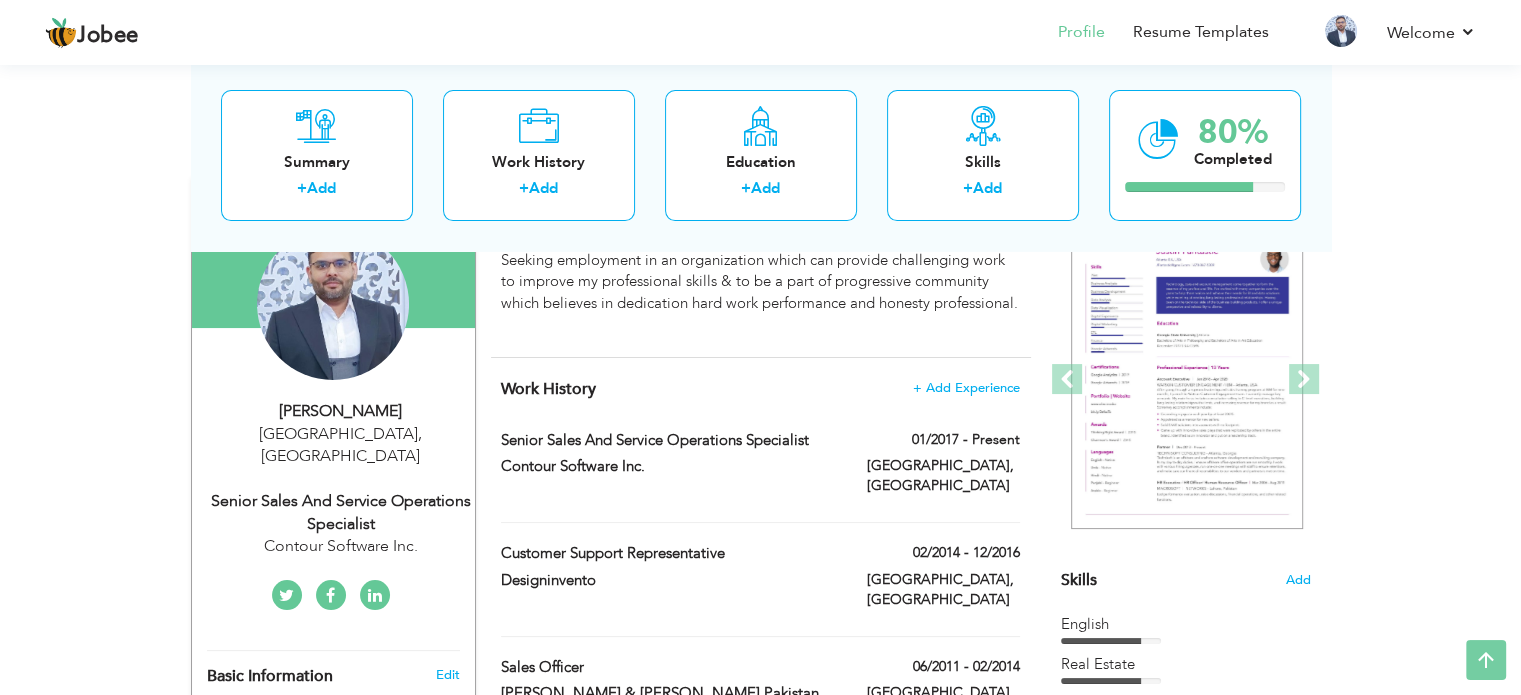 scroll, scrollTop: 0, scrollLeft: 0, axis: both 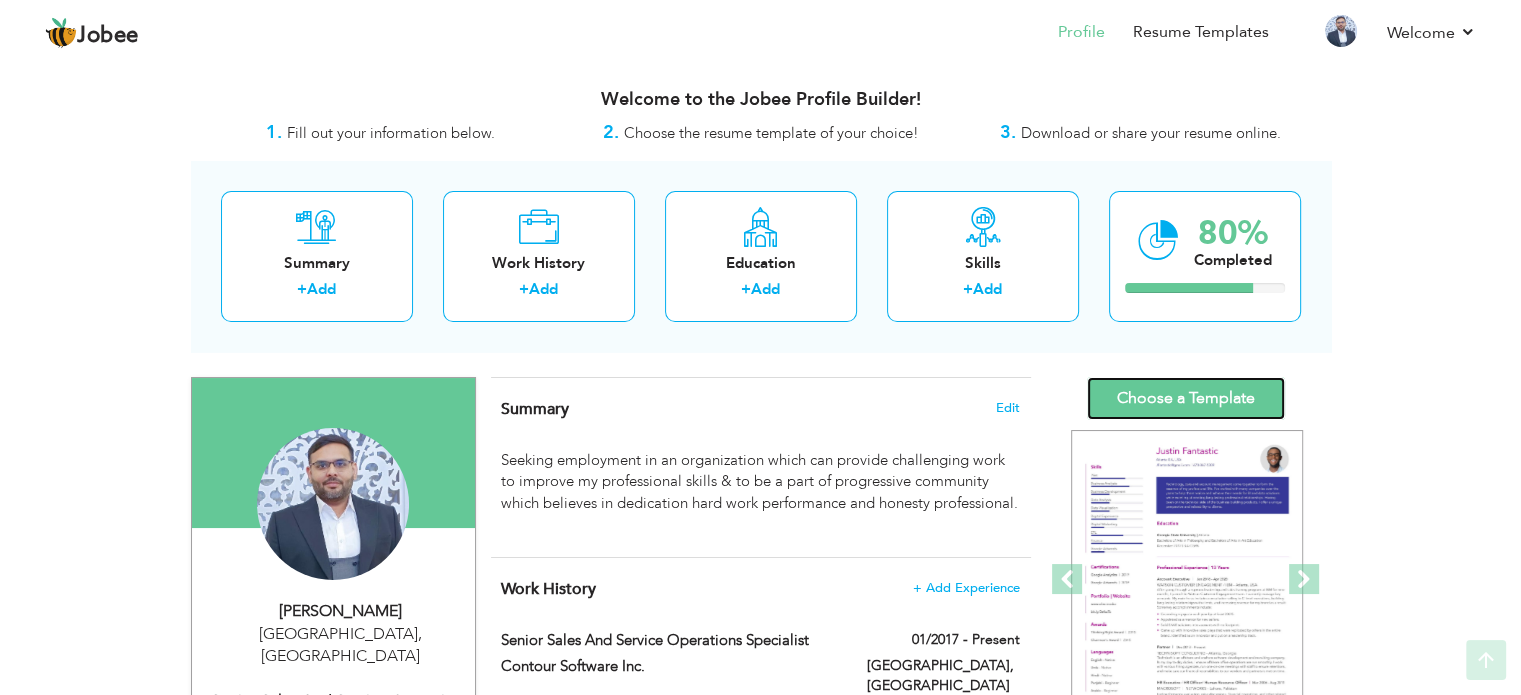 click on "Choose a Template" at bounding box center [1186, 398] 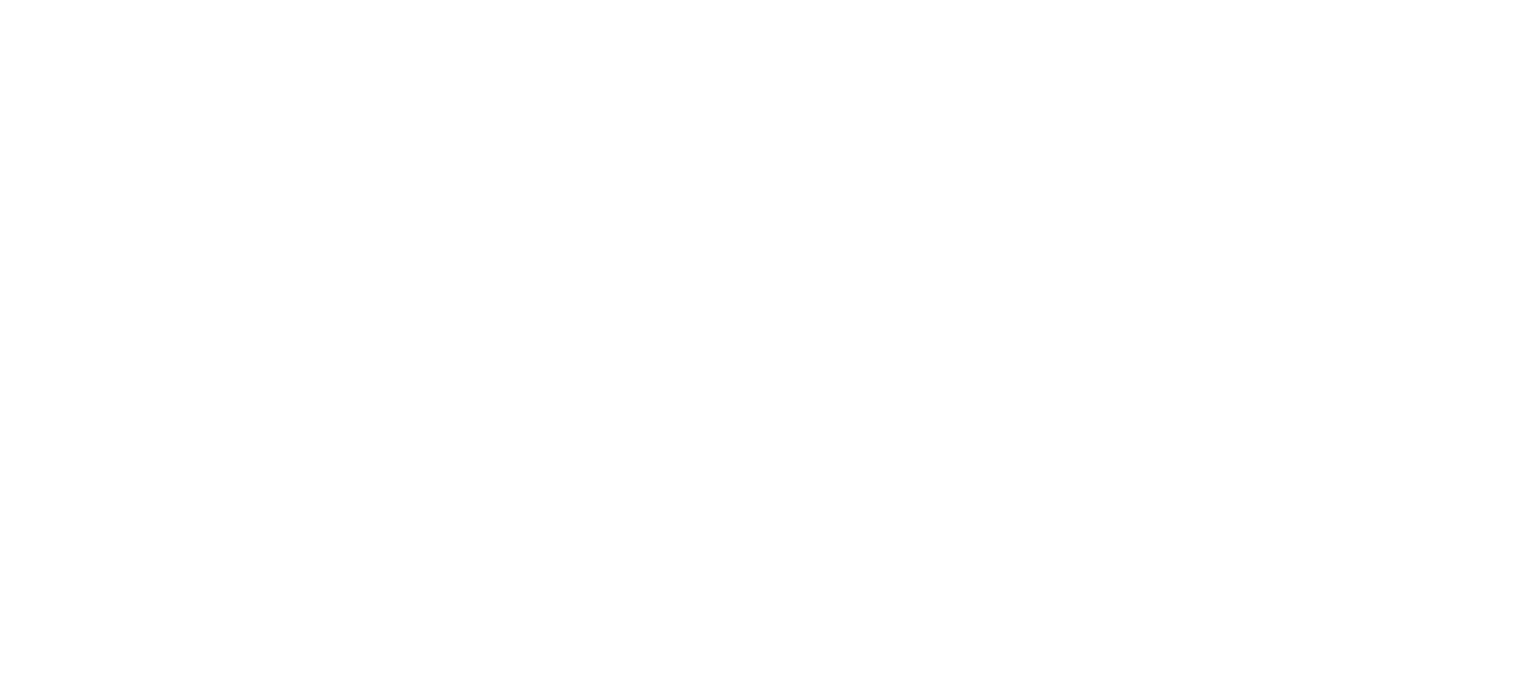 scroll, scrollTop: 0, scrollLeft: 0, axis: both 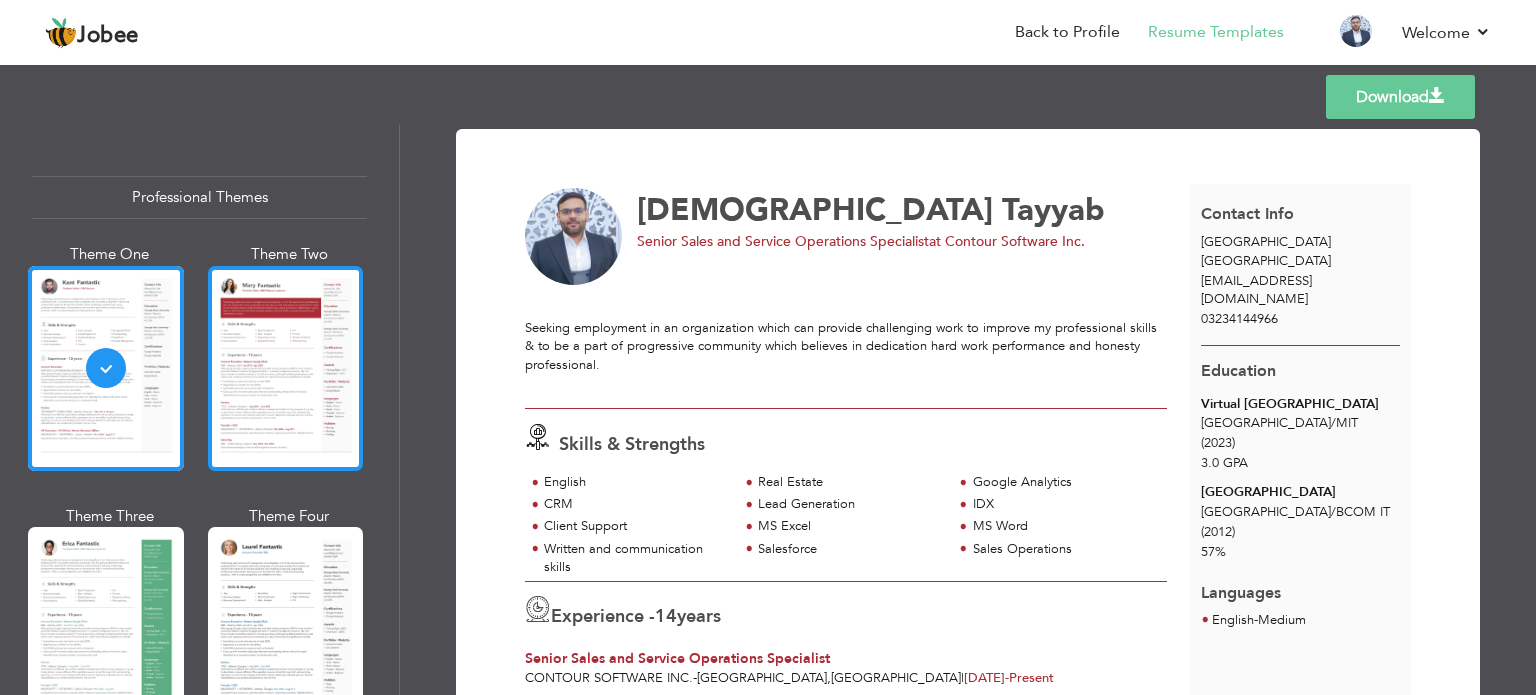 click at bounding box center (286, 368) 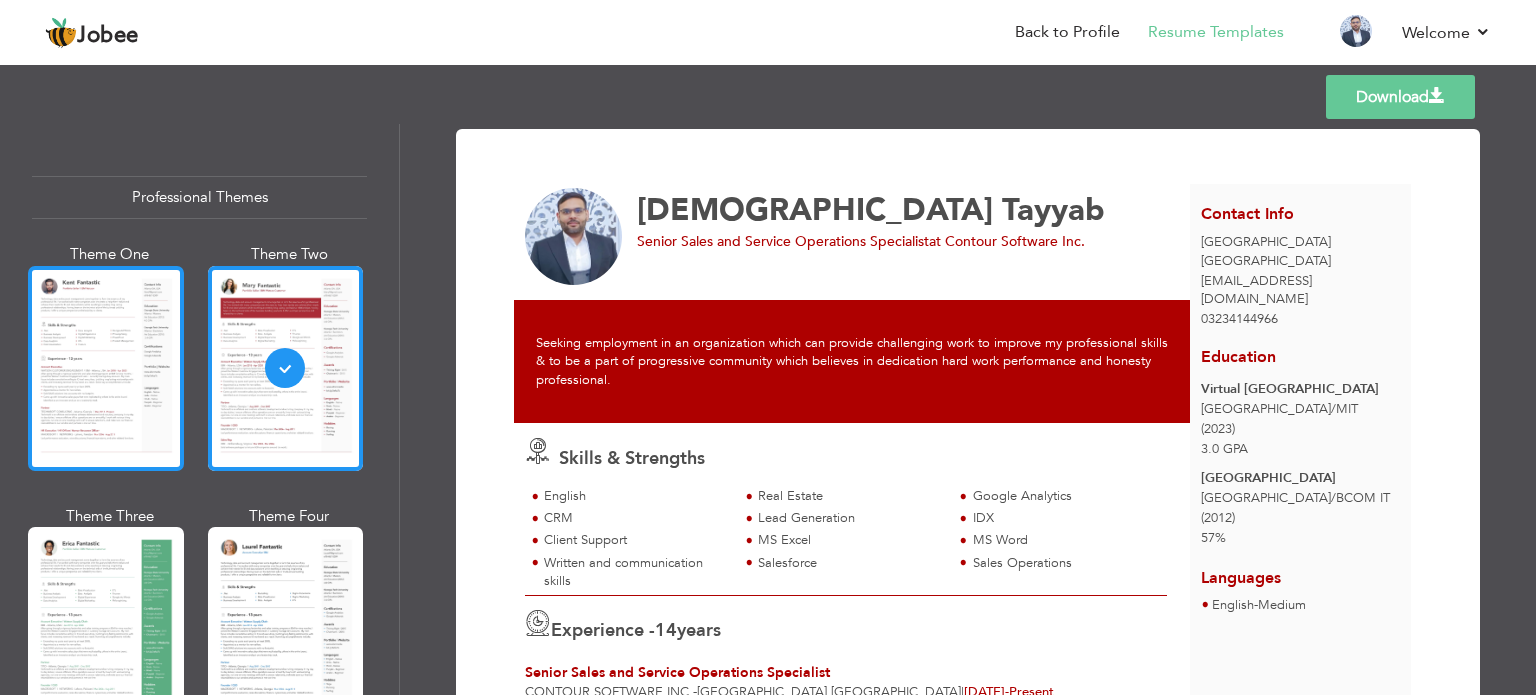 click at bounding box center [106, 368] 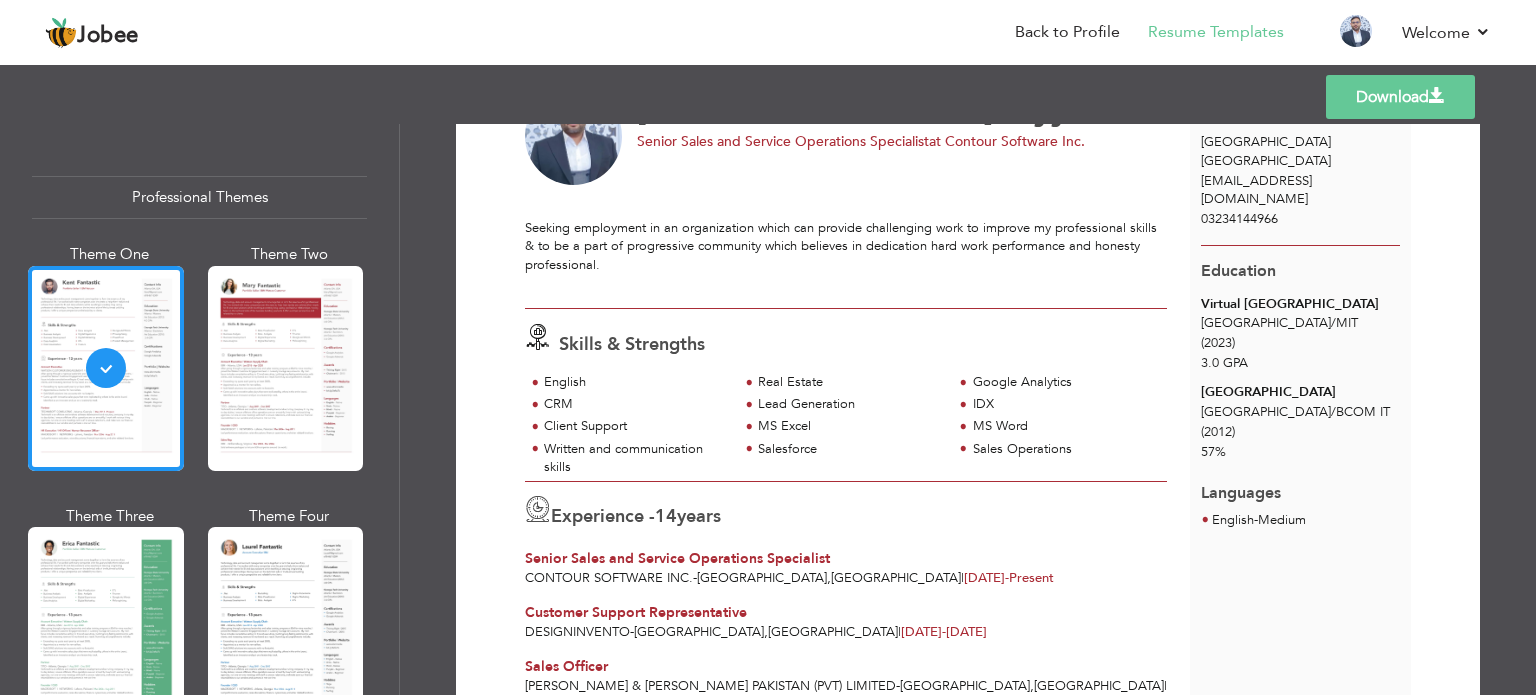 scroll, scrollTop: 195, scrollLeft: 0, axis: vertical 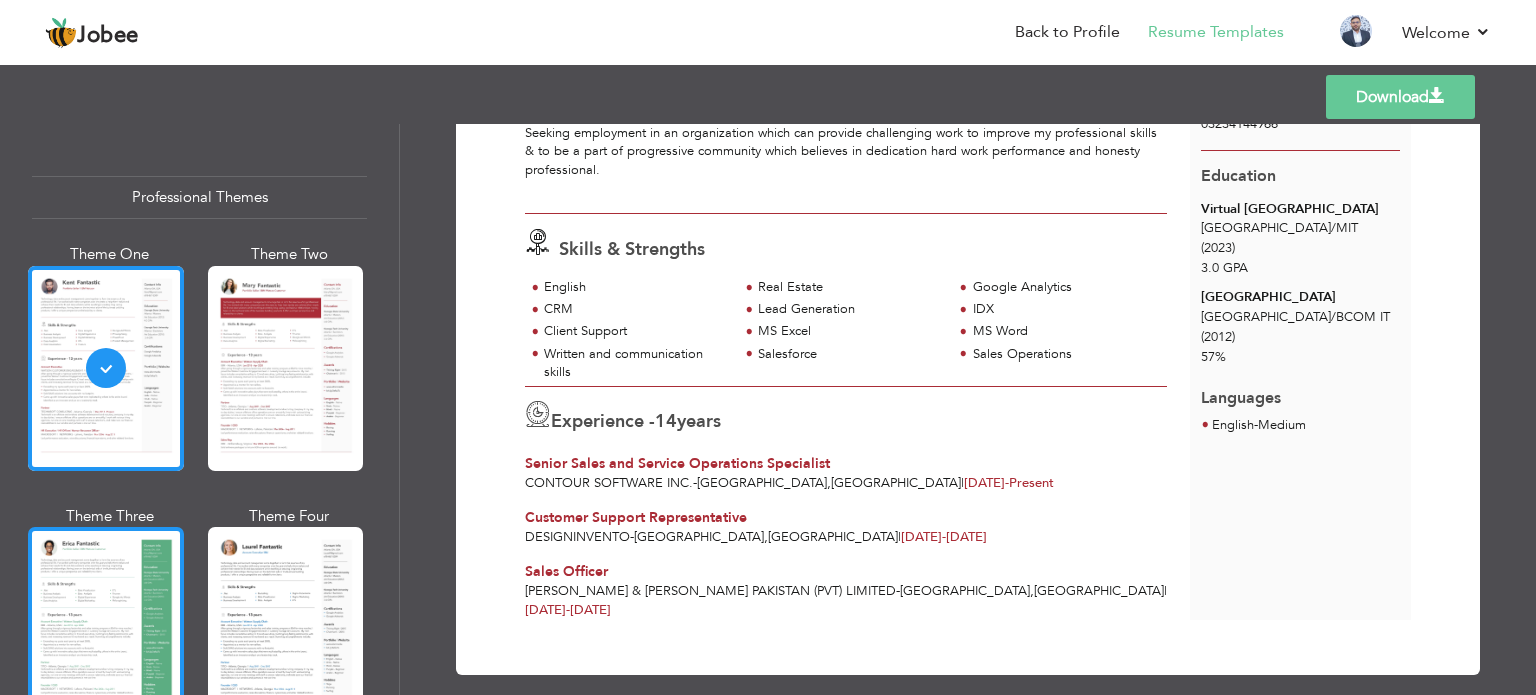 click at bounding box center [106, 629] 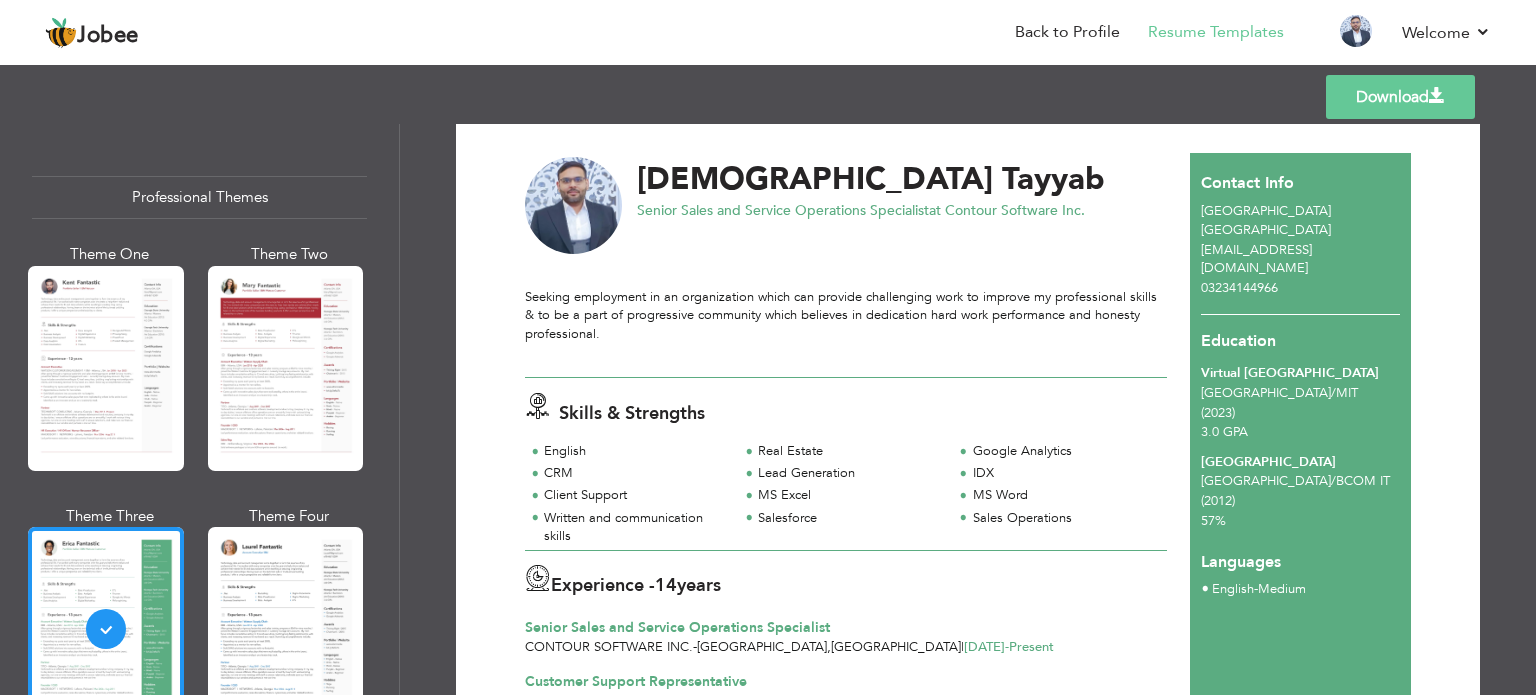 scroll, scrollTop: 0, scrollLeft: 0, axis: both 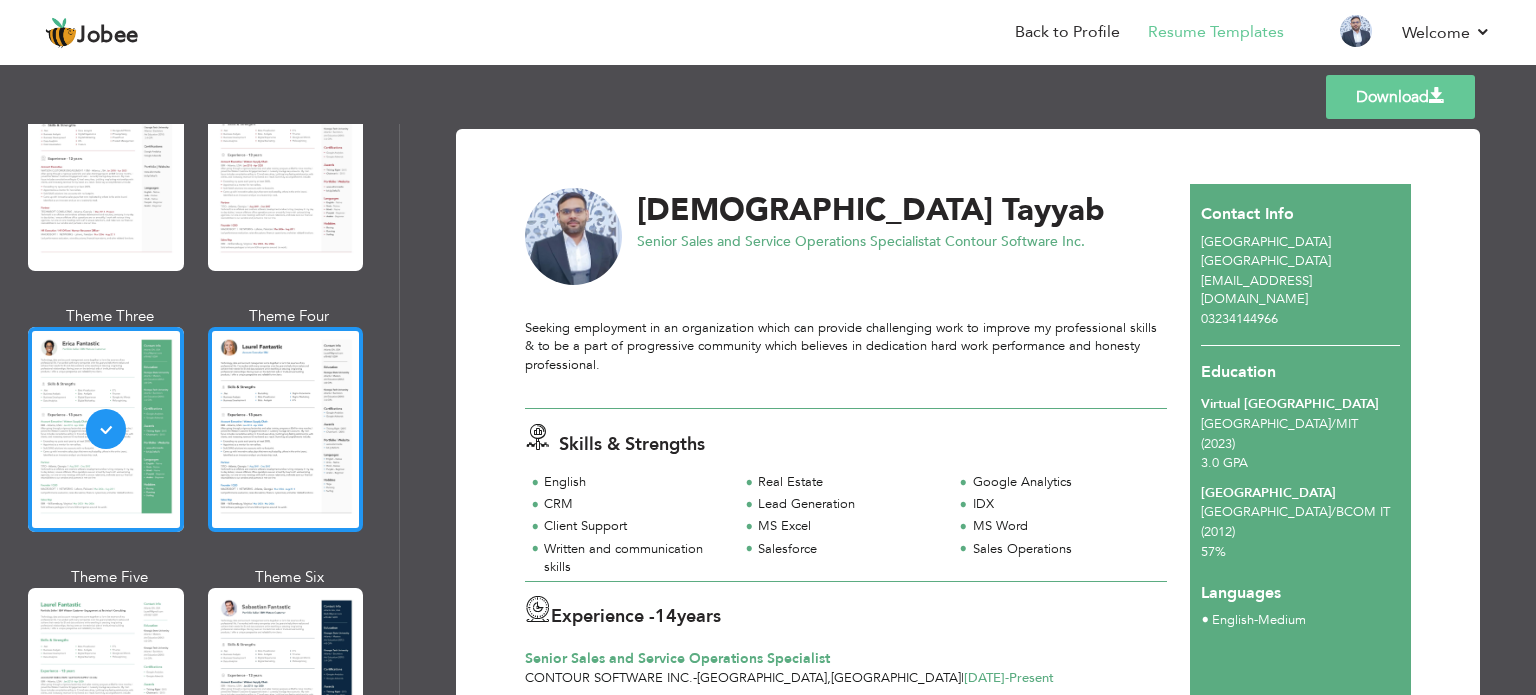 click at bounding box center (286, 429) 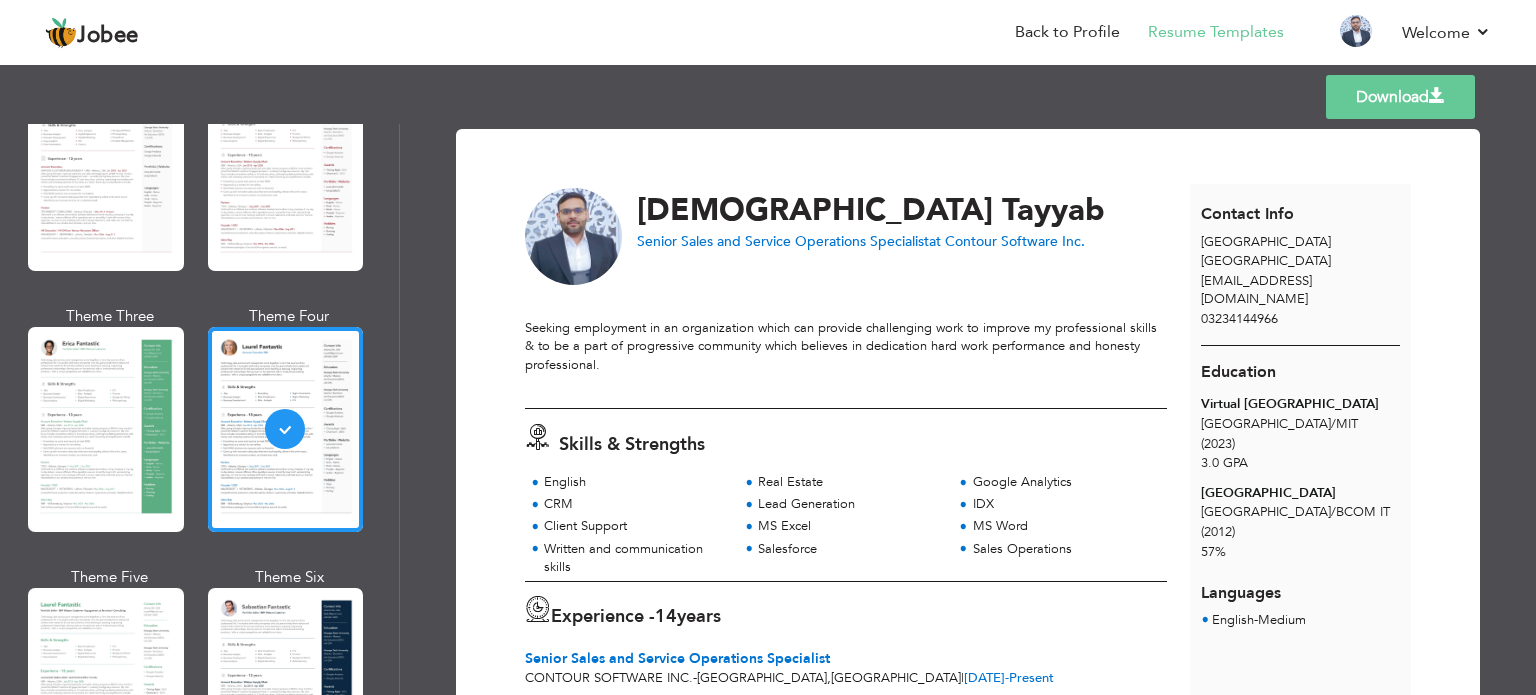scroll, scrollTop: 195, scrollLeft: 0, axis: vertical 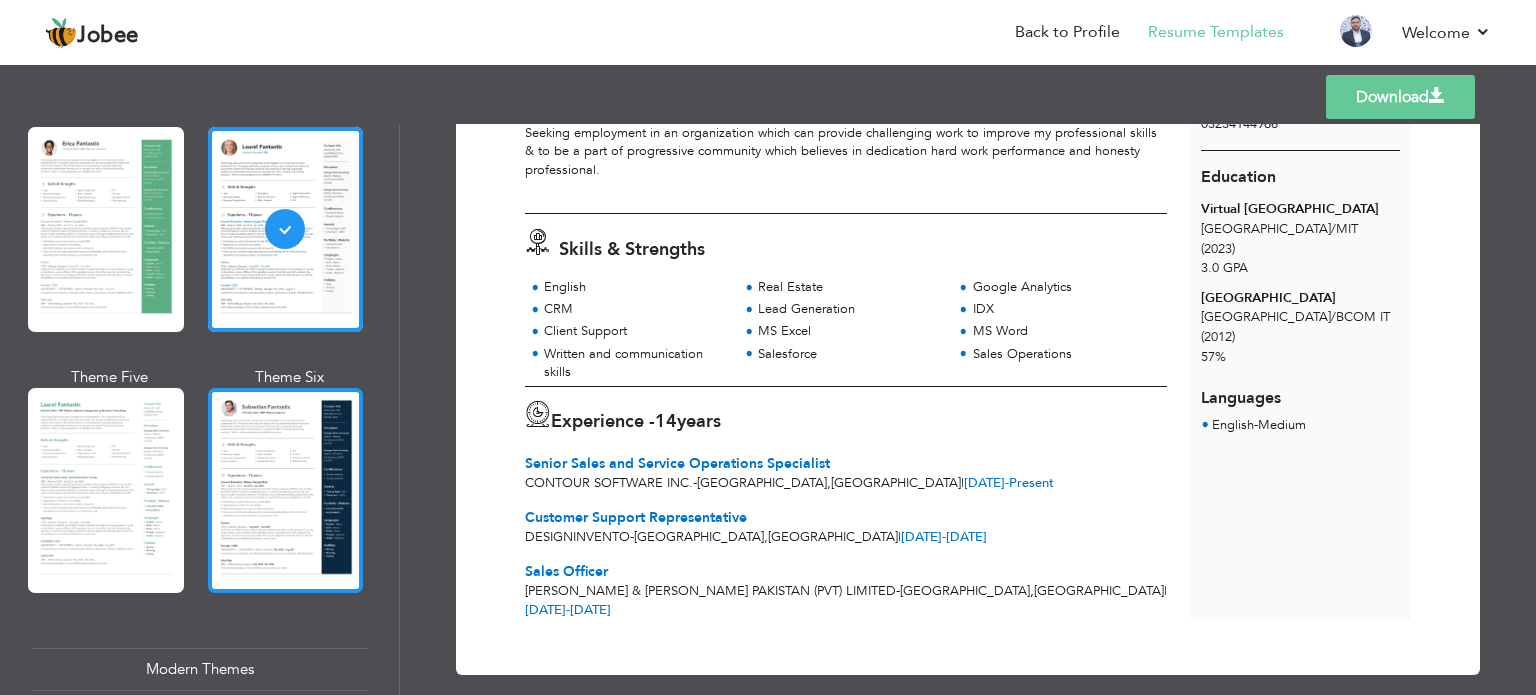 click at bounding box center [286, 490] 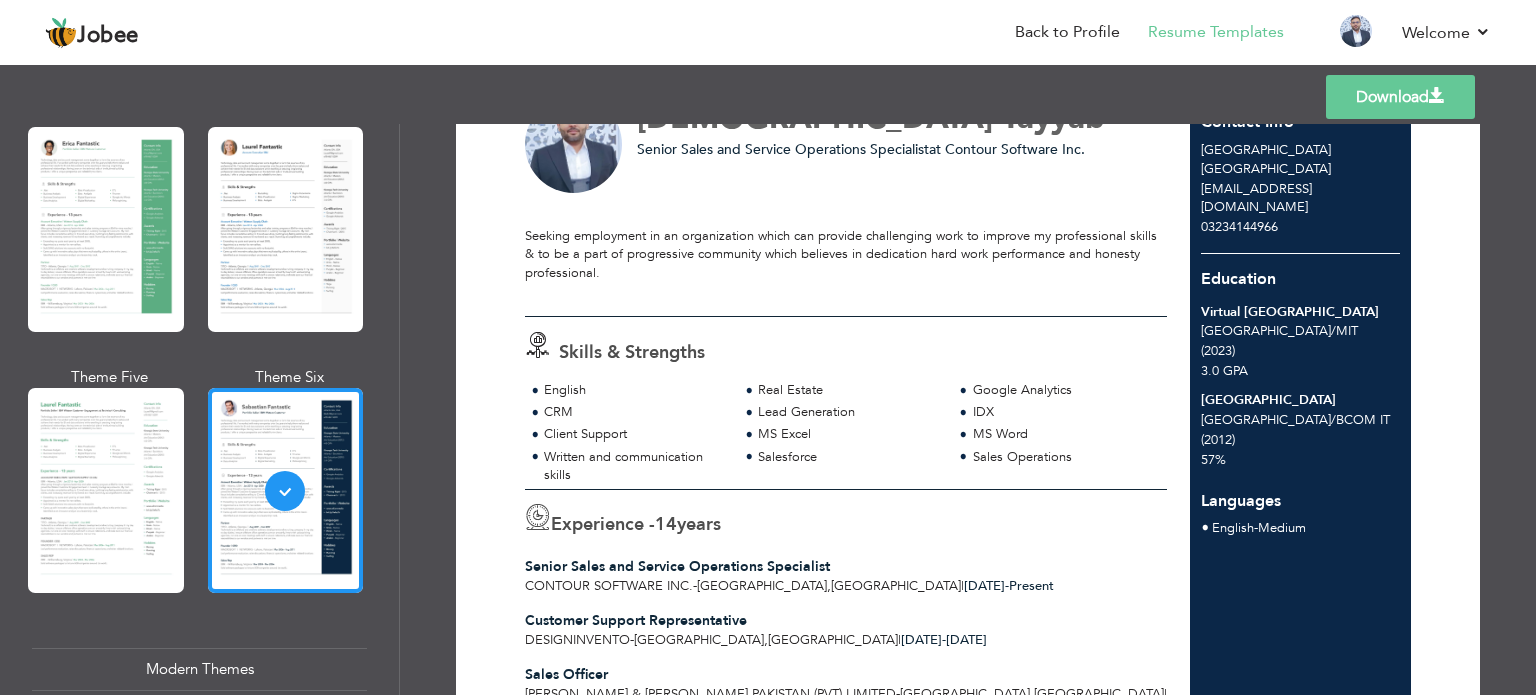scroll, scrollTop: 0, scrollLeft: 0, axis: both 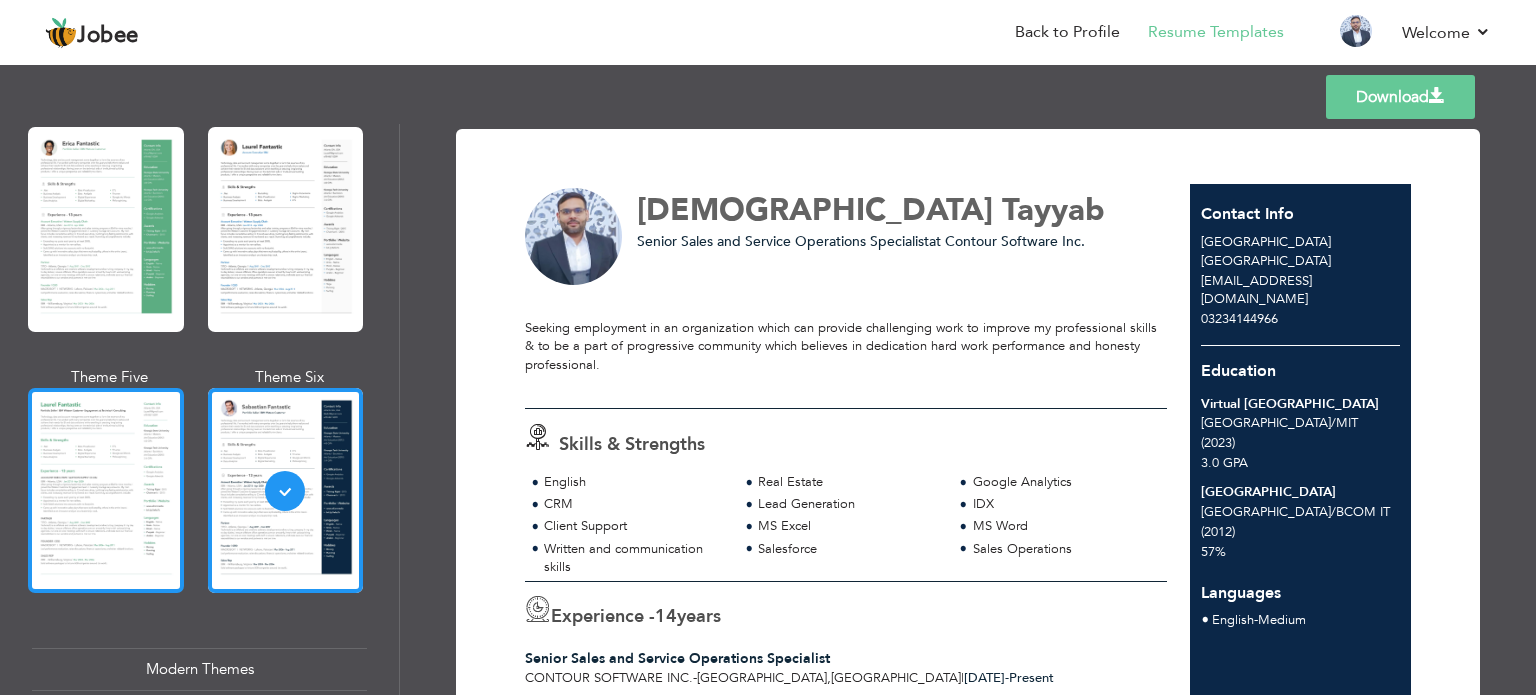 click at bounding box center [106, 490] 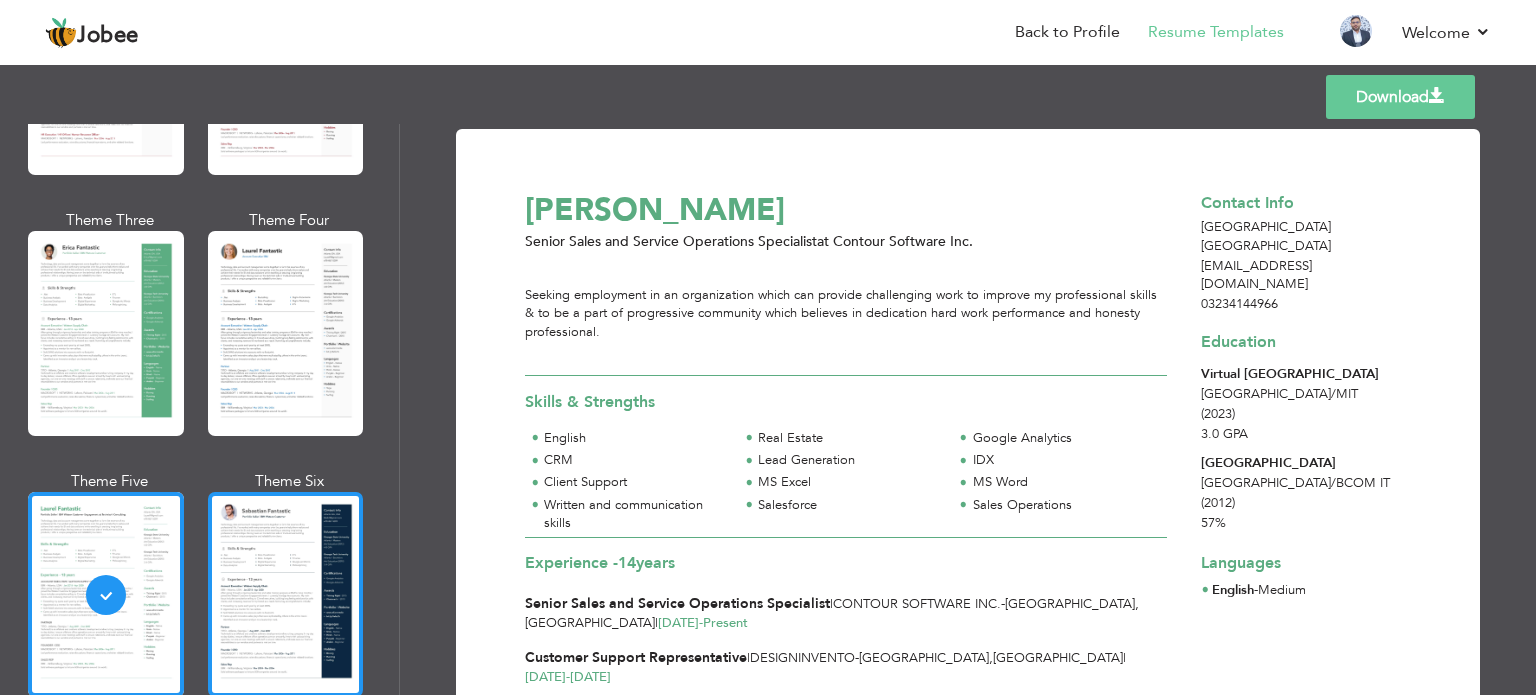 scroll, scrollTop: 100, scrollLeft: 0, axis: vertical 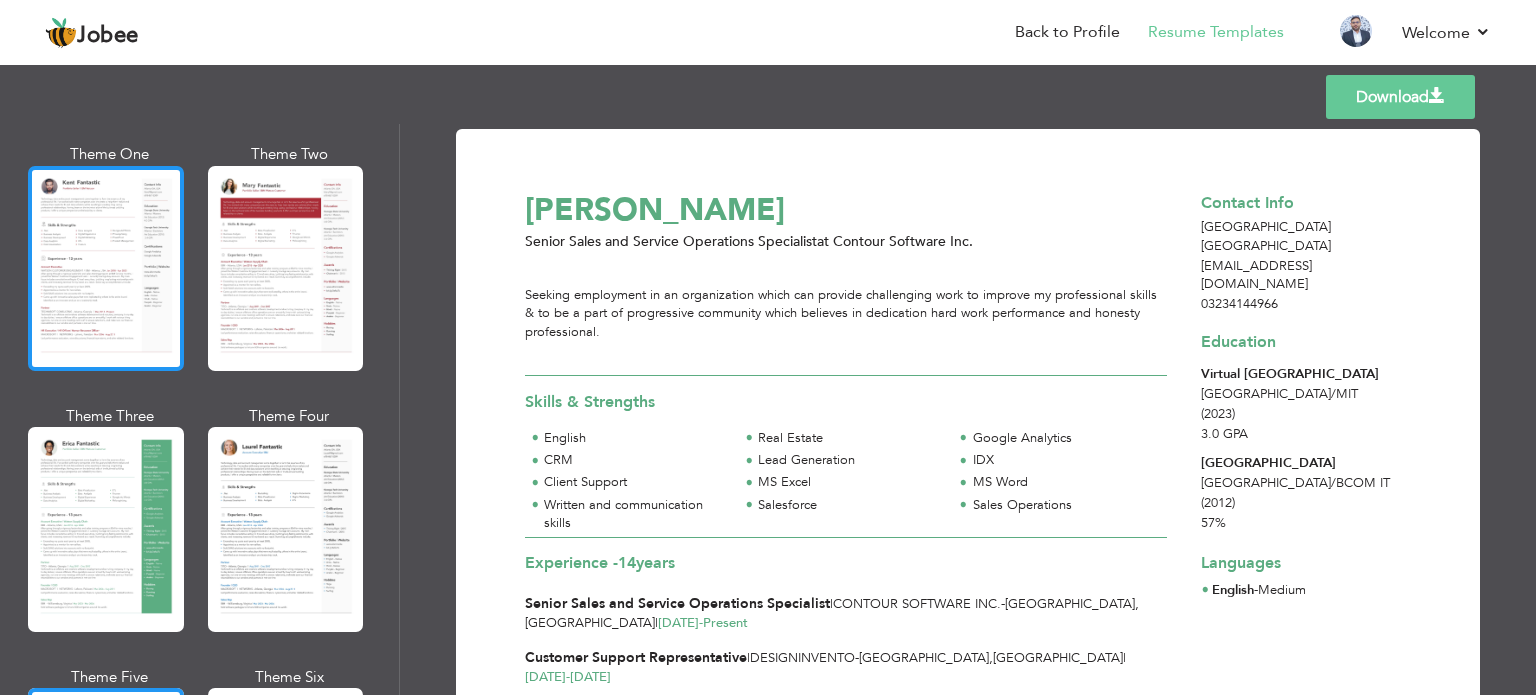 click at bounding box center (106, 268) 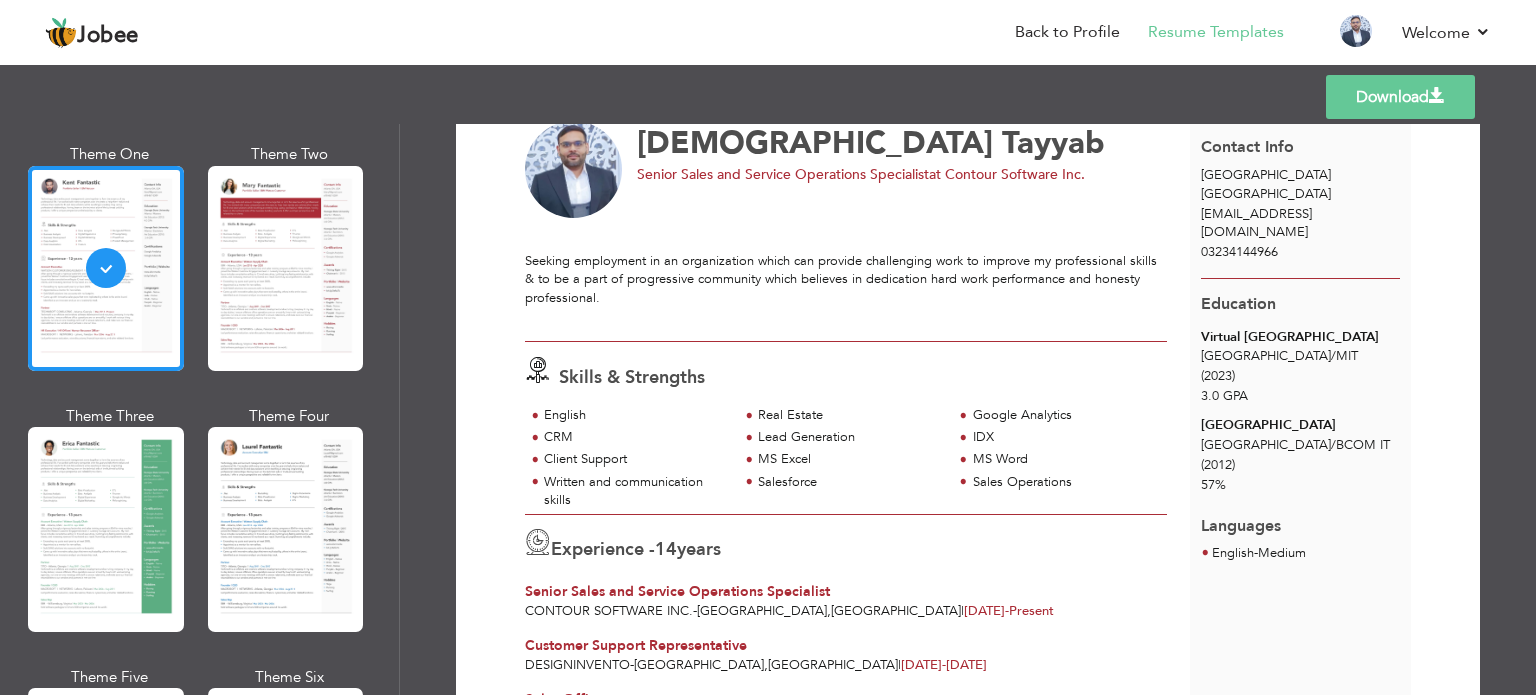 scroll, scrollTop: 0, scrollLeft: 0, axis: both 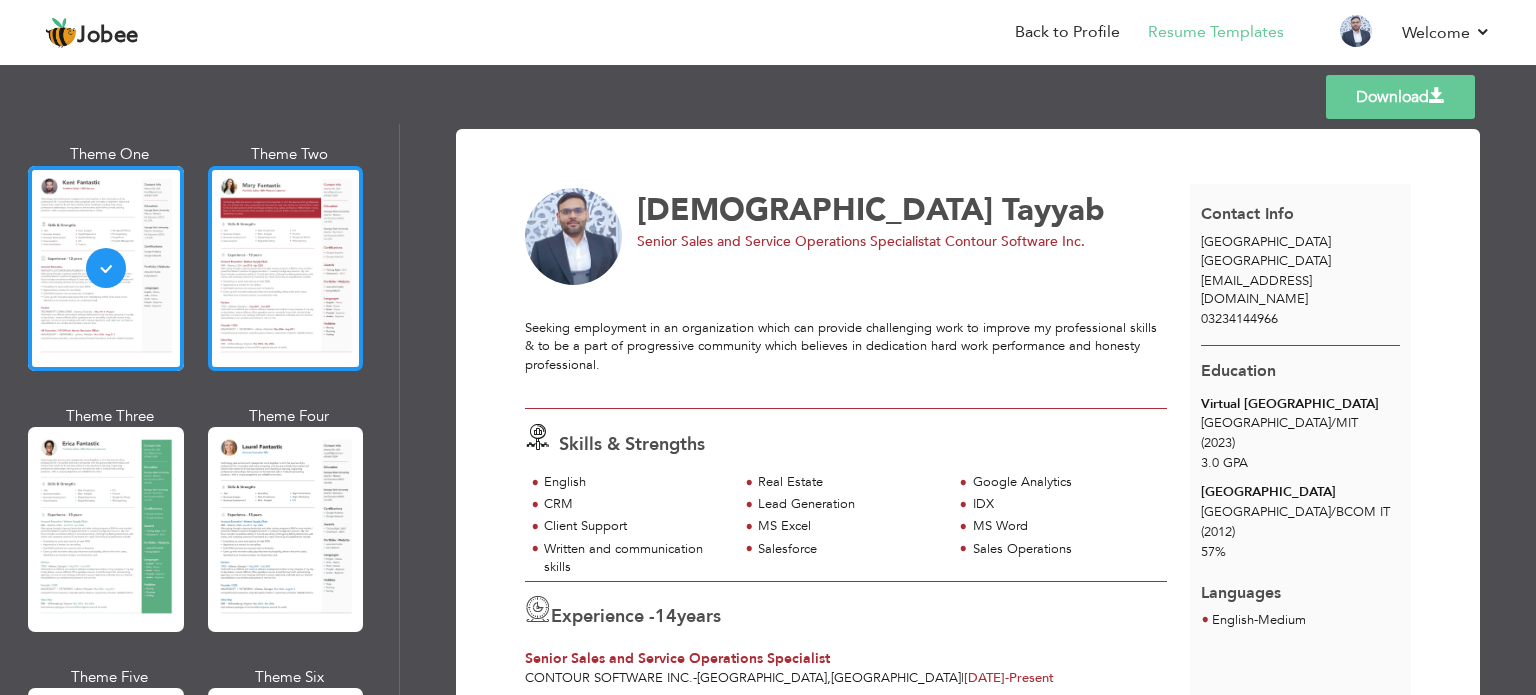 click at bounding box center [286, 268] 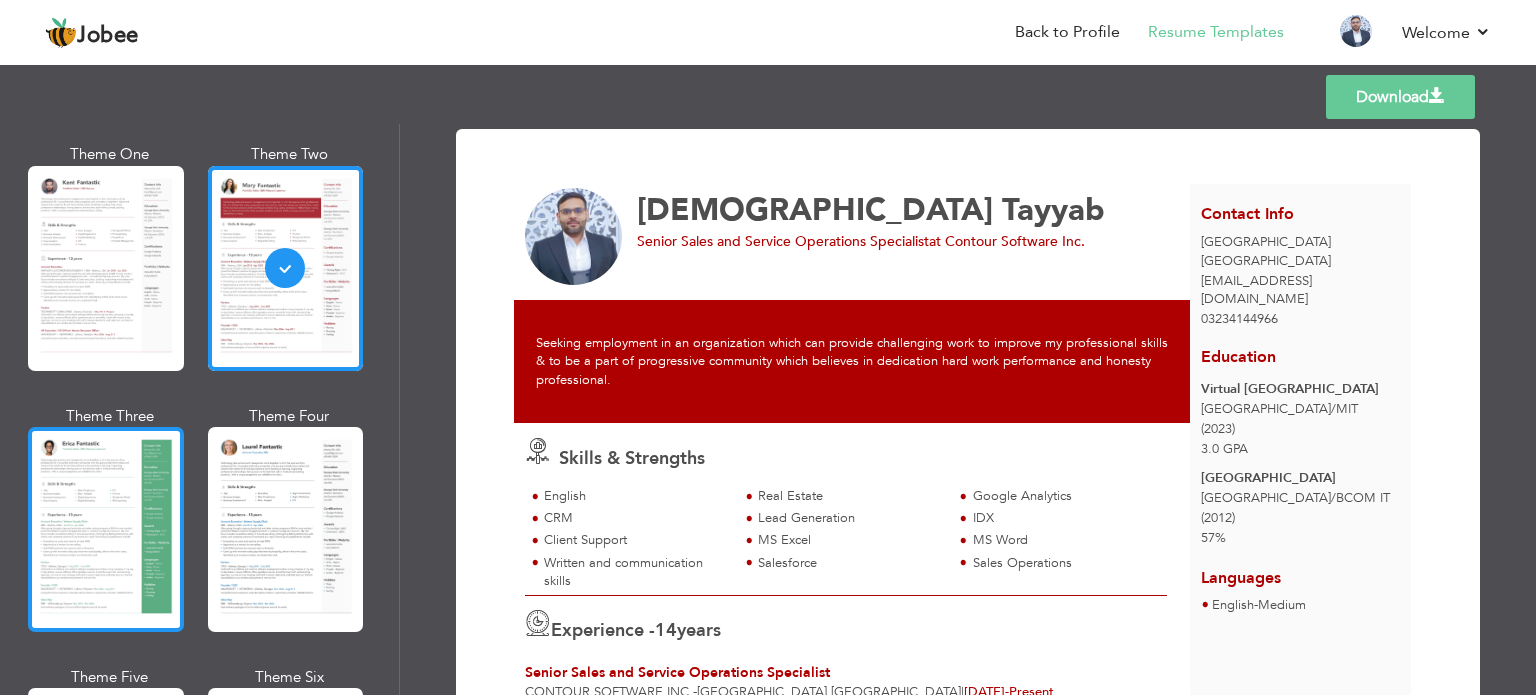 click at bounding box center [106, 529] 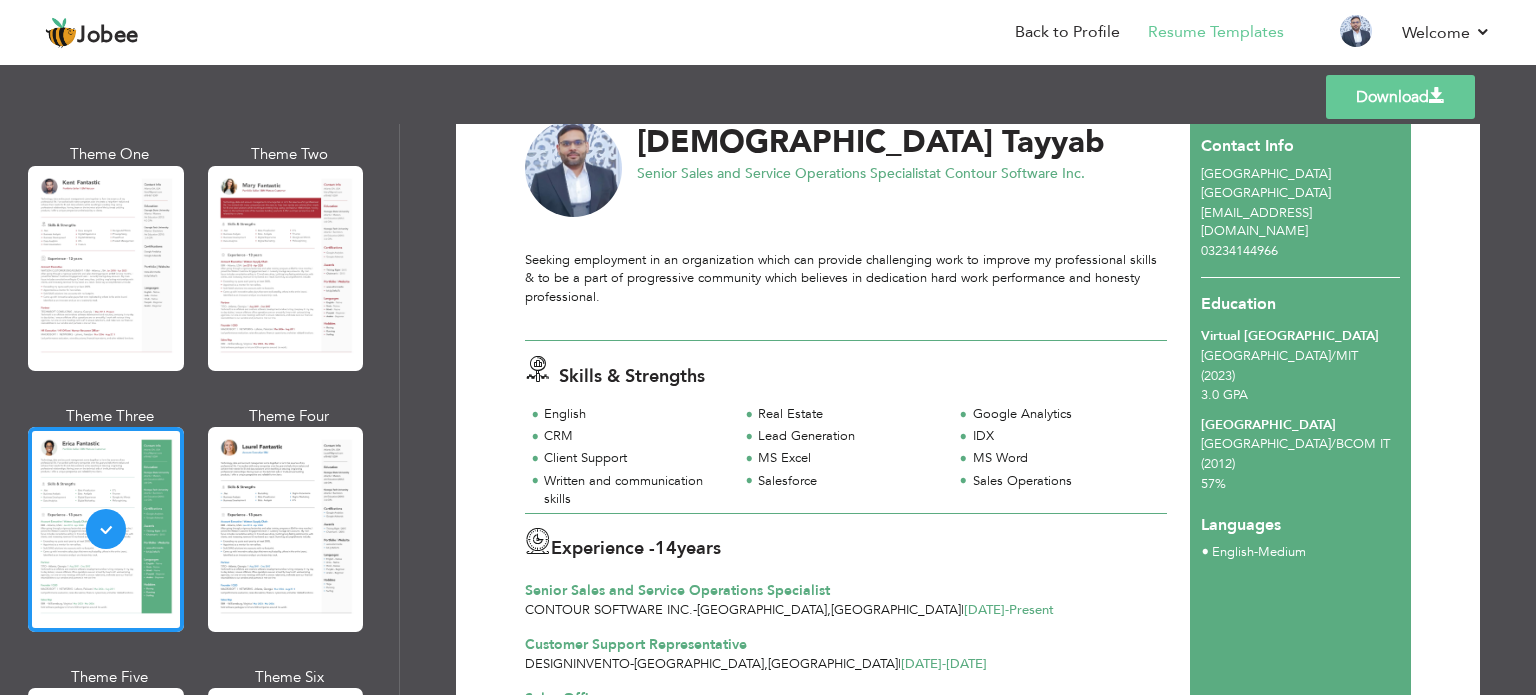 scroll, scrollTop: 100, scrollLeft: 0, axis: vertical 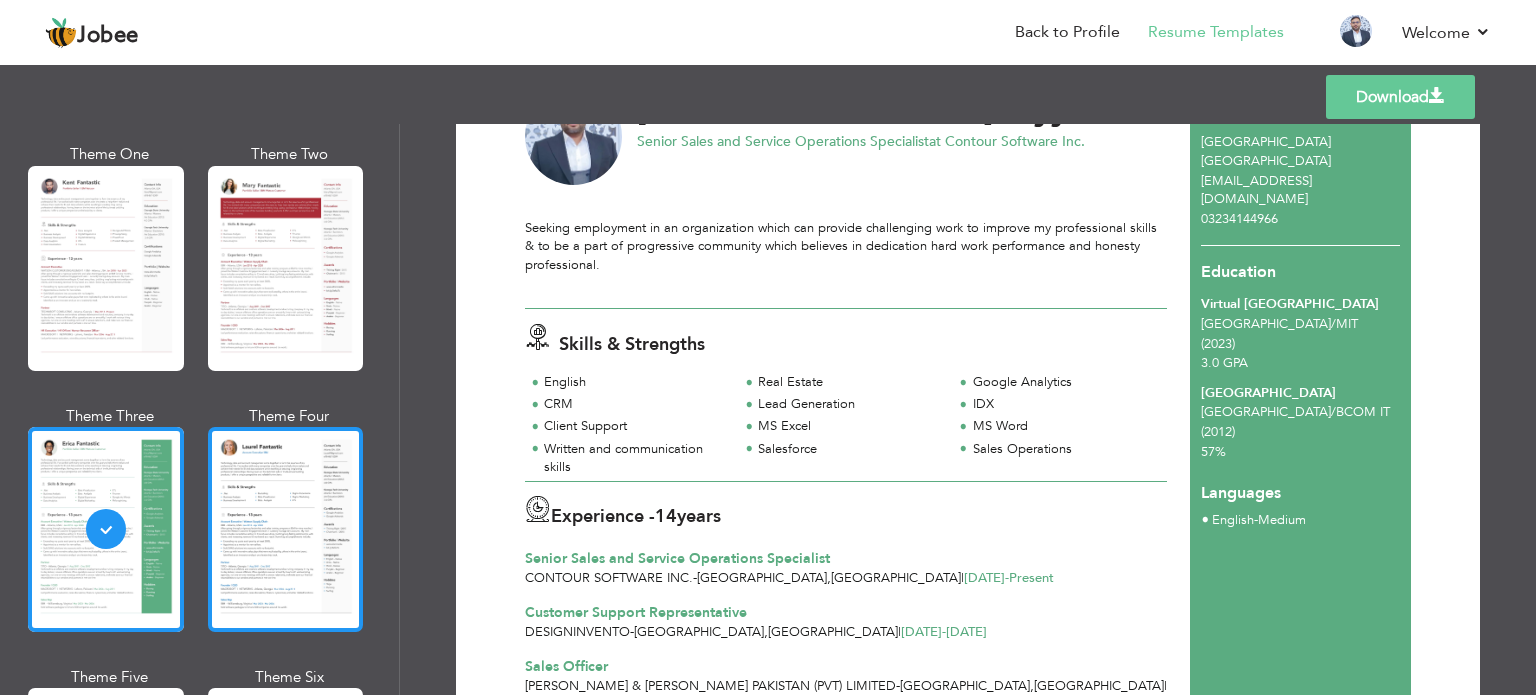 click at bounding box center (286, 529) 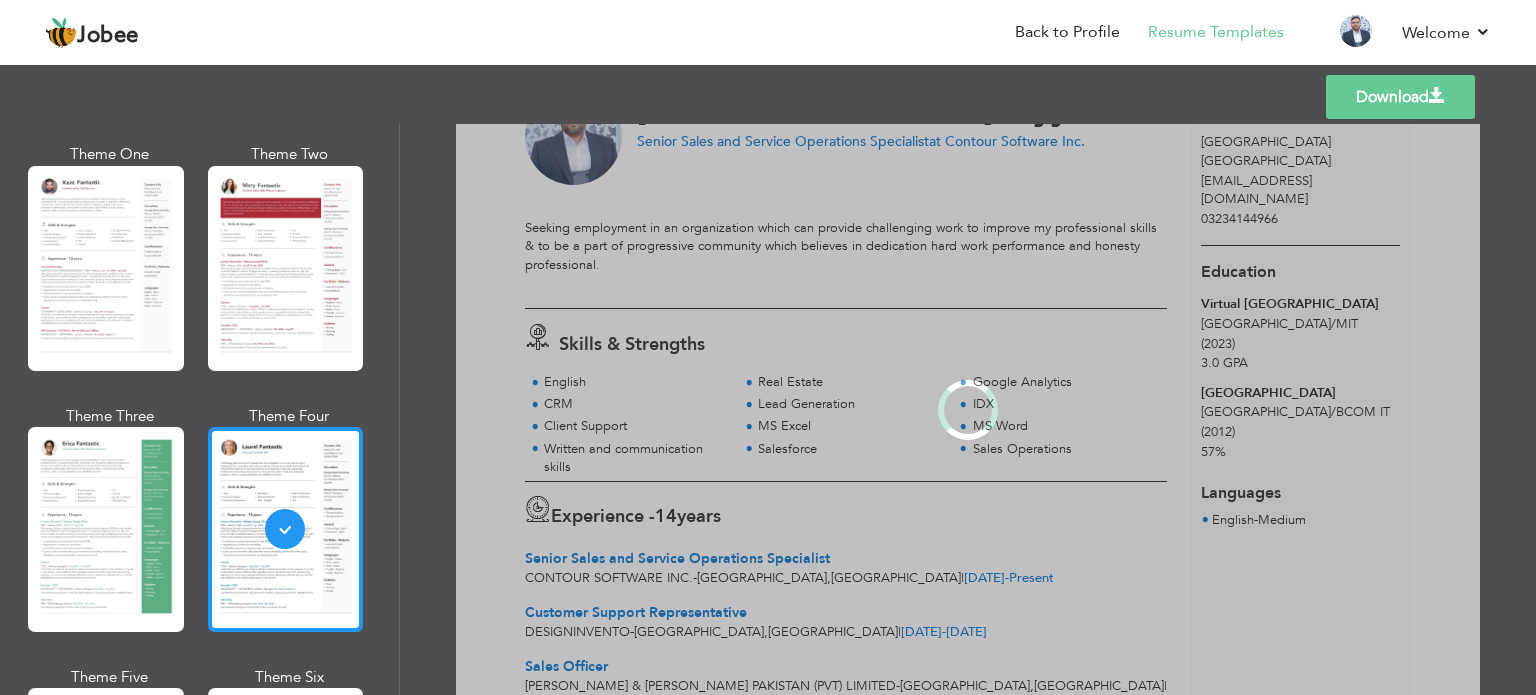scroll, scrollTop: 0, scrollLeft: 0, axis: both 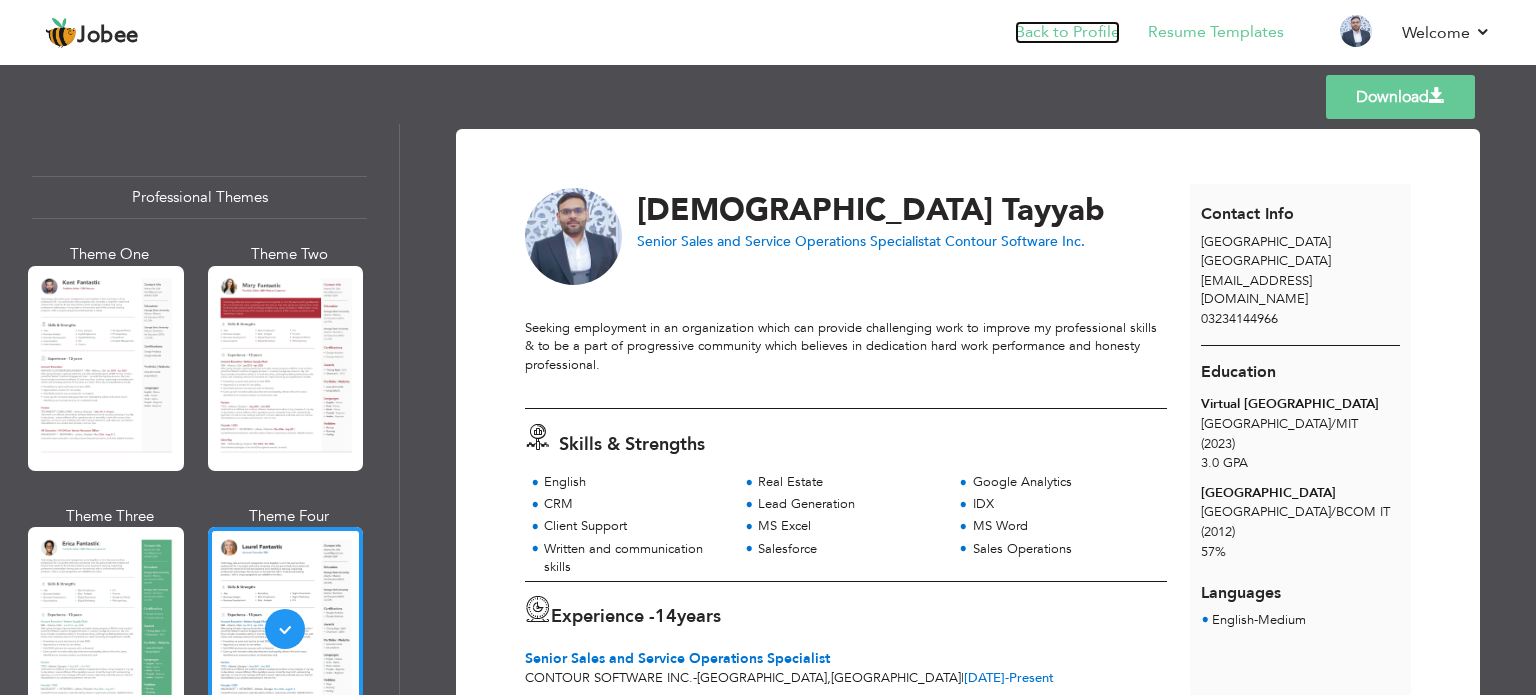 click on "Back to Profile" at bounding box center [1067, 32] 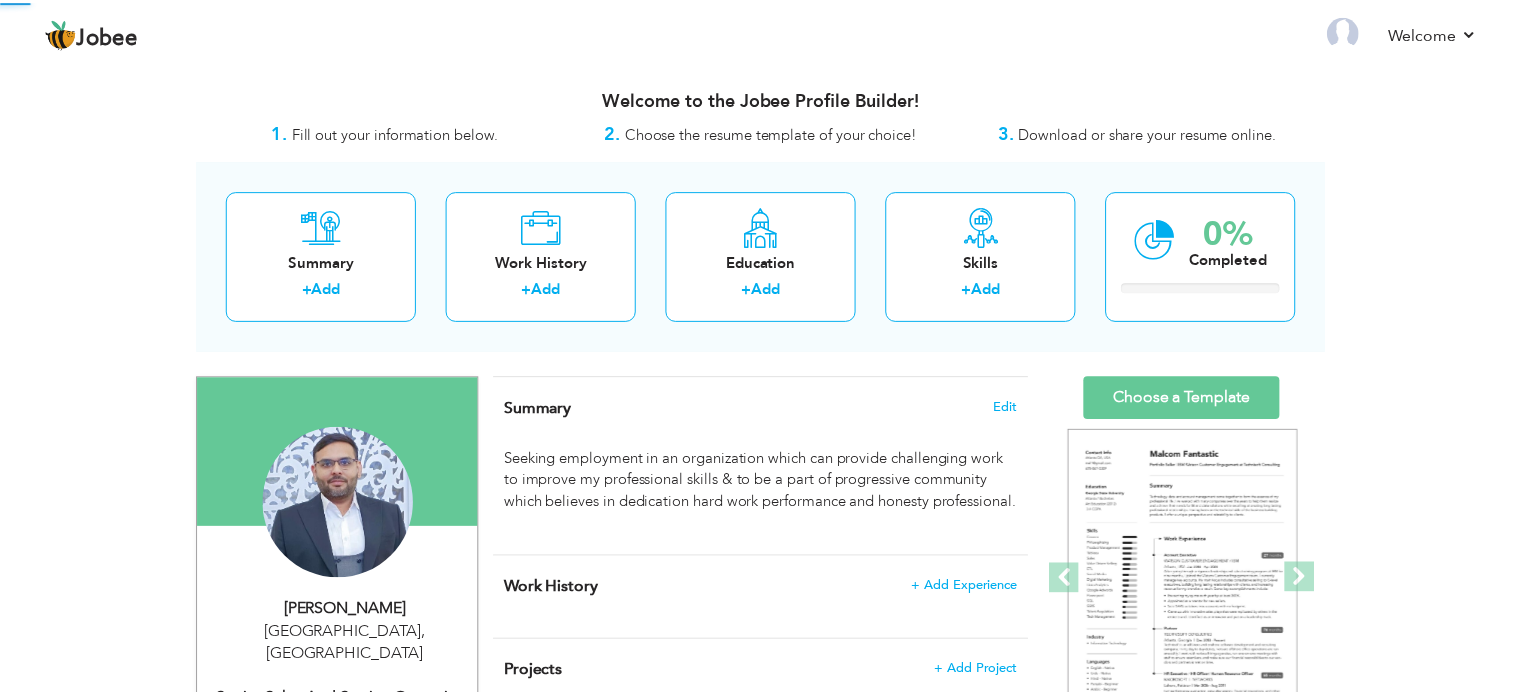 scroll, scrollTop: 0, scrollLeft: 0, axis: both 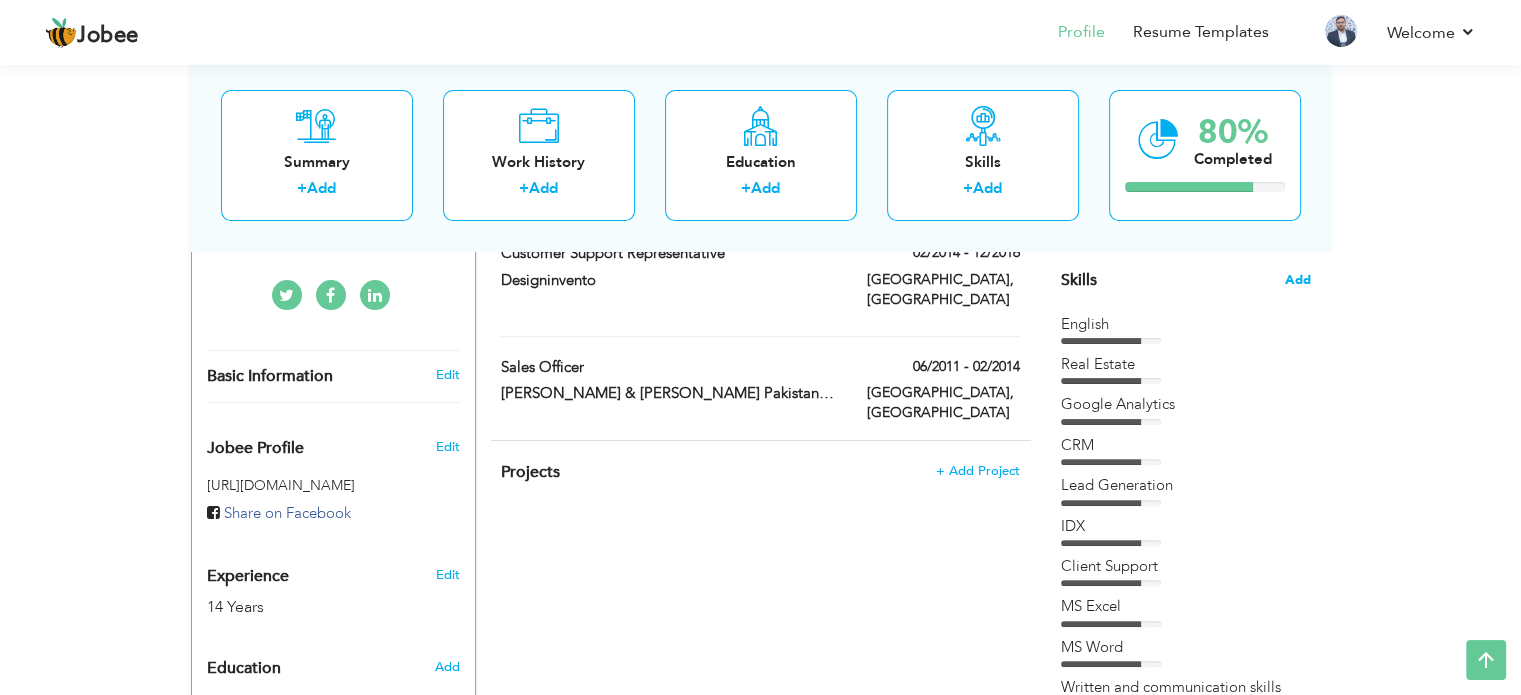 click on "Add" at bounding box center (1298, 280) 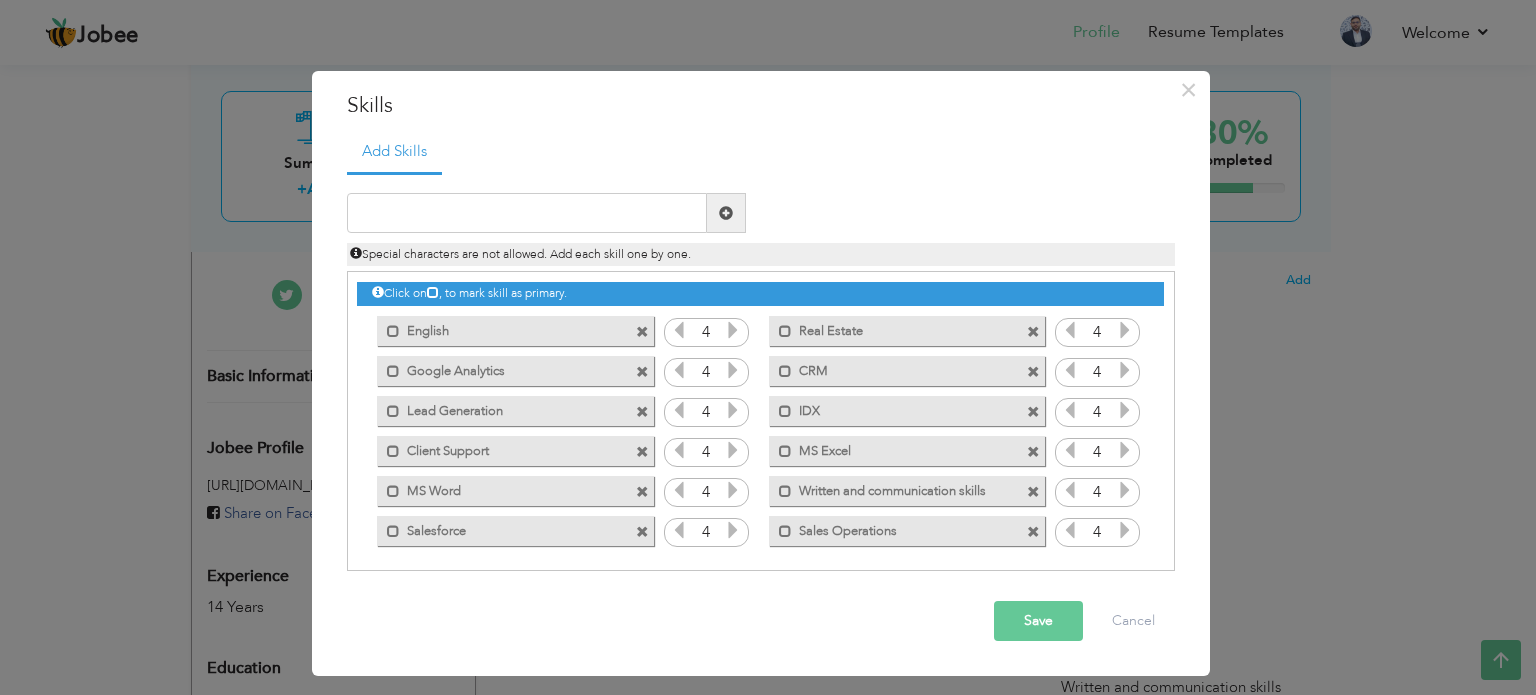 drag, startPoint x: 475, startPoint y: 527, endPoint x: 486, endPoint y: 323, distance: 204.29636 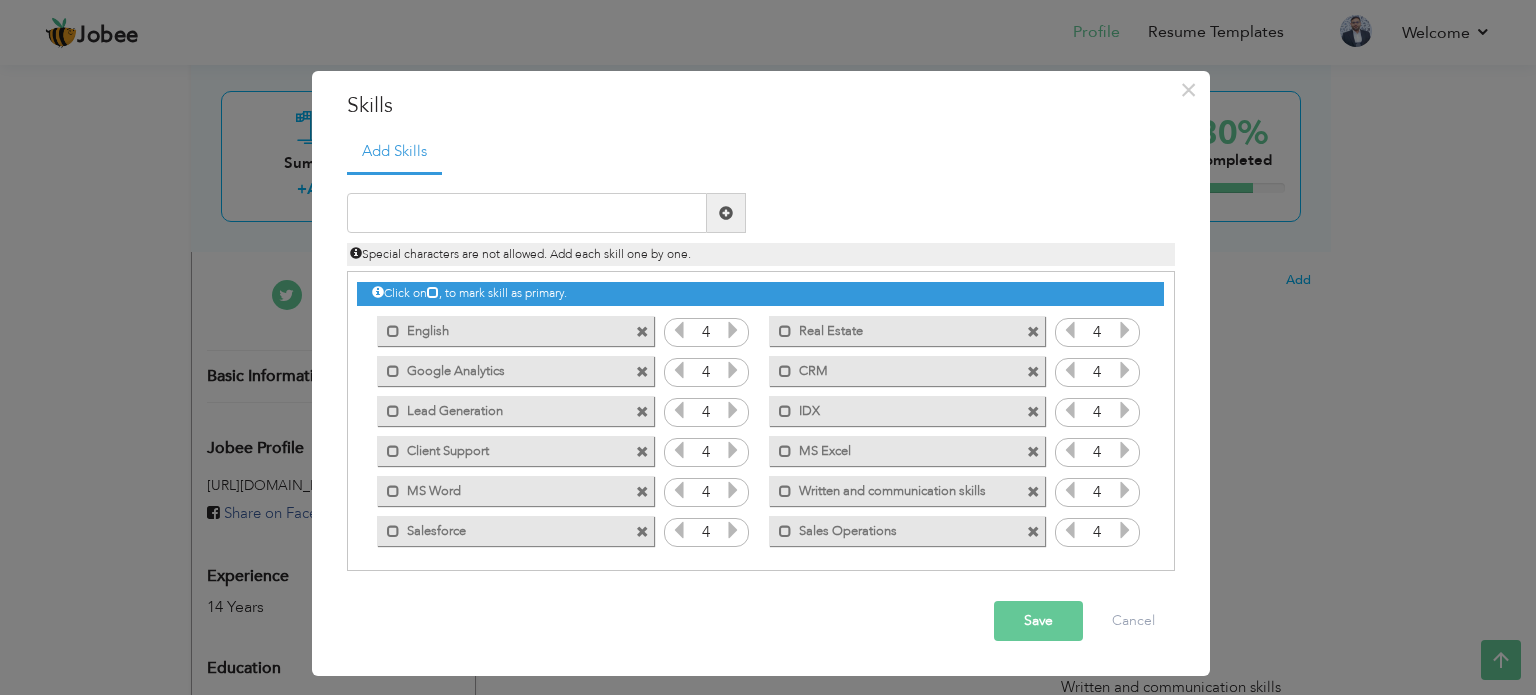 drag, startPoint x: 593, startPoint y: 330, endPoint x: 592, endPoint y: 419, distance: 89.005615 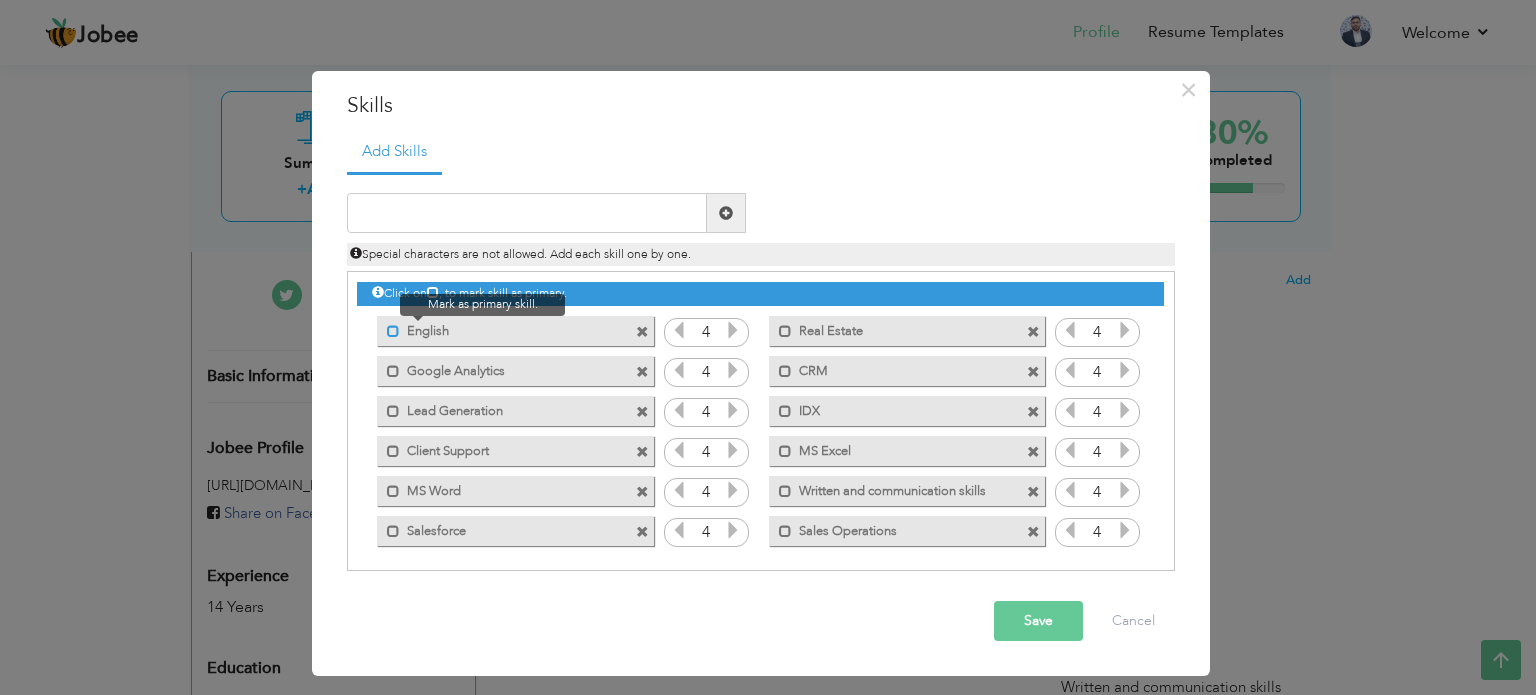 click at bounding box center [393, 331] 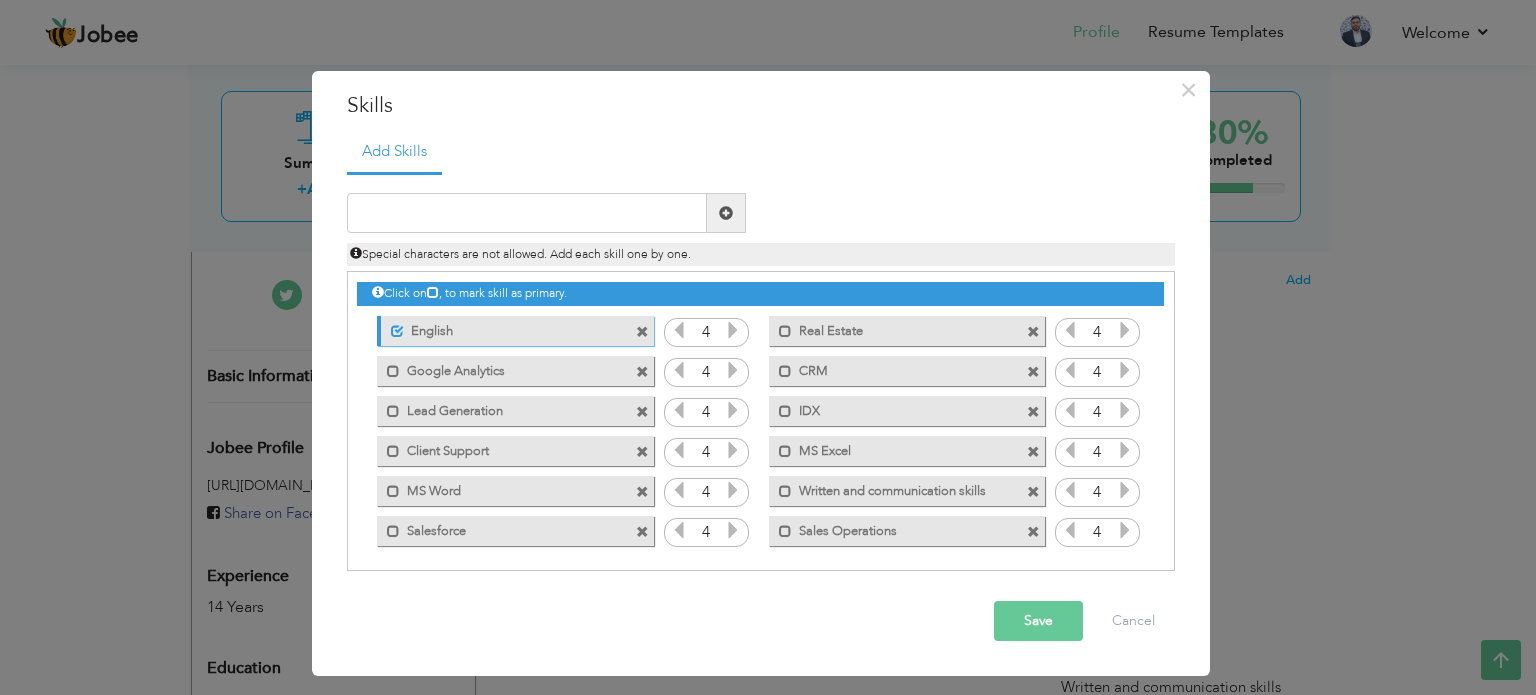 drag, startPoint x: 428, startPoint y: 328, endPoint x: 420, endPoint y: 378, distance: 50.635956 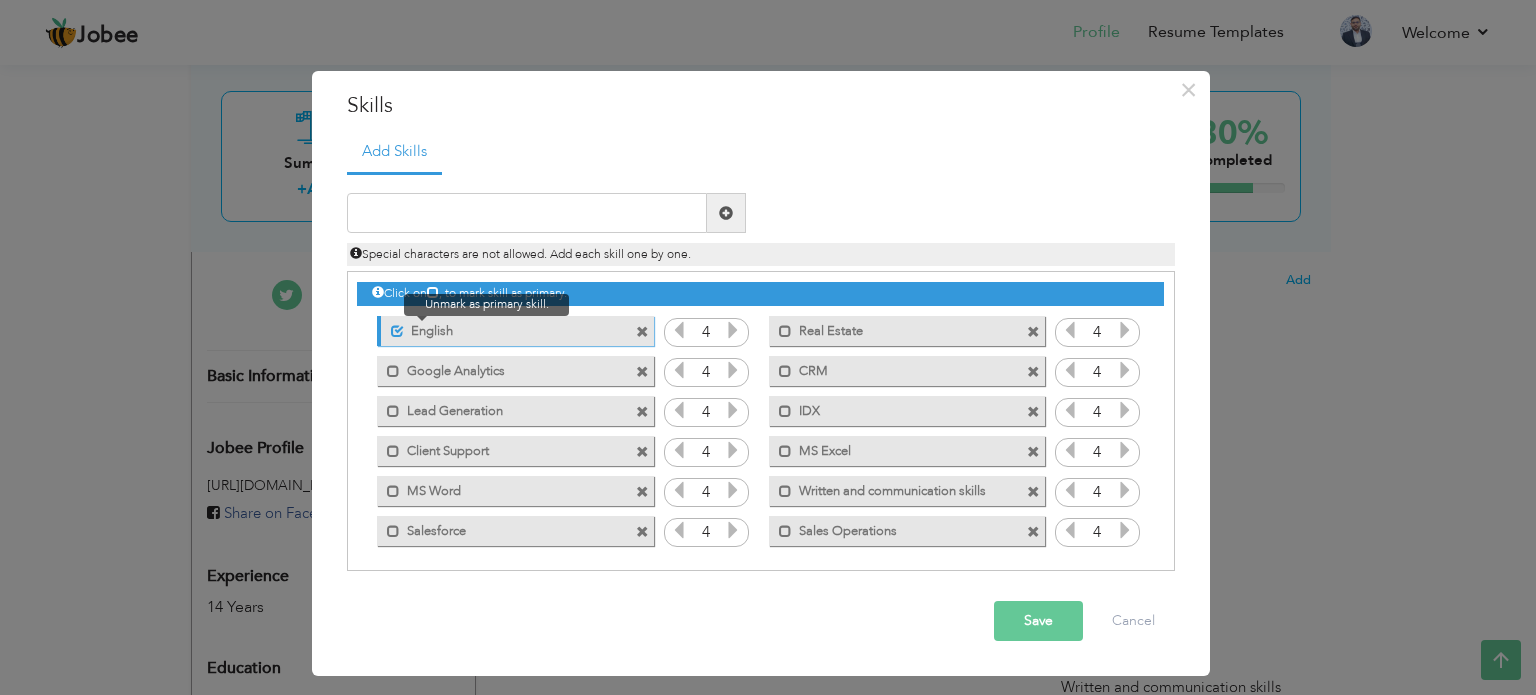 click at bounding box center [397, 331] 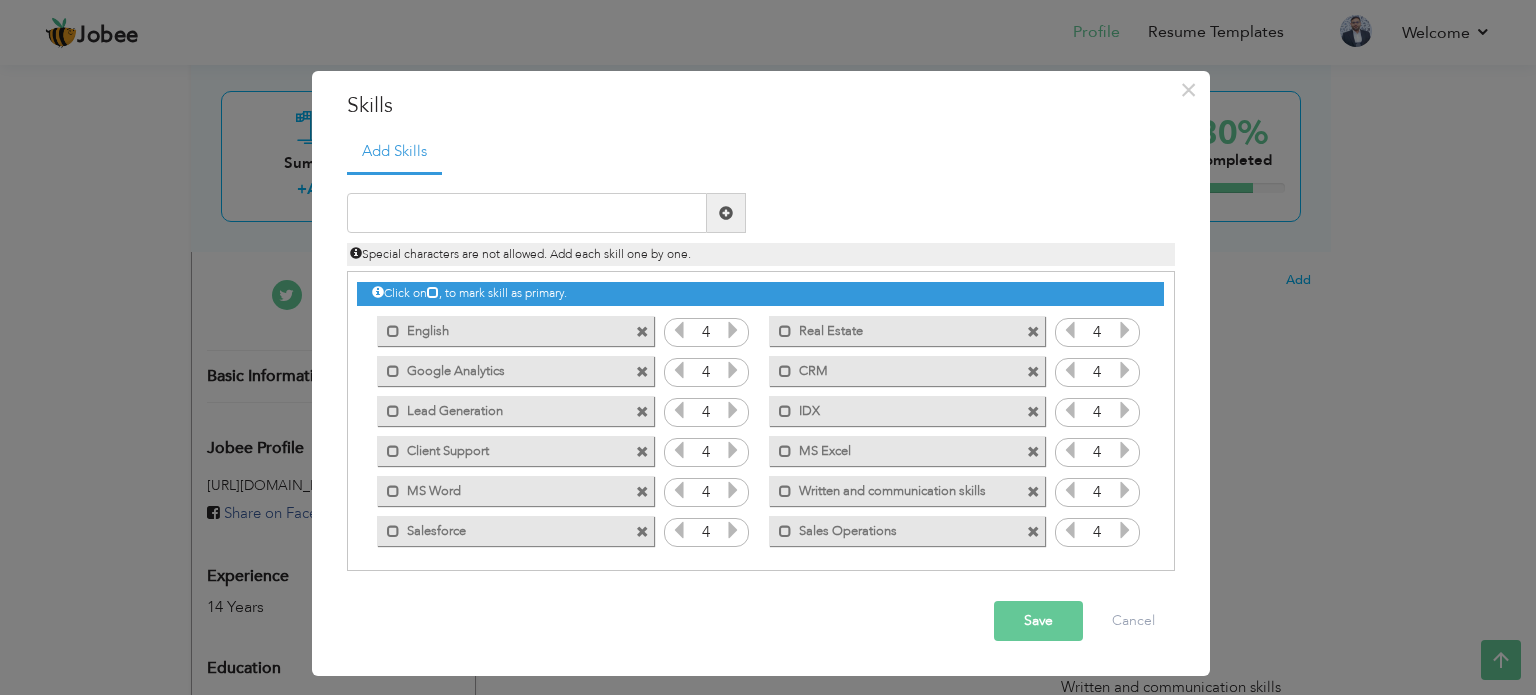 drag, startPoint x: 515, startPoint y: 327, endPoint x: 518, endPoint y: 365, distance: 38.118237 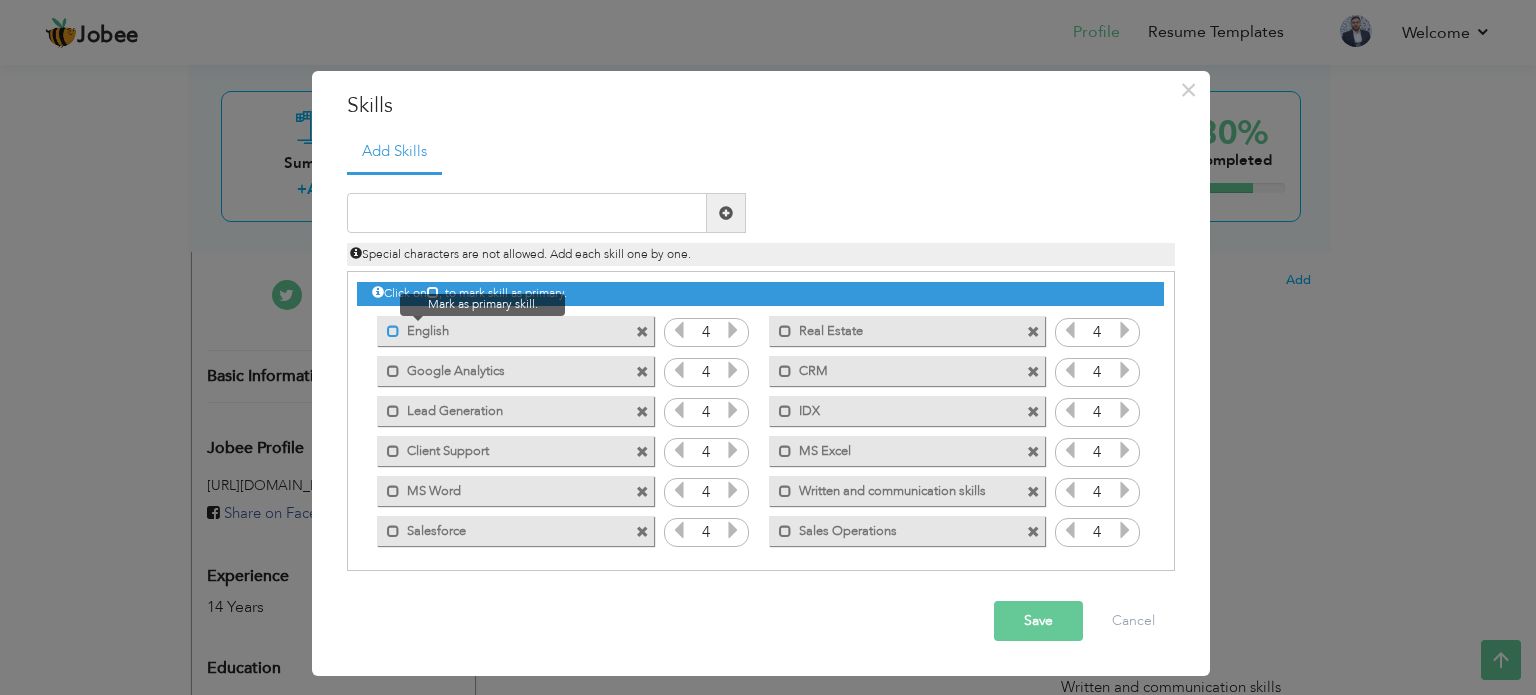 click at bounding box center [393, 331] 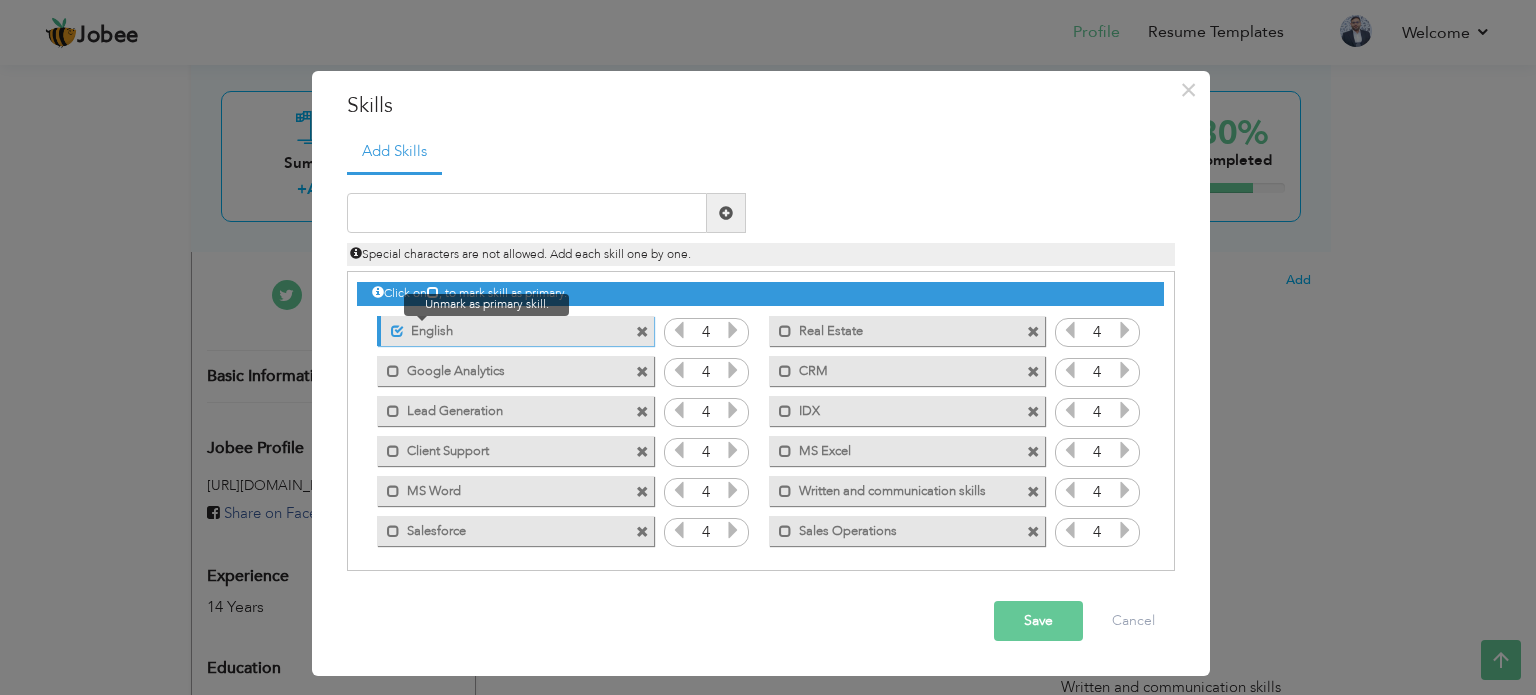 click at bounding box center (397, 331) 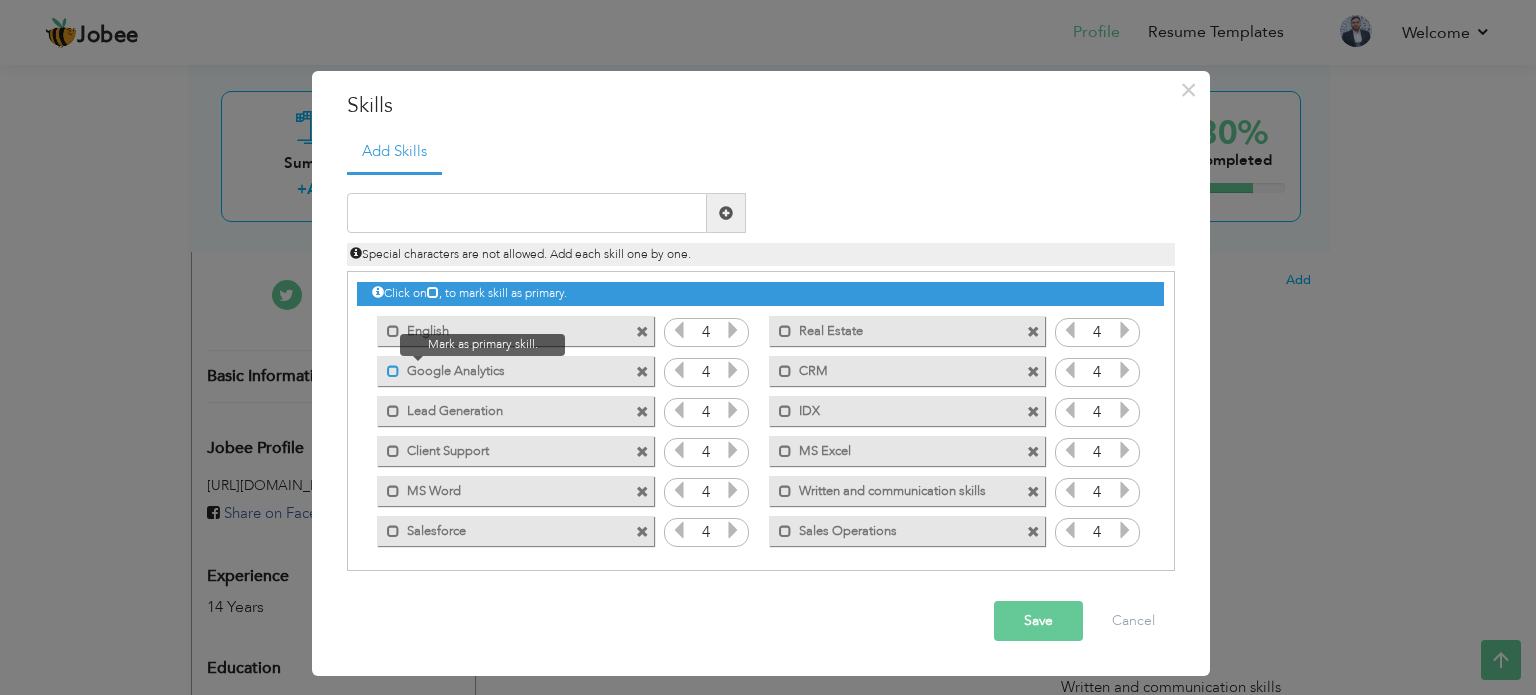 click at bounding box center (393, 371) 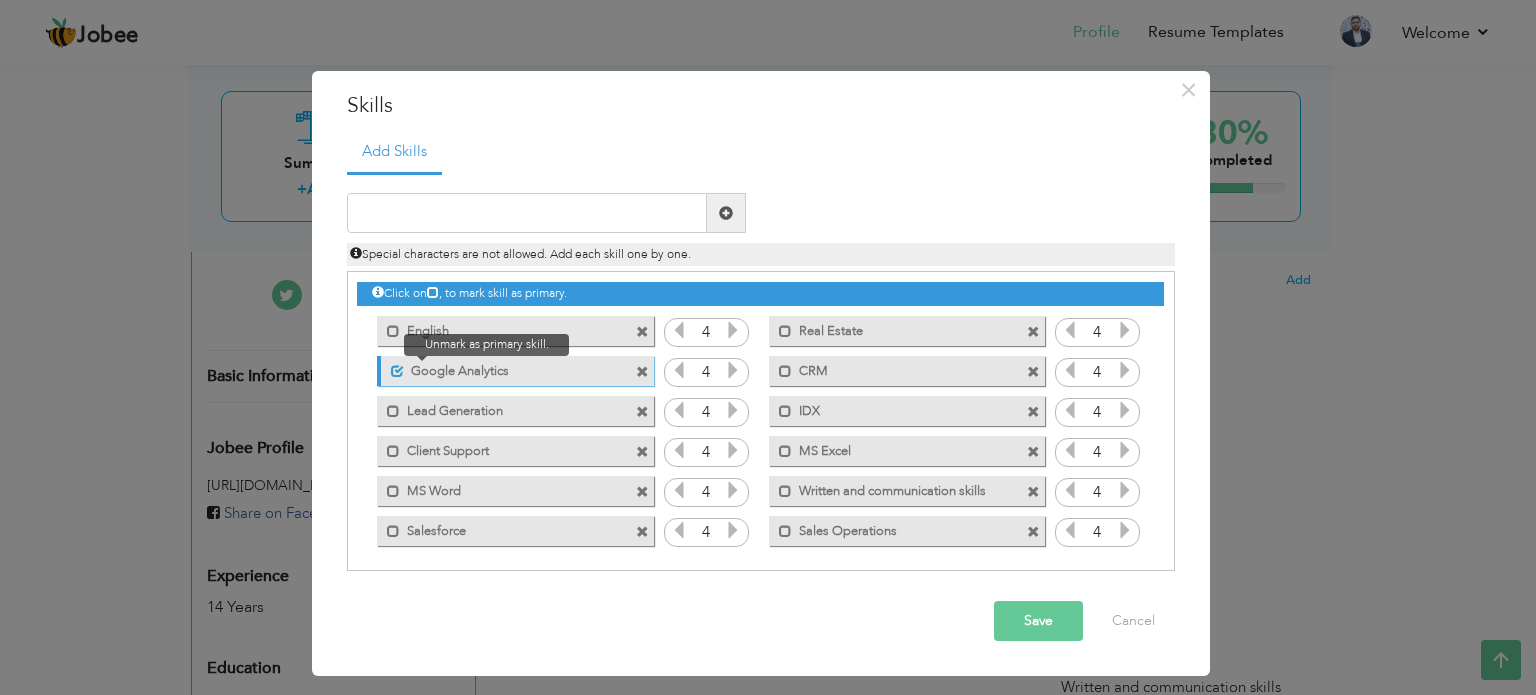 click at bounding box center [397, 371] 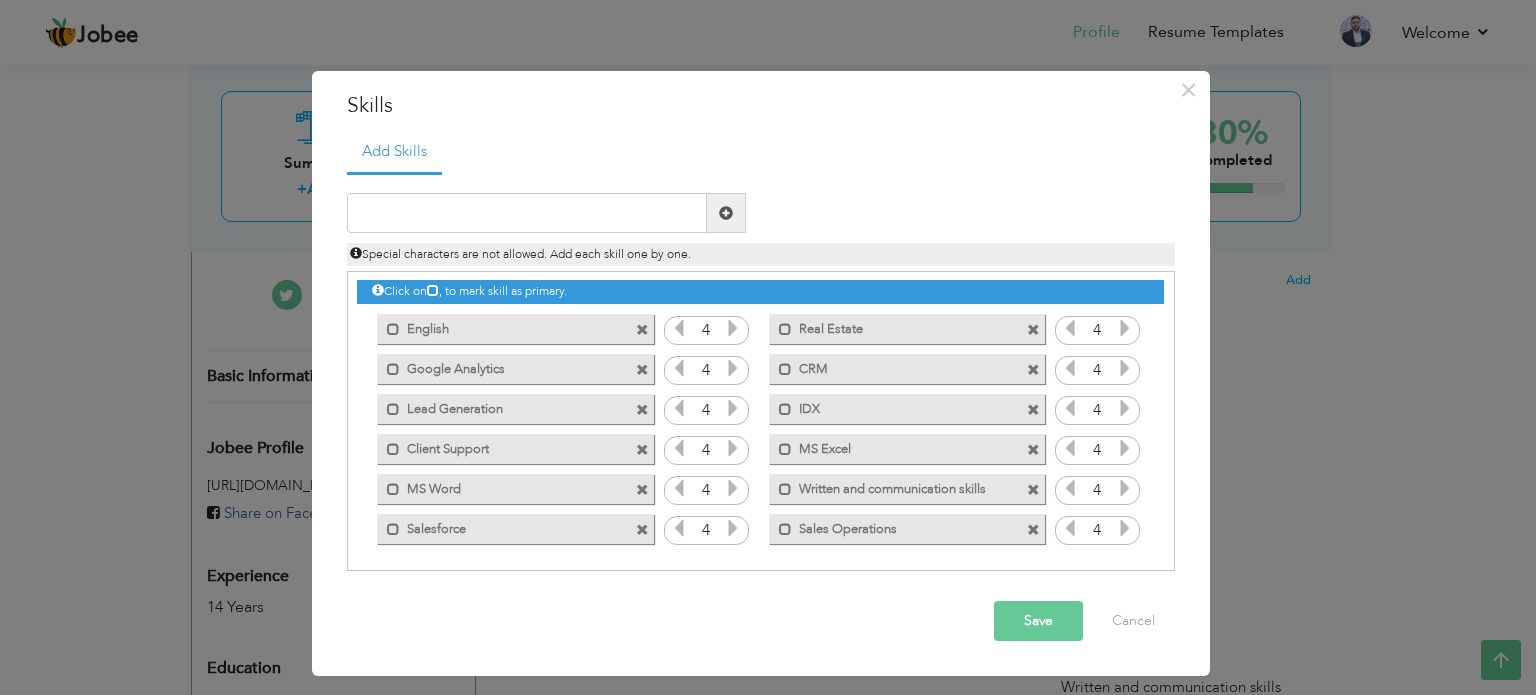 scroll, scrollTop: 0, scrollLeft: 0, axis: both 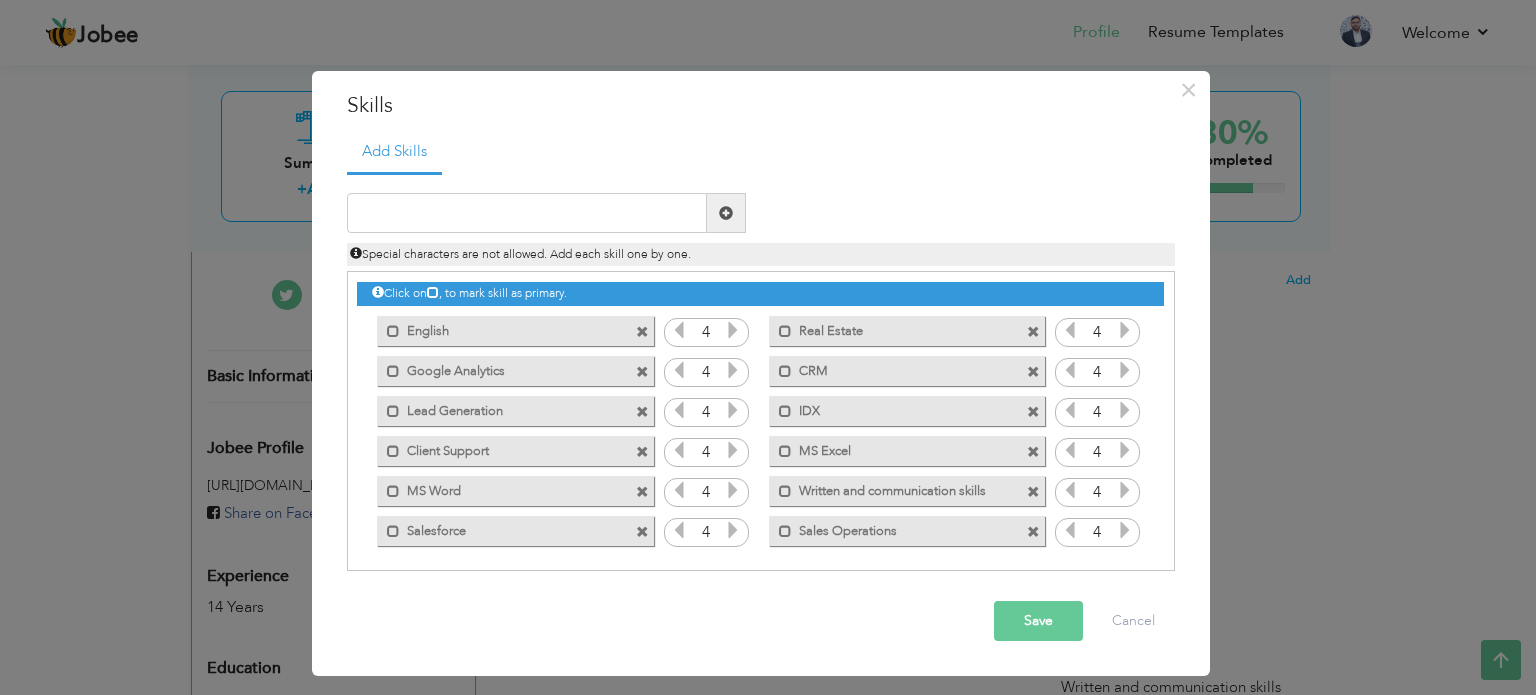 drag, startPoint x: 850, startPoint y: 335, endPoint x: 857, endPoint y: 306, distance: 29.832869 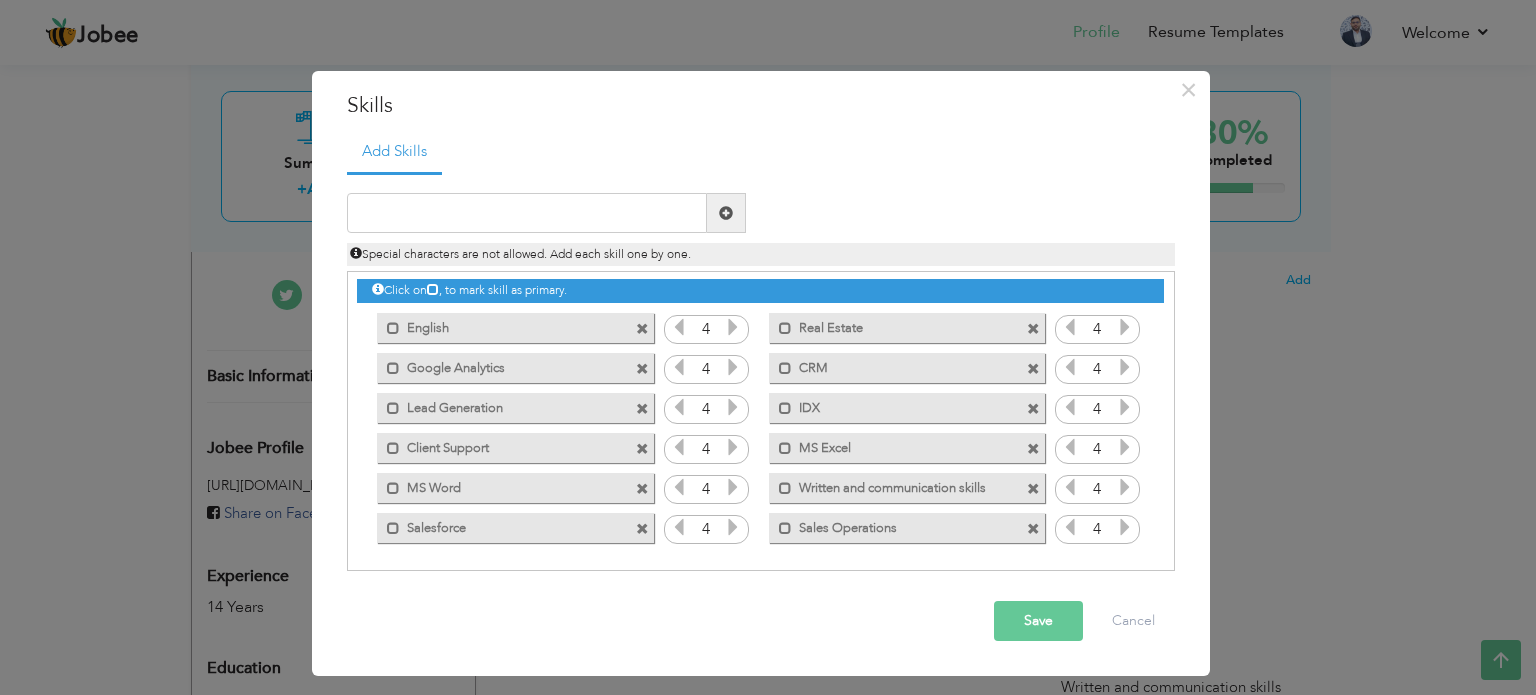 scroll, scrollTop: 0, scrollLeft: 0, axis: both 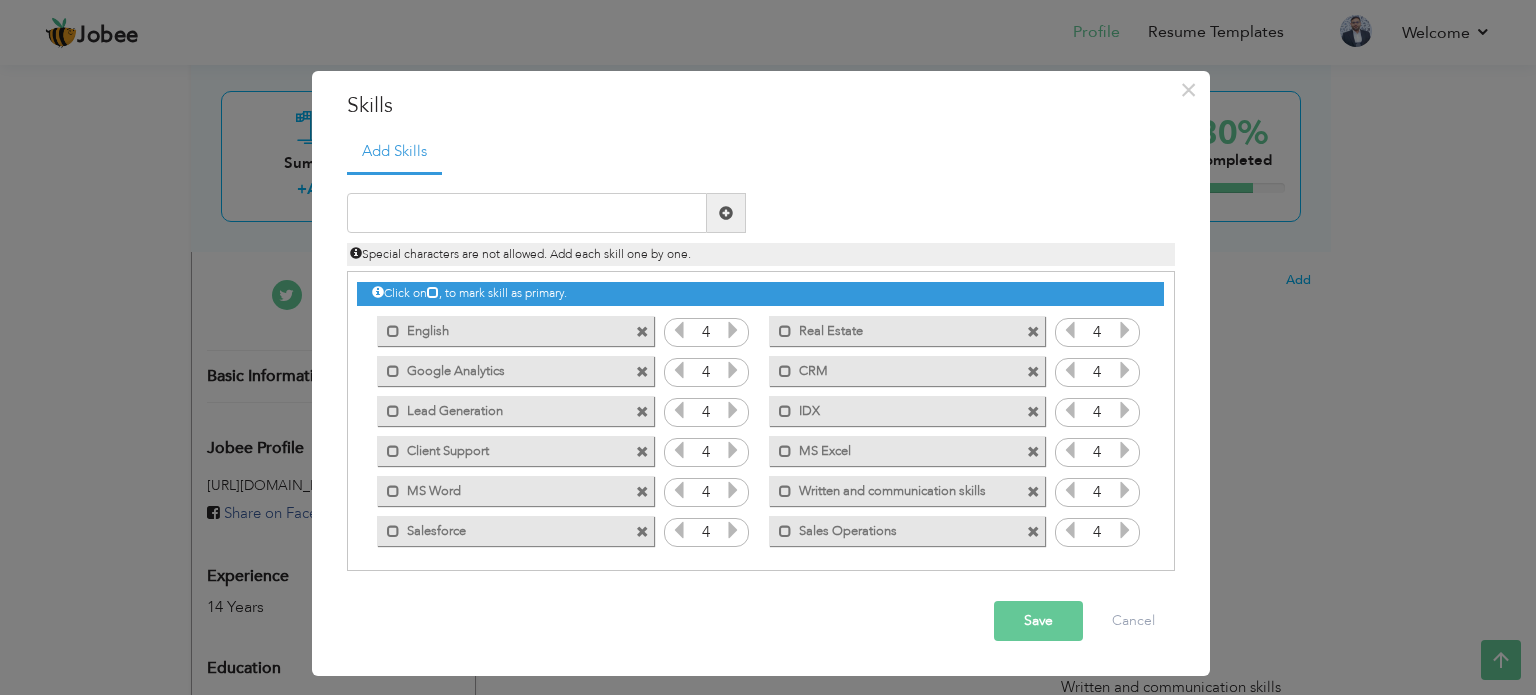 drag, startPoint x: 524, startPoint y: 537, endPoint x: 514, endPoint y: 330, distance: 207.24141 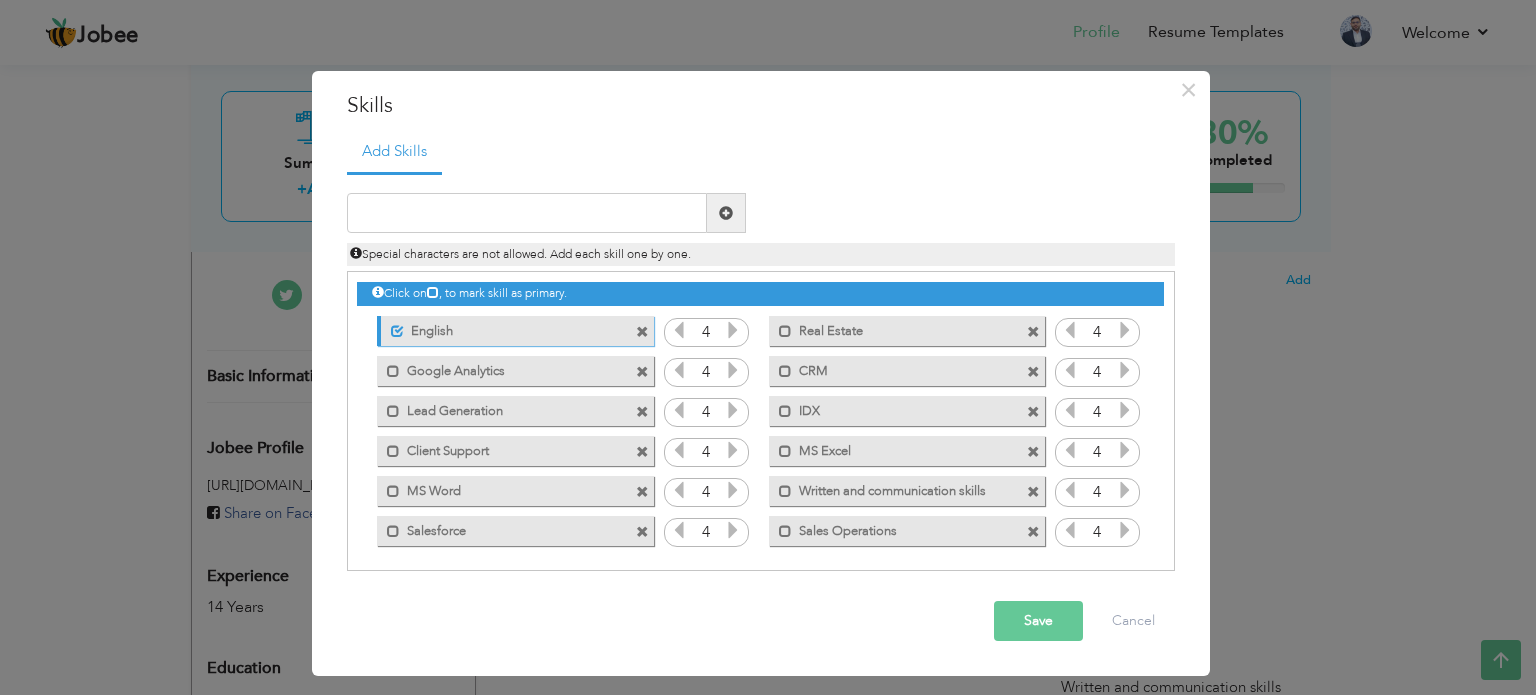 click on "English" at bounding box center [503, 328] 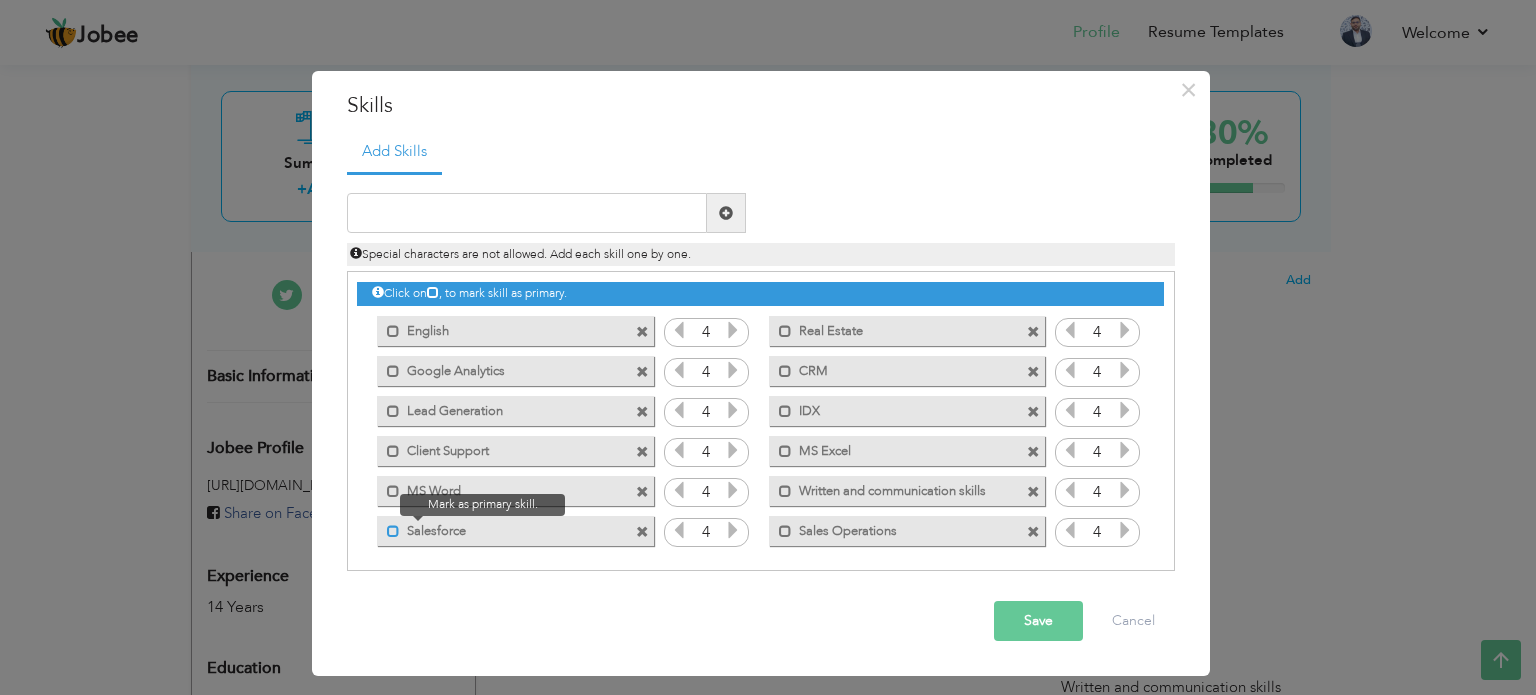 click at bounding box center [393, 531] 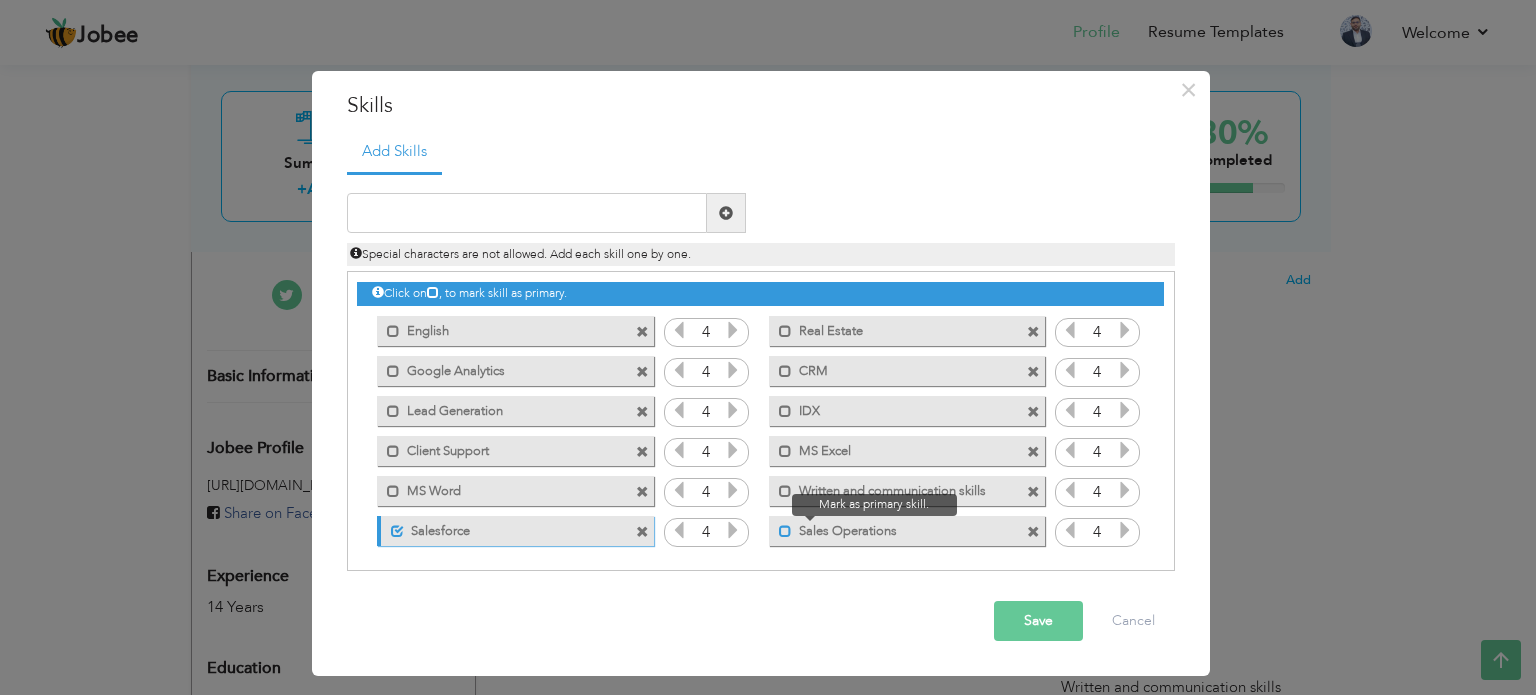 click at bounding box center [785, 531] 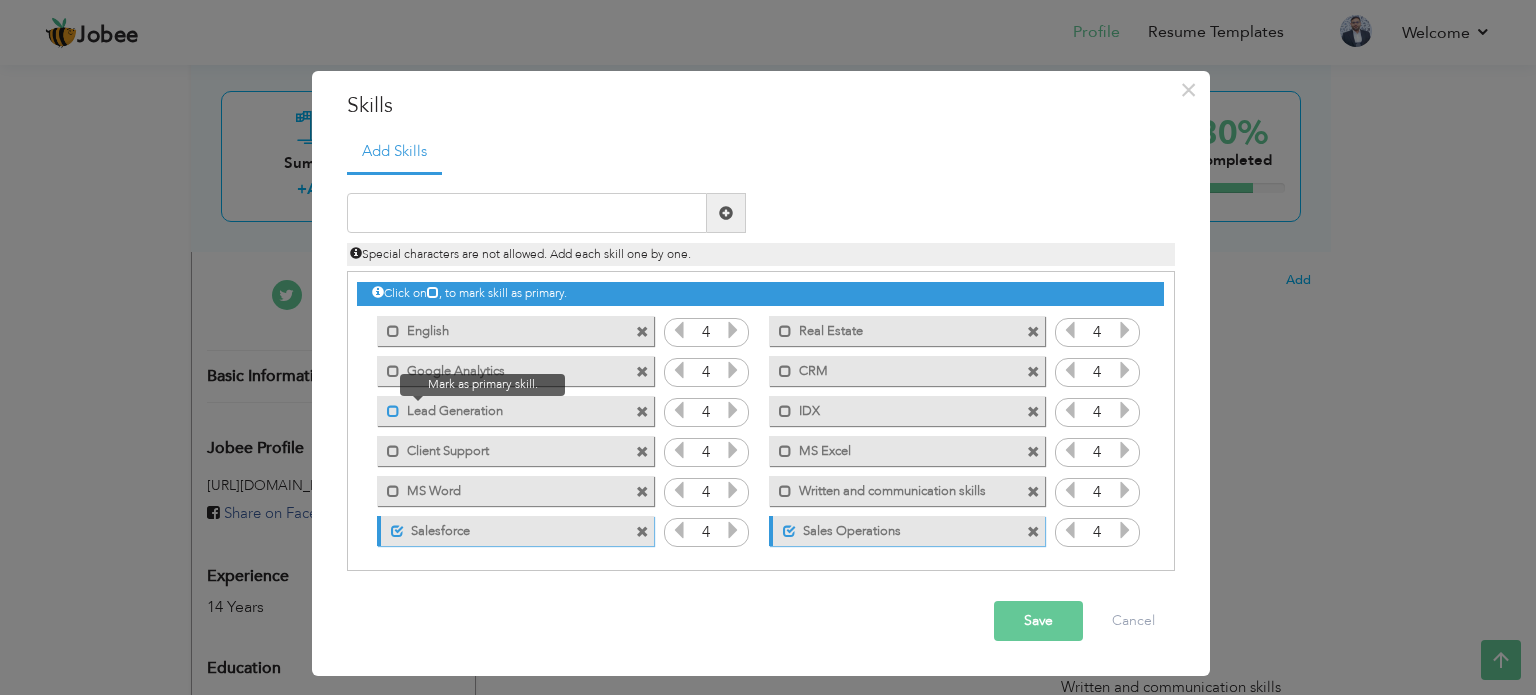 click at bounding box center (393, 411) 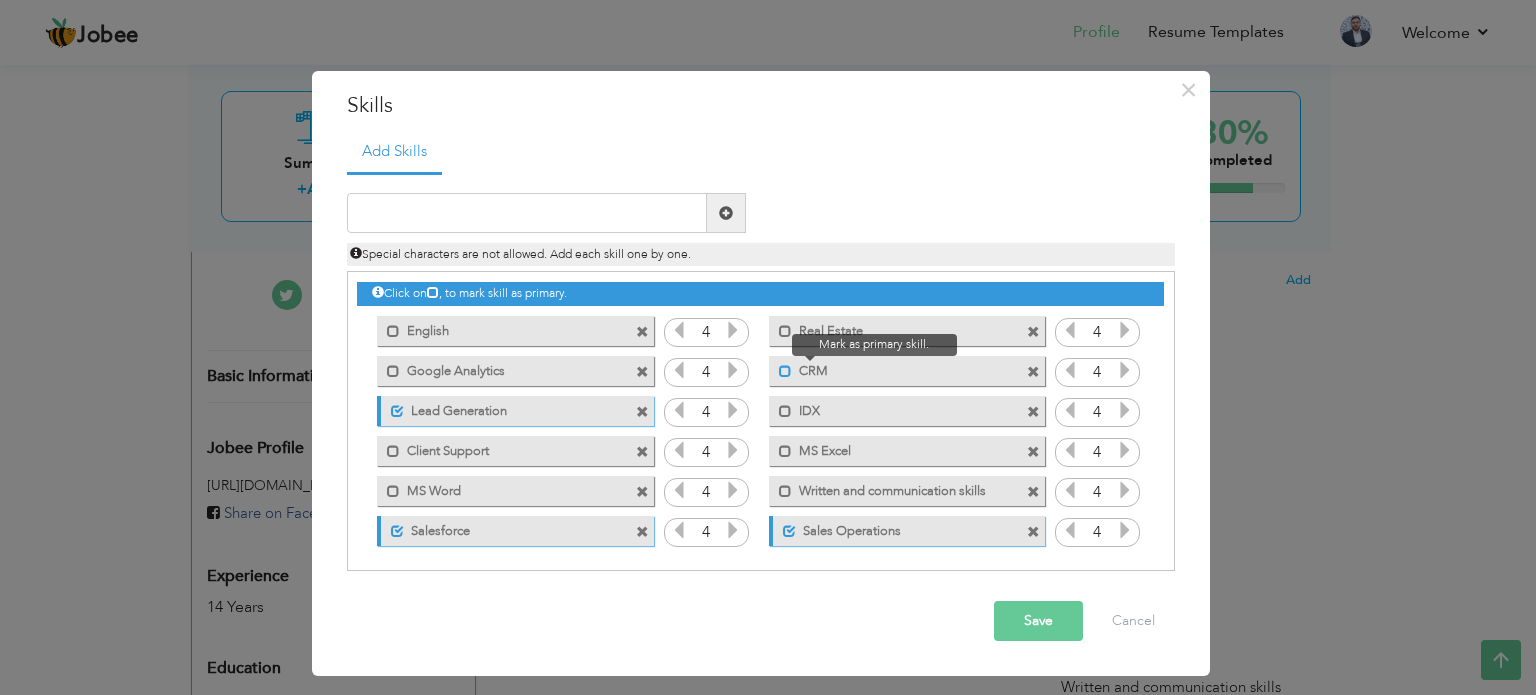click at bounding box center (785, 371) 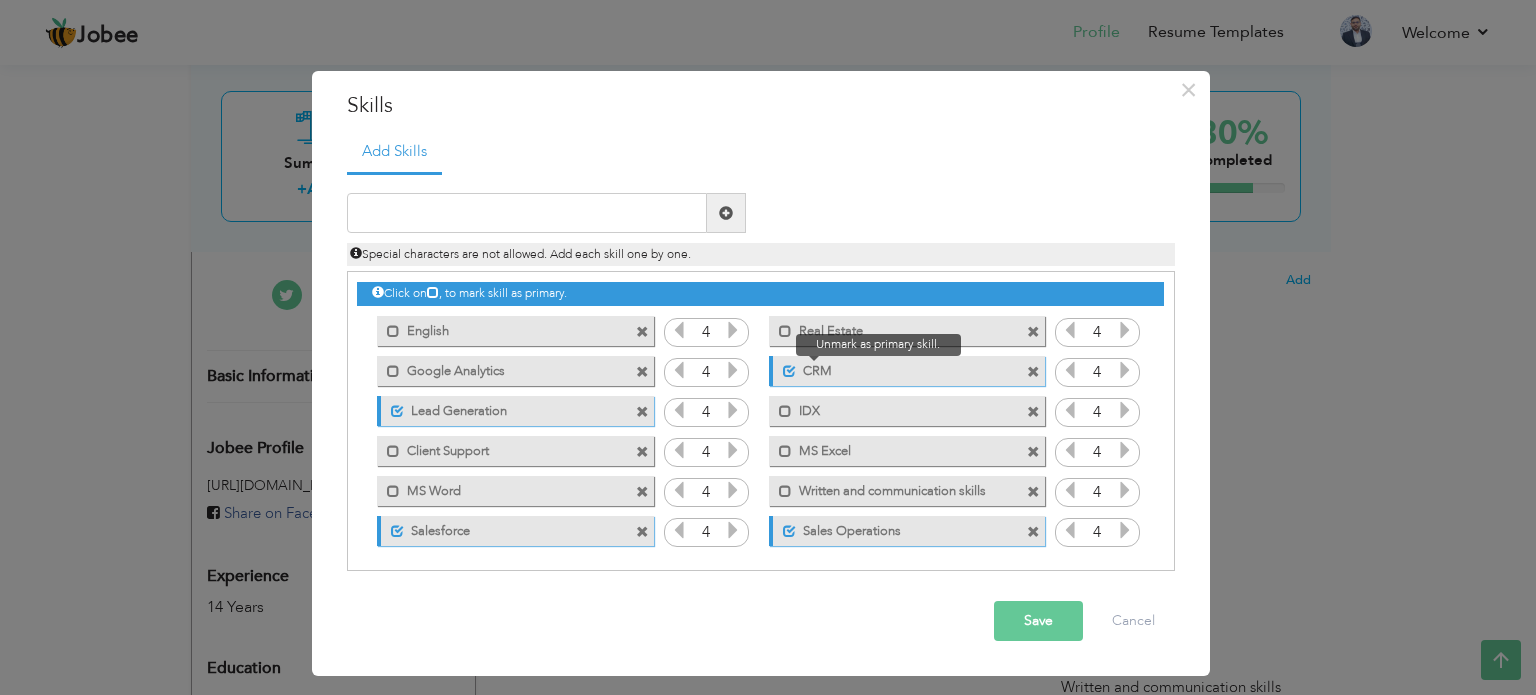 click at bounding box center [789, 371] 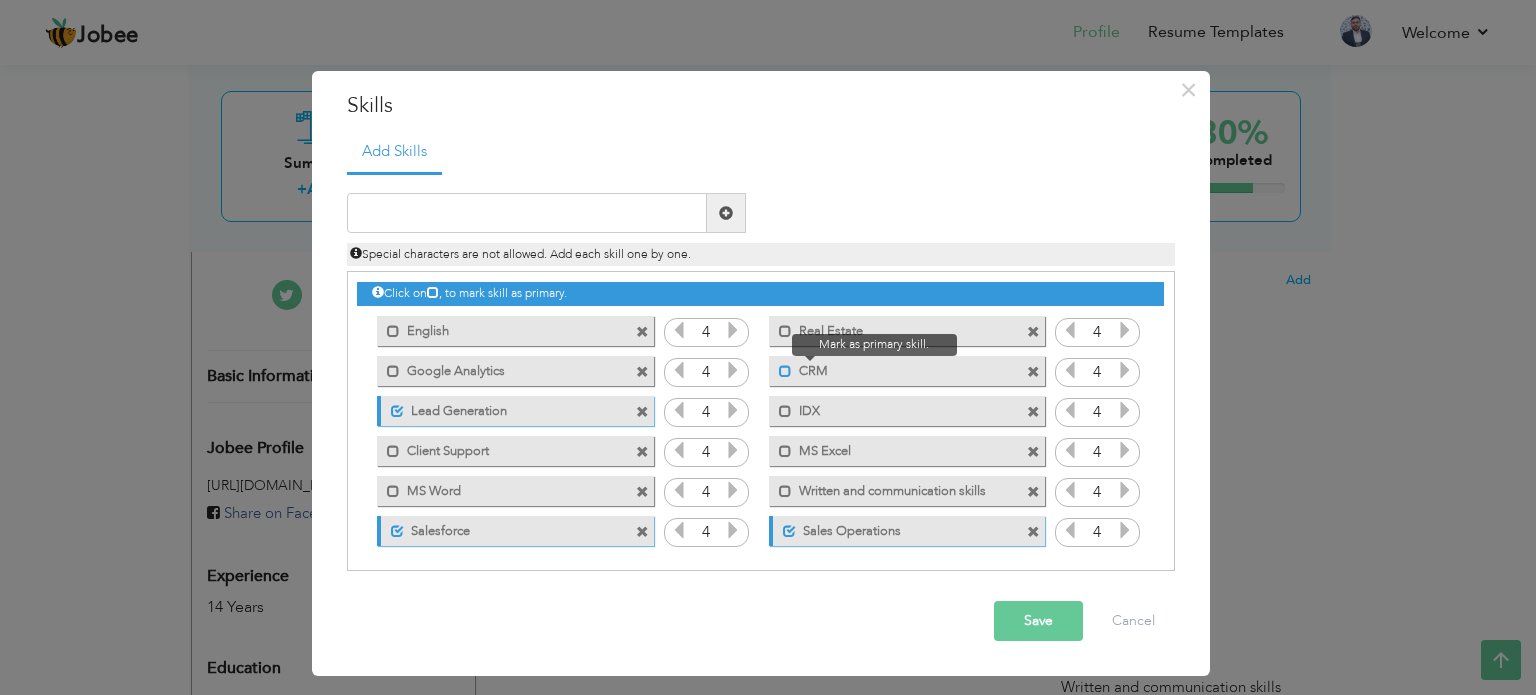 click at bounding box center (785, 371) 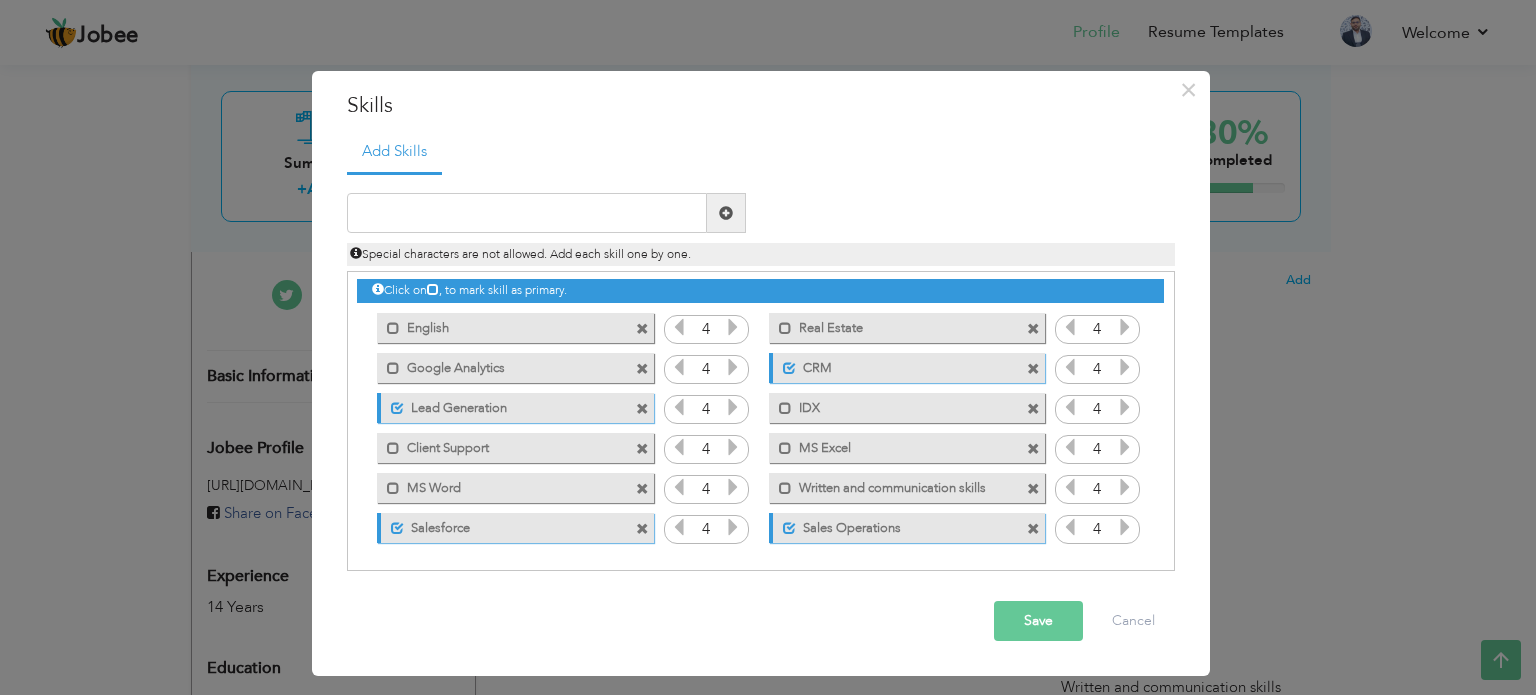 scroll, scrollTop: 4, scrollLeft: 0, axis: vertical 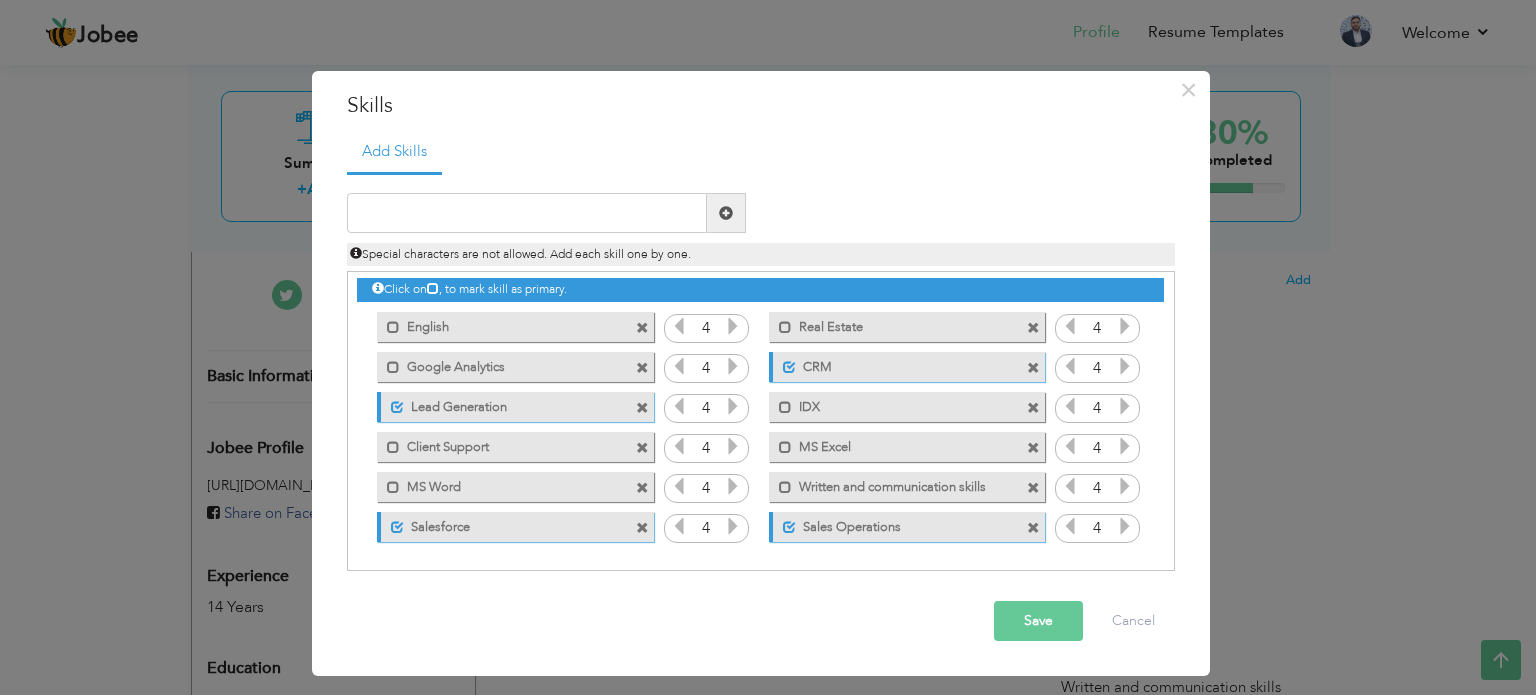 click on "Save" at bounding box center (1038, 621) 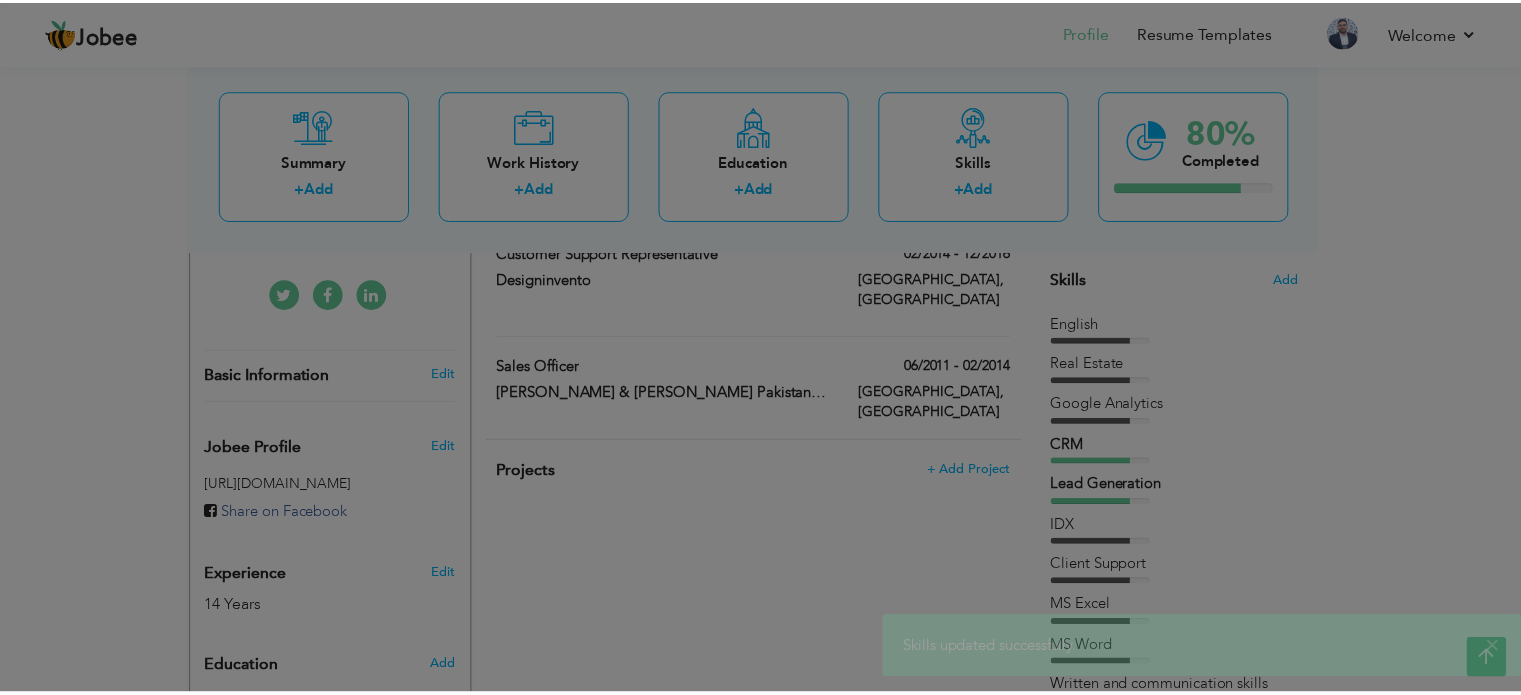 scroll, scrollTop: 0, scrollLeft: 0, axis: both 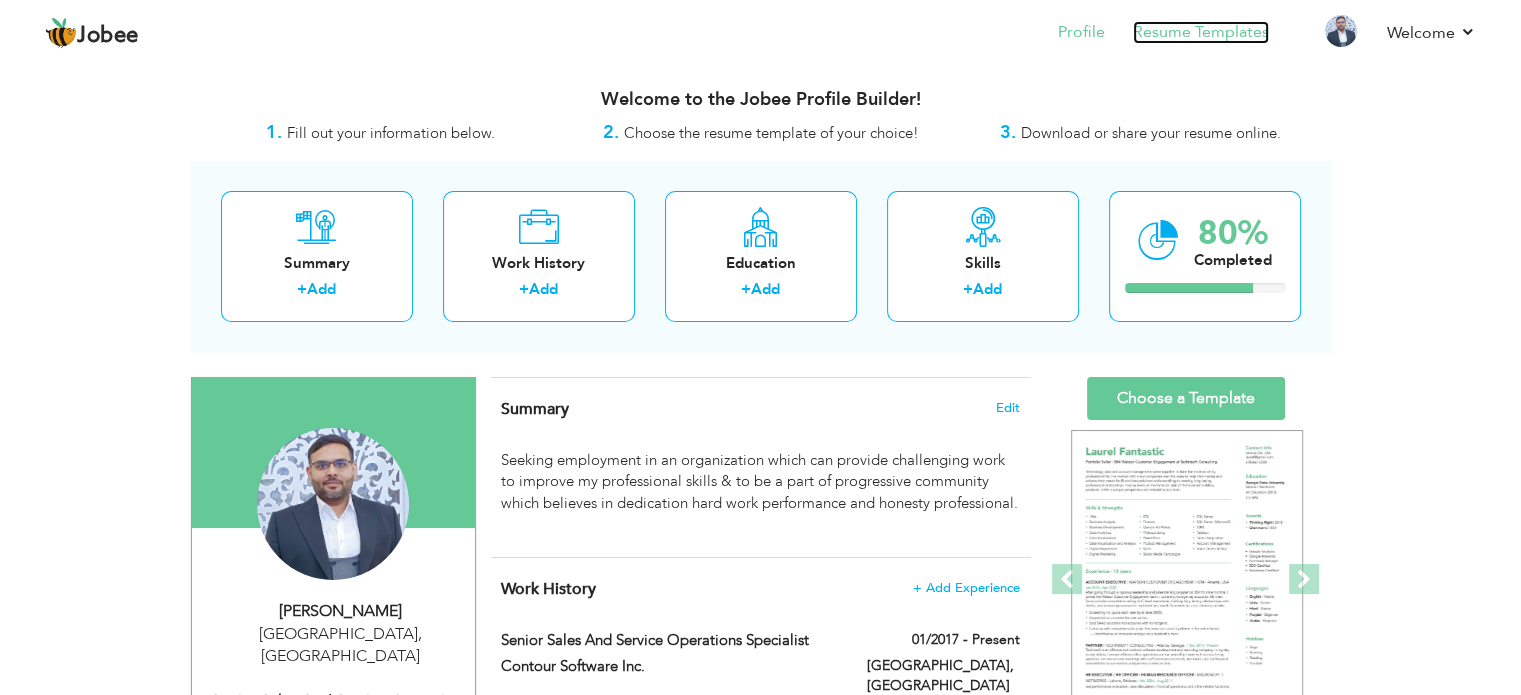 click on "Resume Templates" at bounding box center (1201, 32) 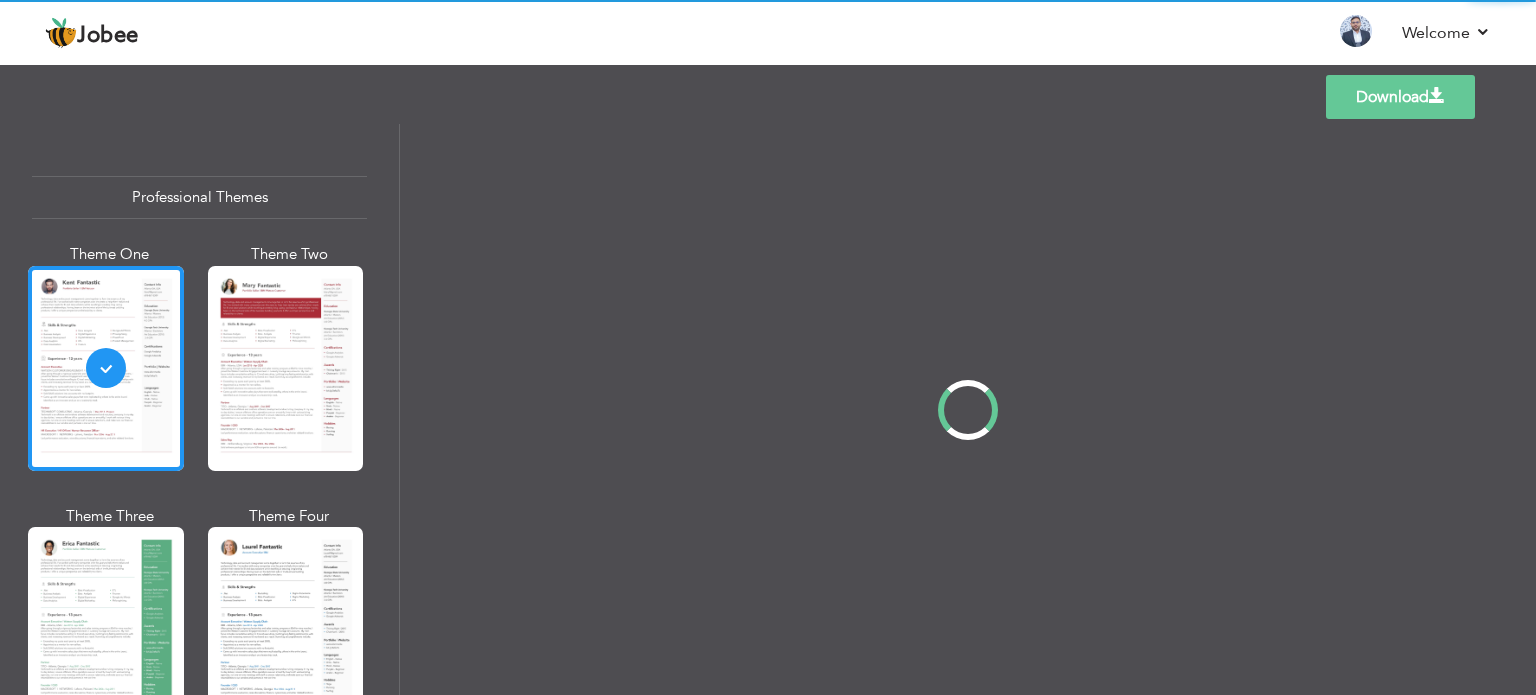 scroll, scrollTop: 0, scrollLeft: 0, axis: both 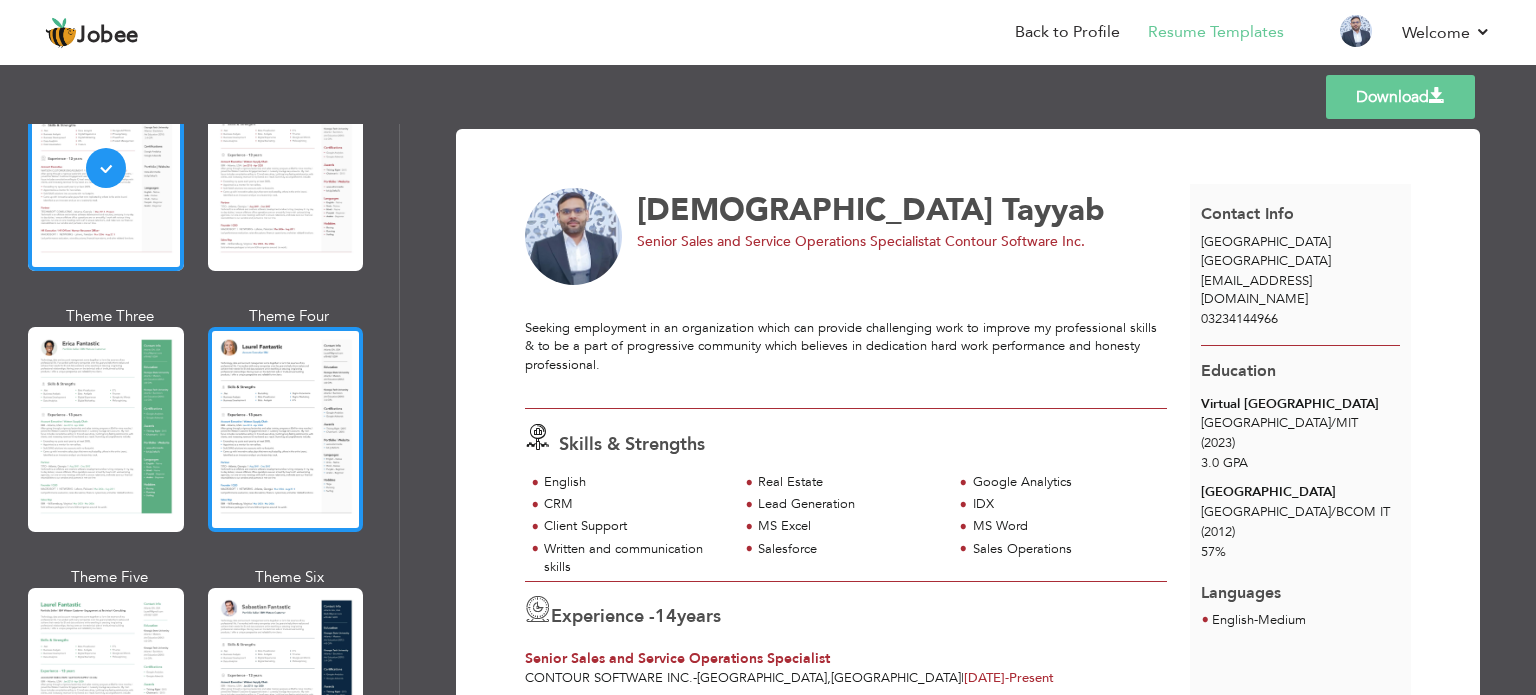 click at bounding box center [286, 429] 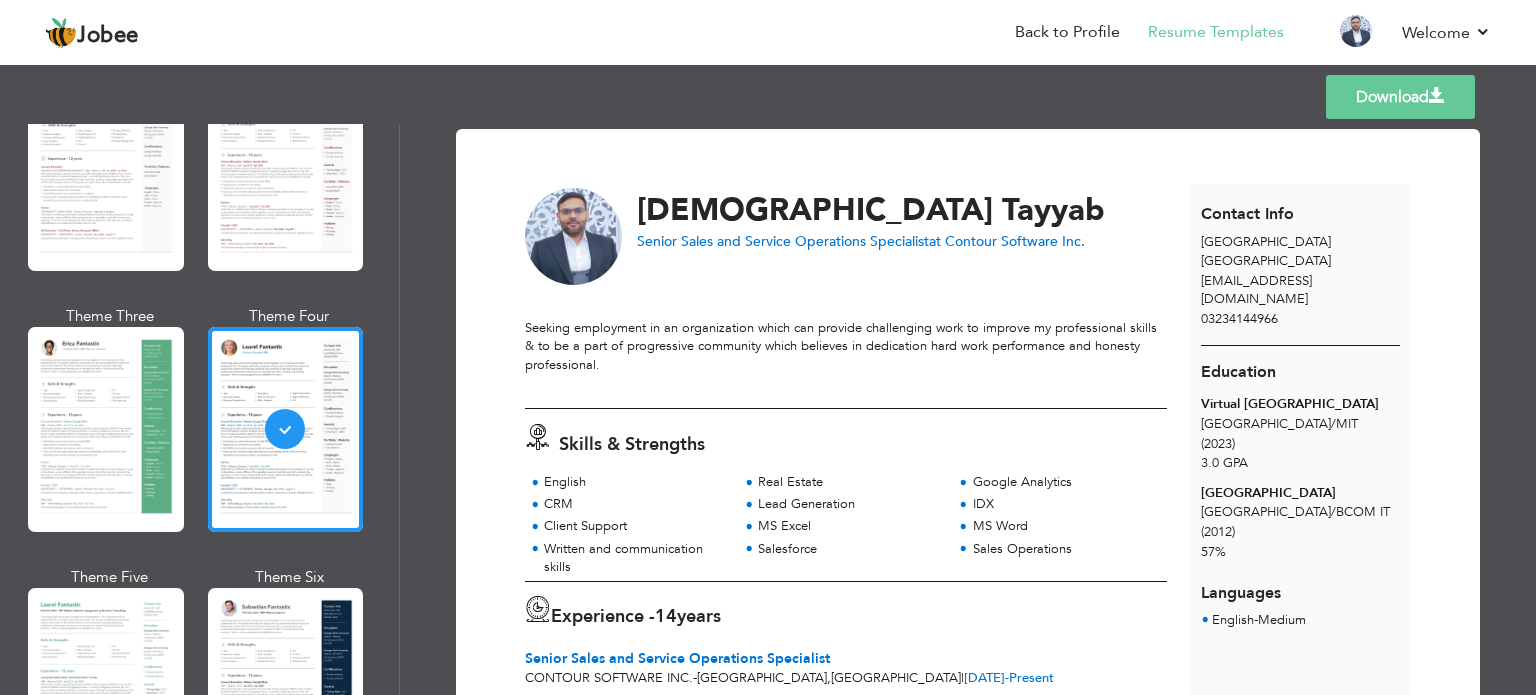 scroll, scrollTop: 0, scrollLeft: 0, axis: both 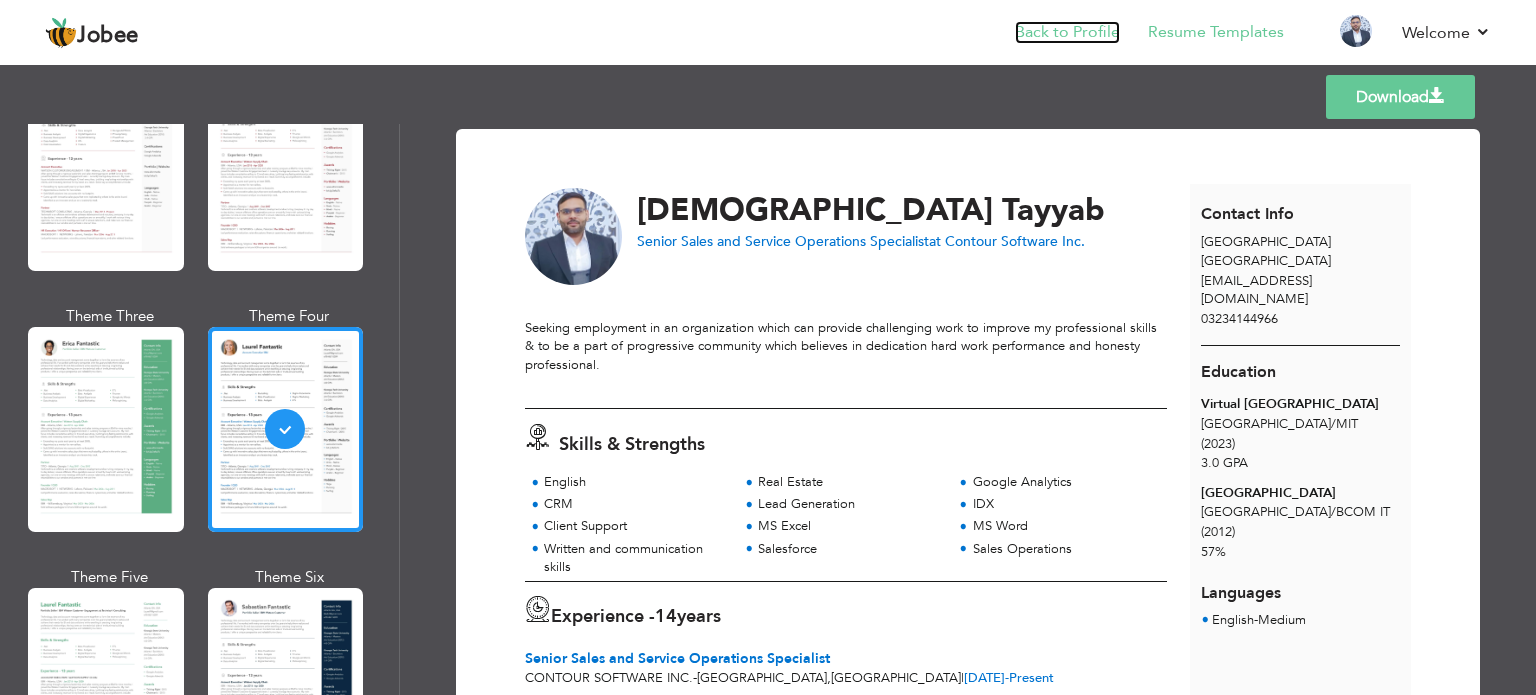 click on "Back to Profile" at bounding box center (1067, 32) 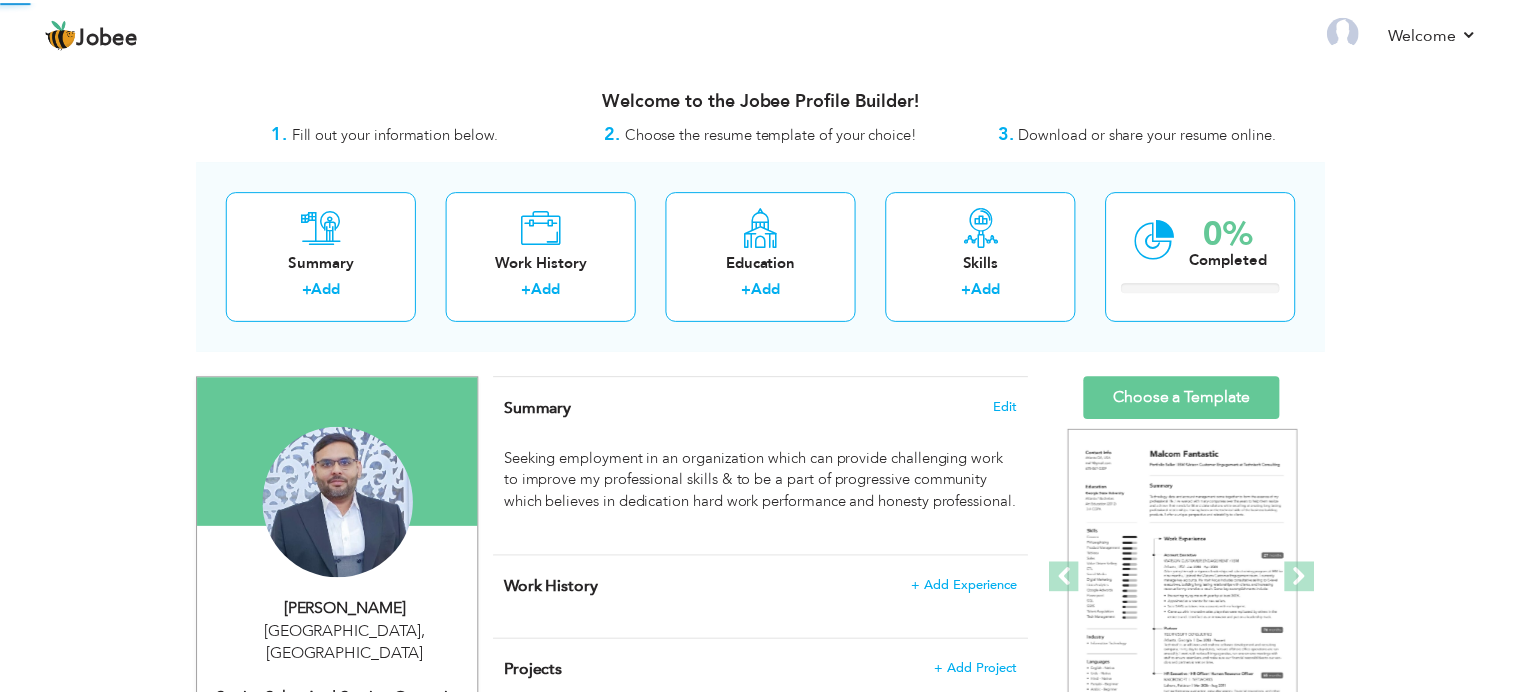 scroll, scrollTop: 0, scrollLeft: 0, axis: both 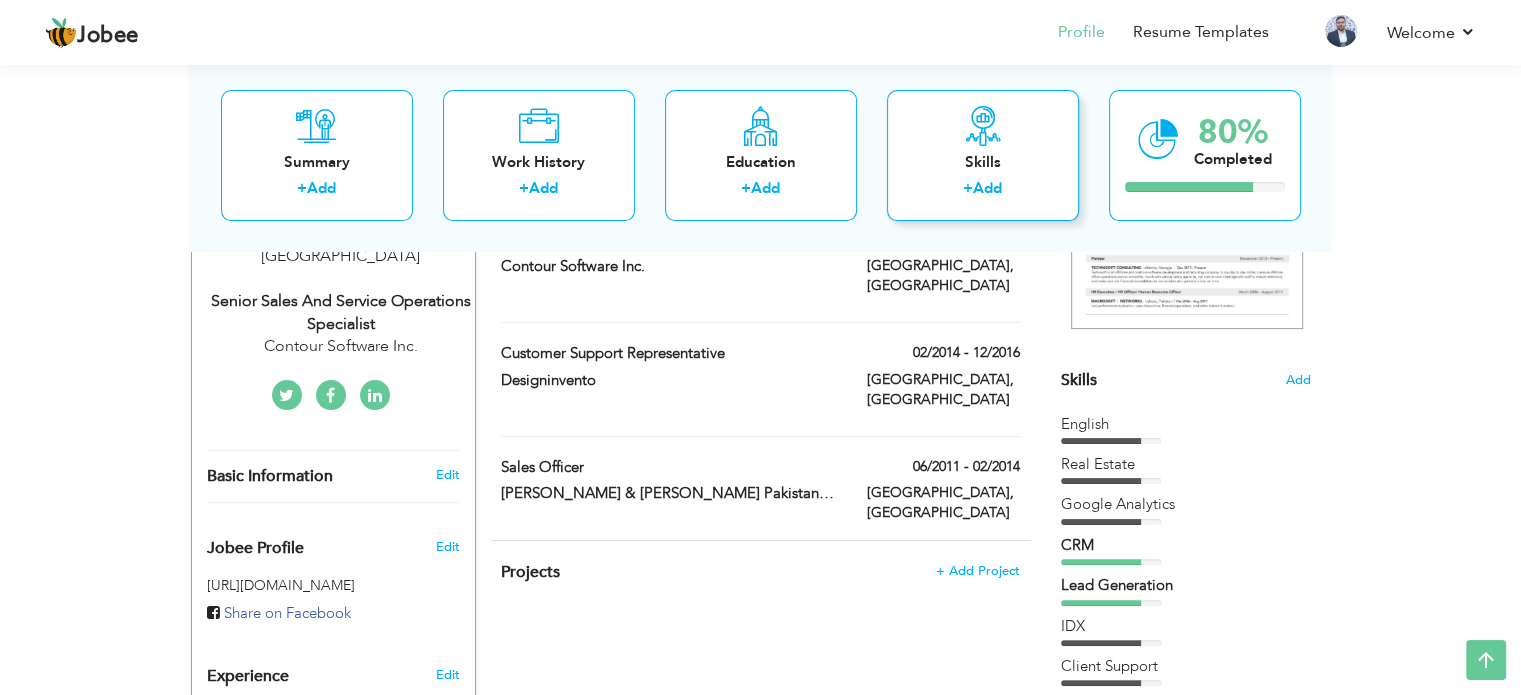 click on "Add" at bounding box center [987, 189] 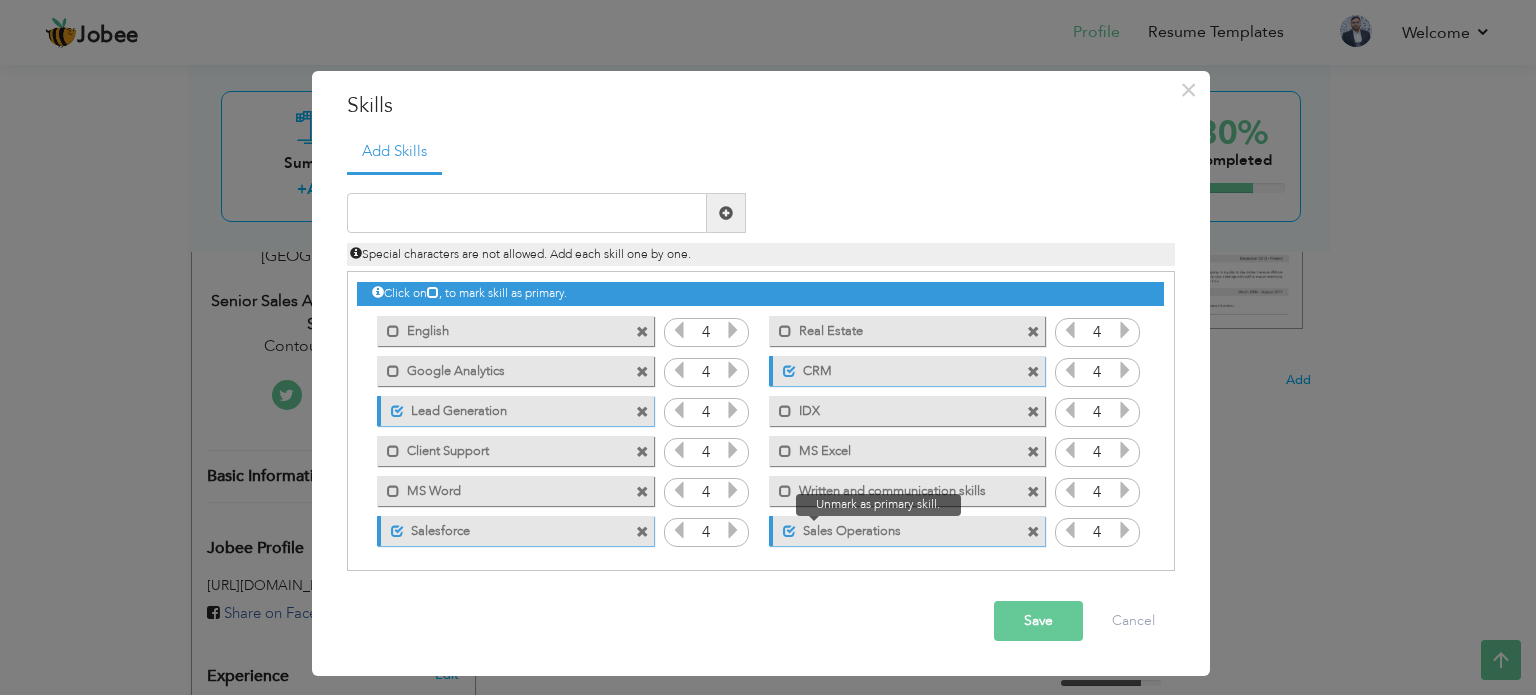 click at bounding box center (789, 531) 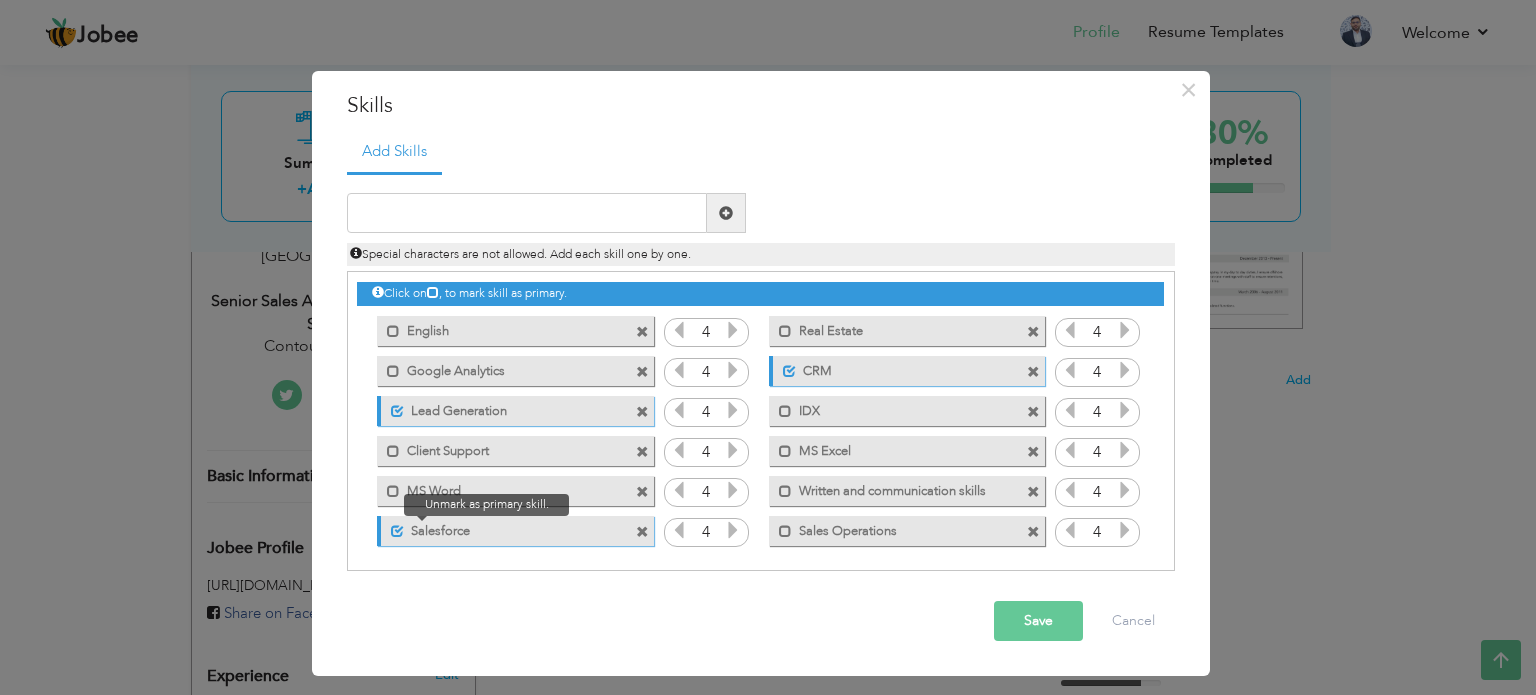 click at bounding box center [397, 531] 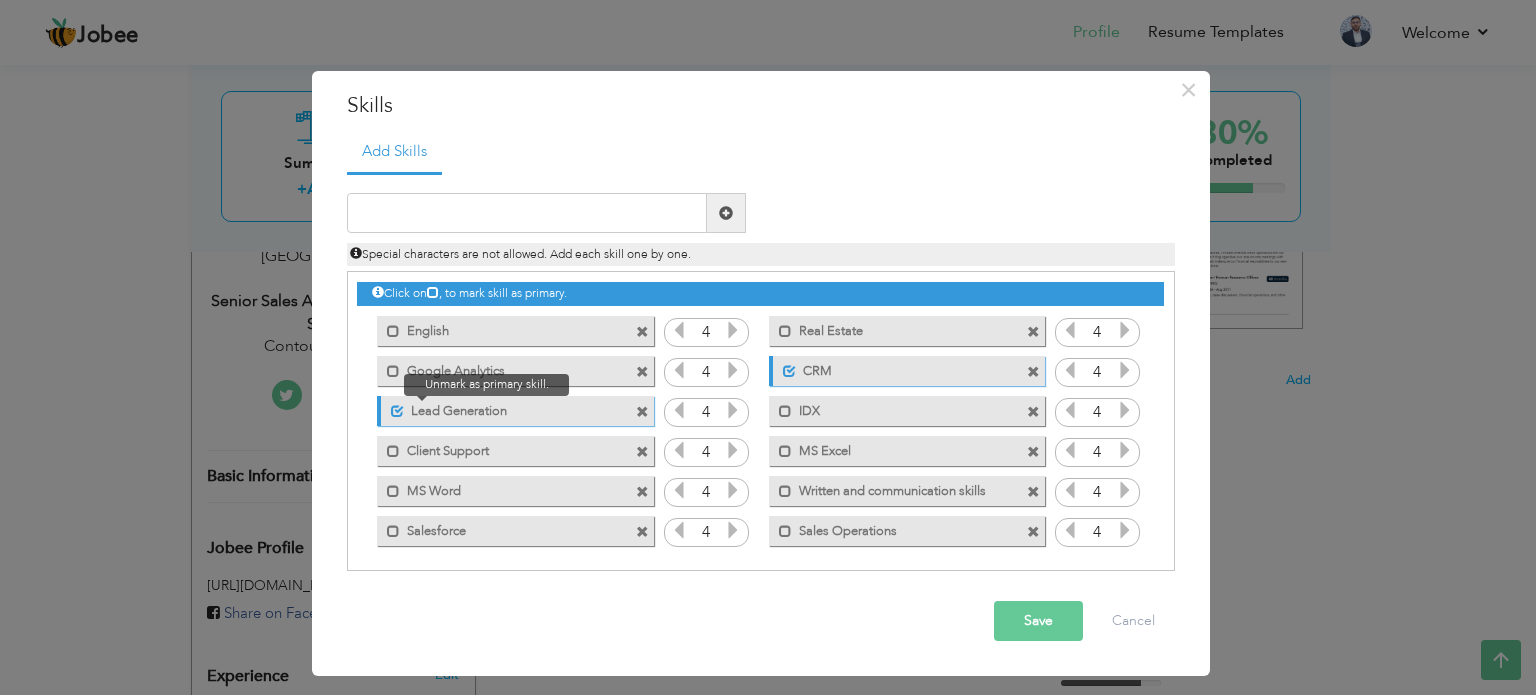 click at bounding box center (397, 411) 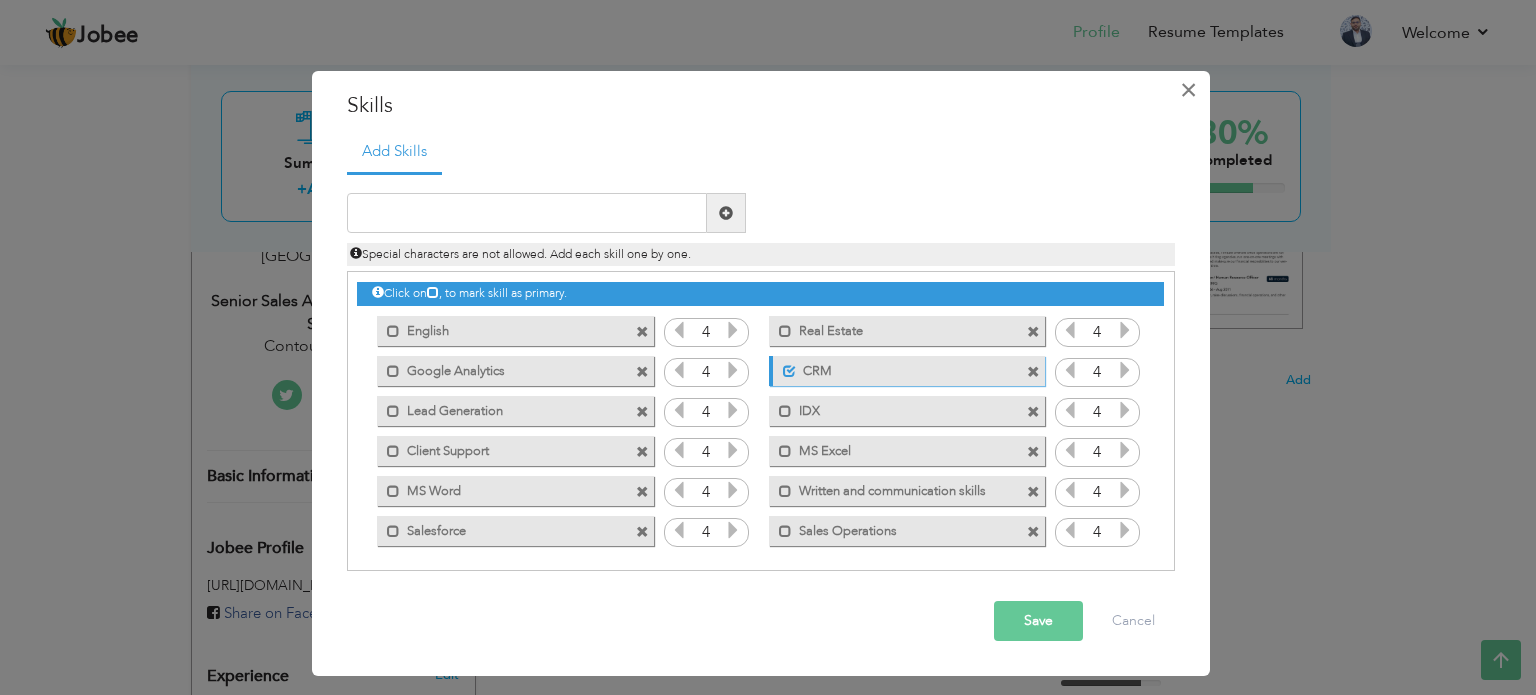 click on "×" at bounding box center (1188, 90) 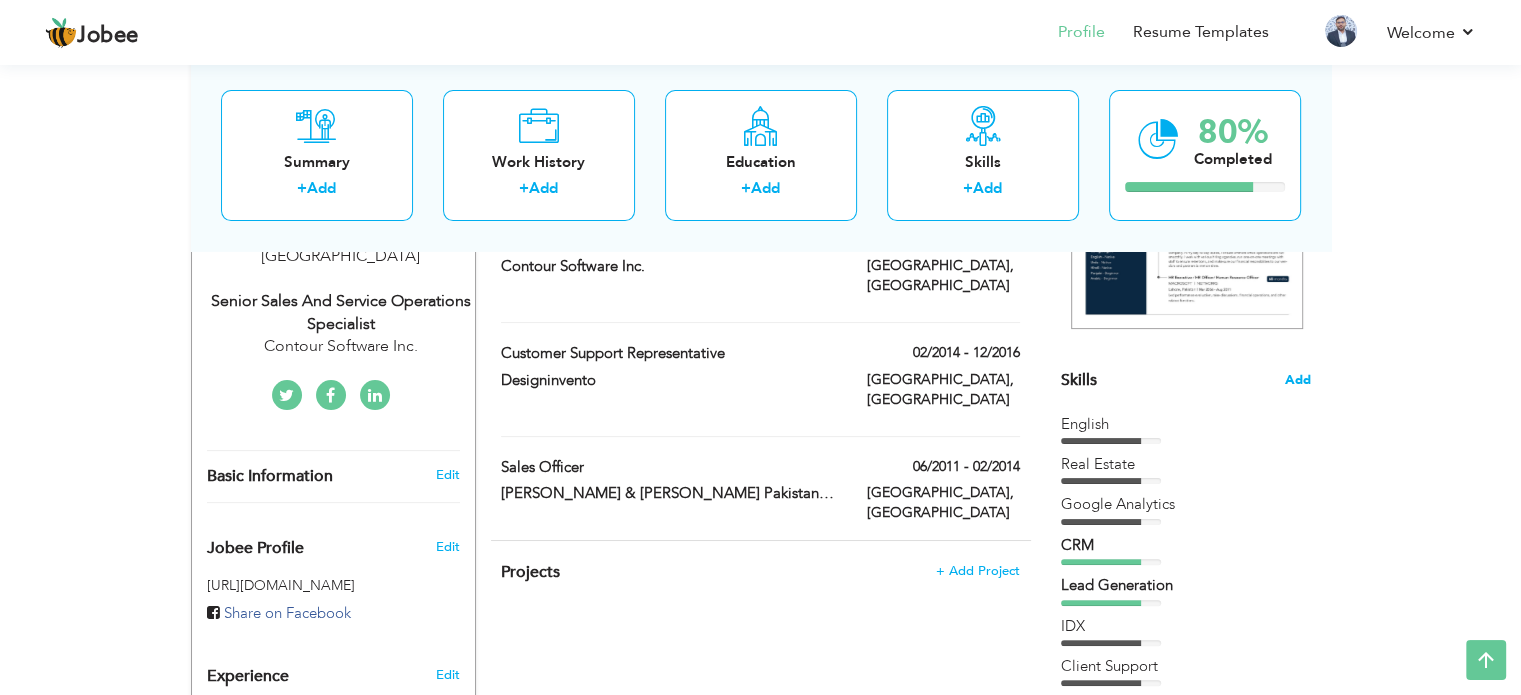 click on "Add" at bounding box center (1298, 380) 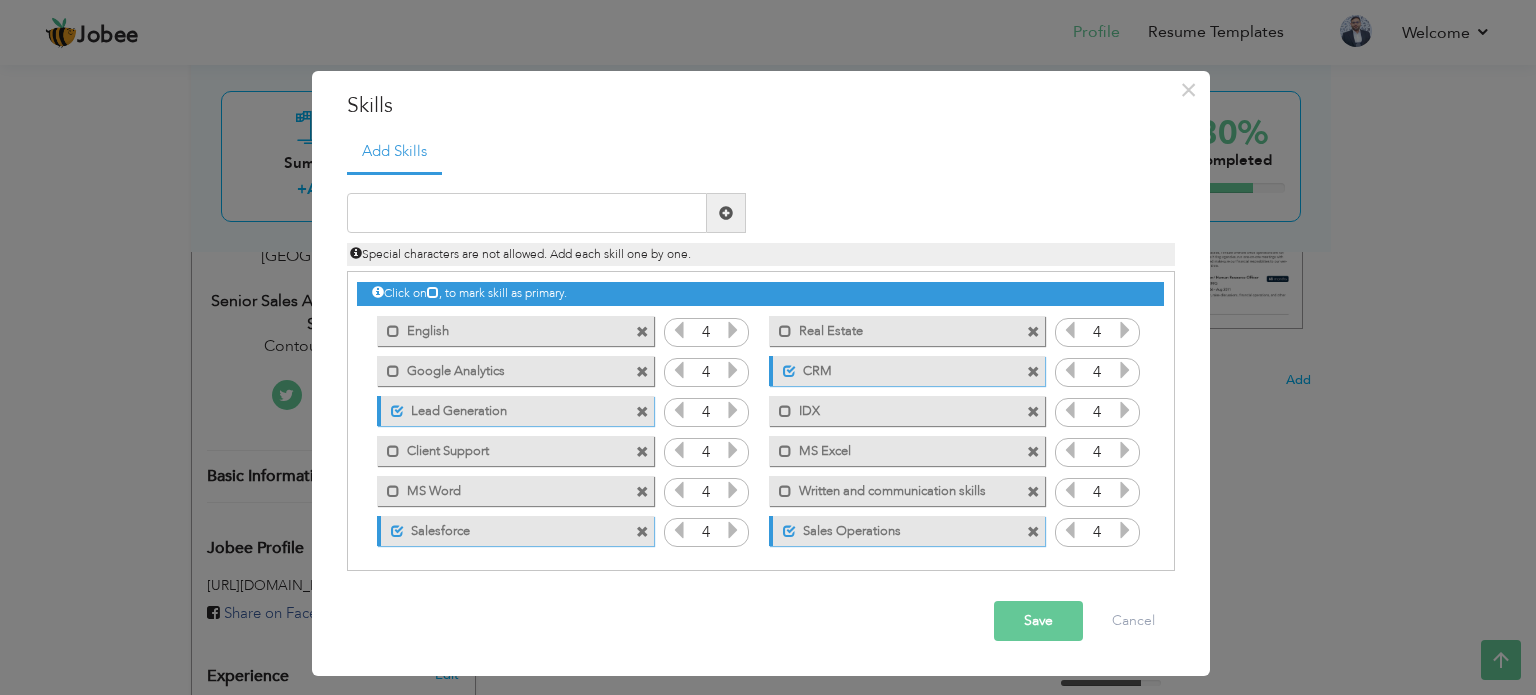 click on "English" at bounding box center (501, 328) 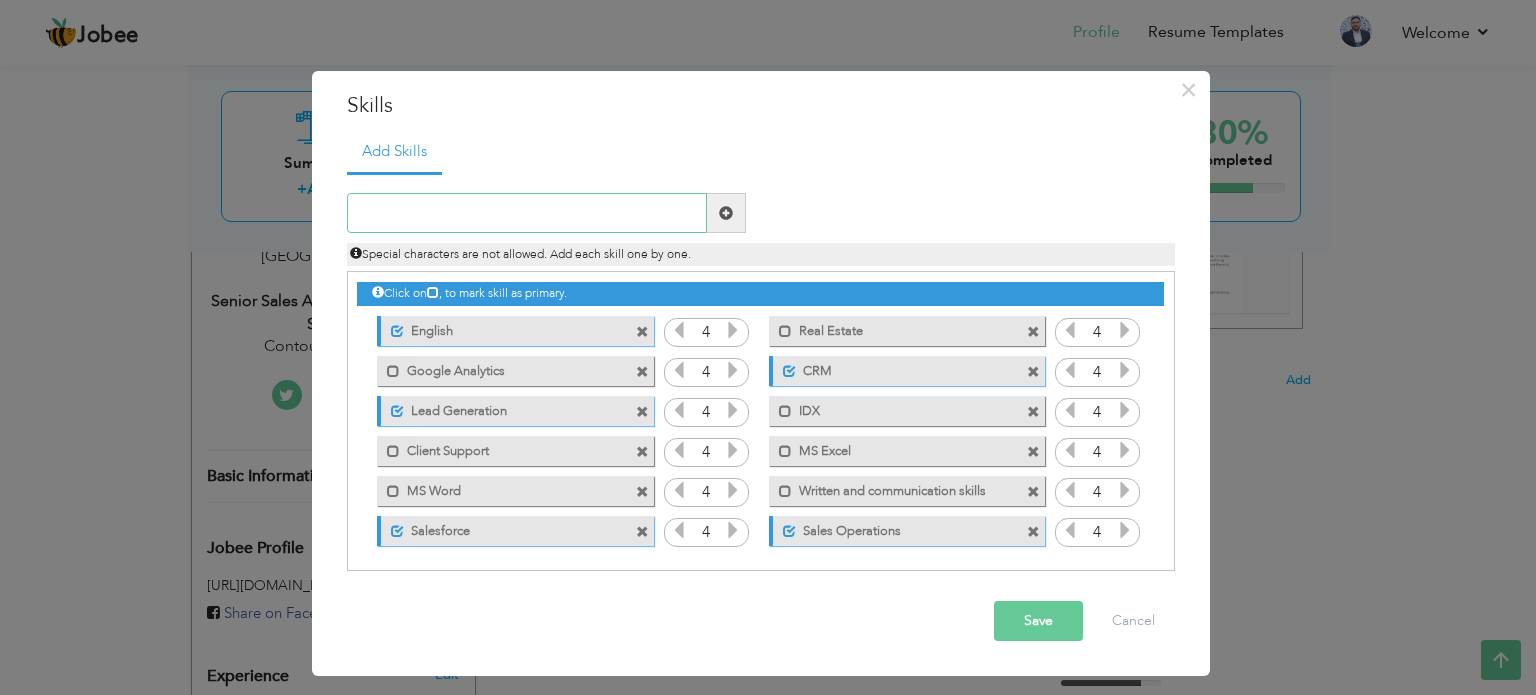 click at bounding box center (527, 213) 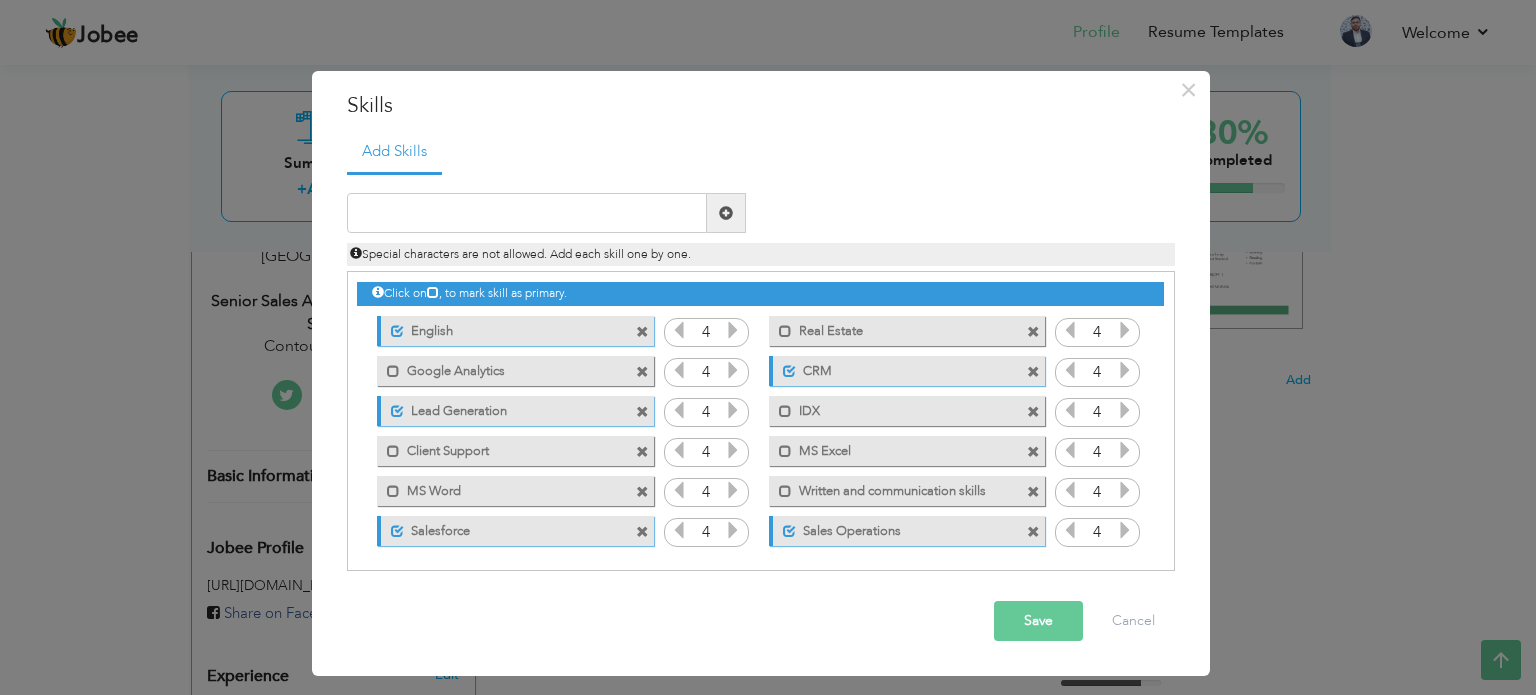 click on "Save
Cancel" at bounding box center (761, 621) 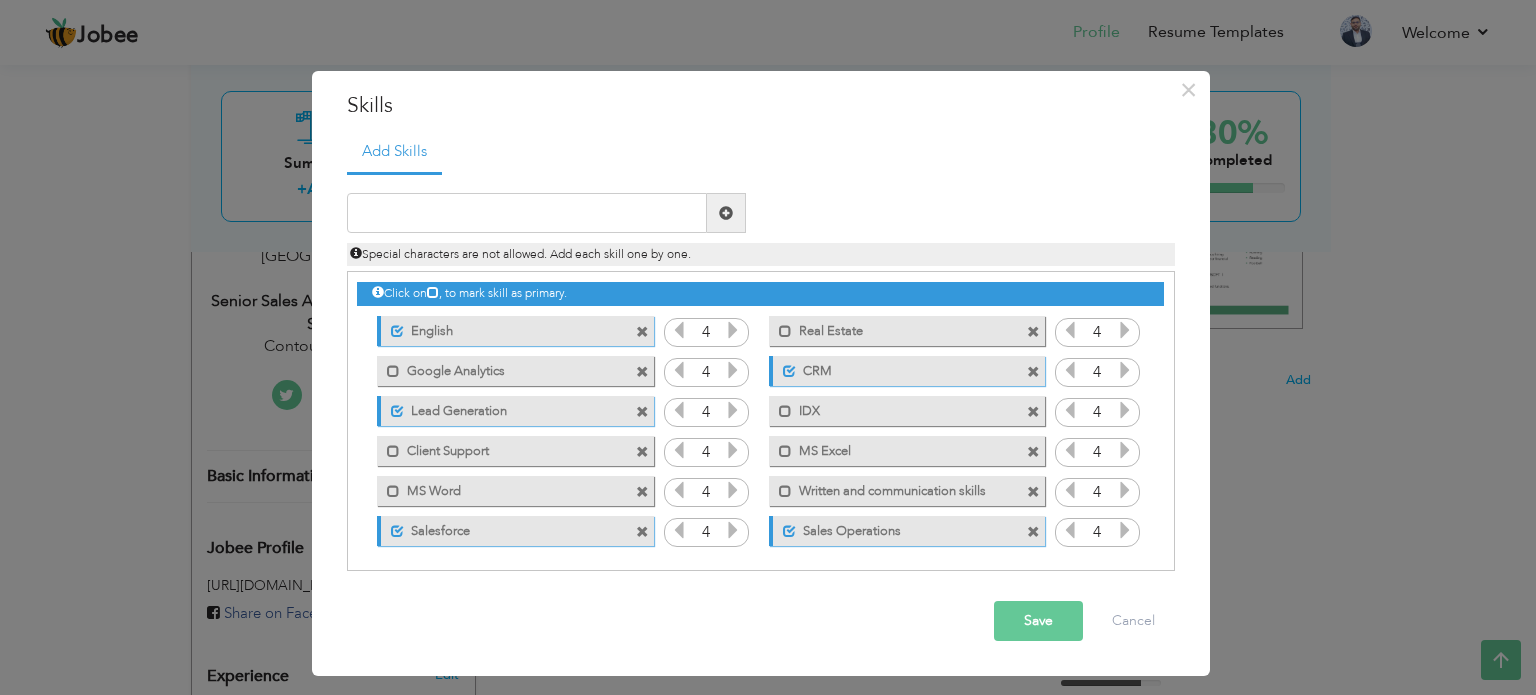 click at bounding box center [733, 330] 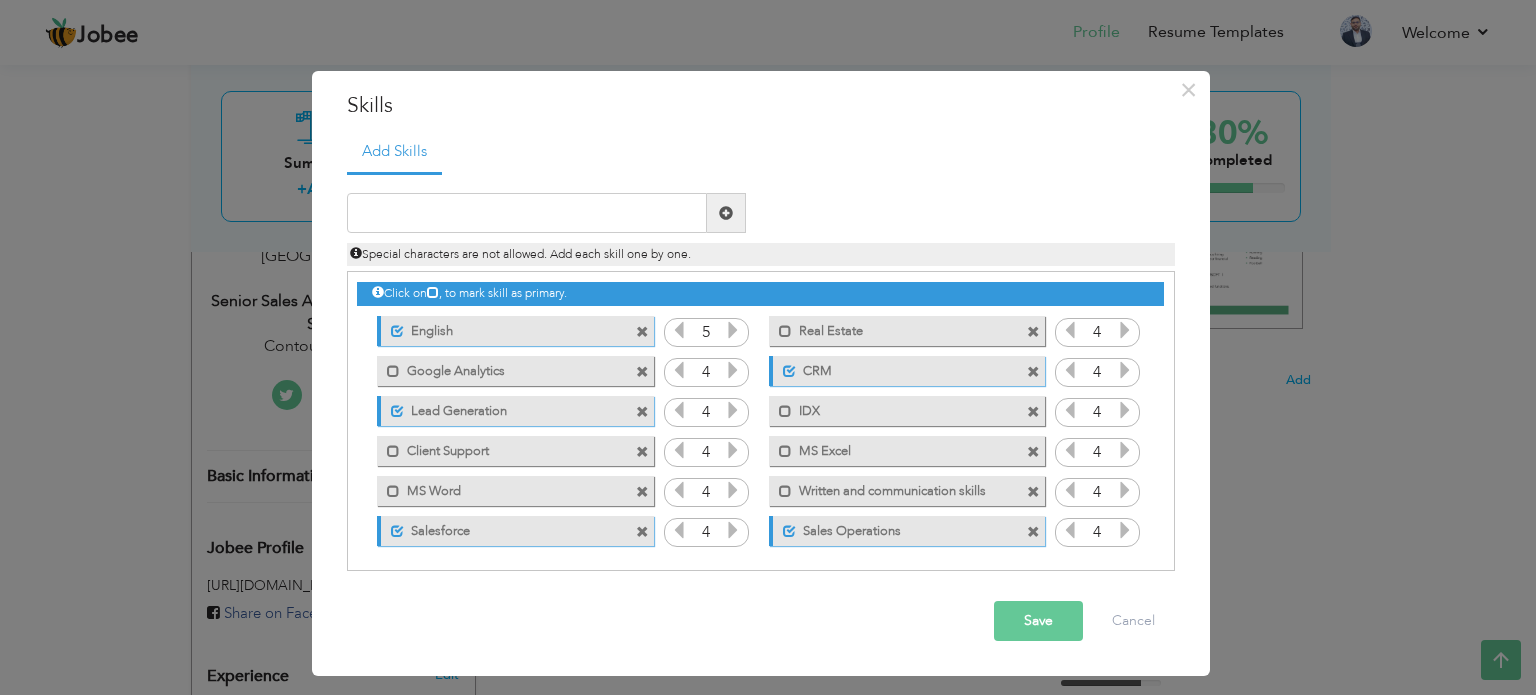 click at bounding box center [733, 330] 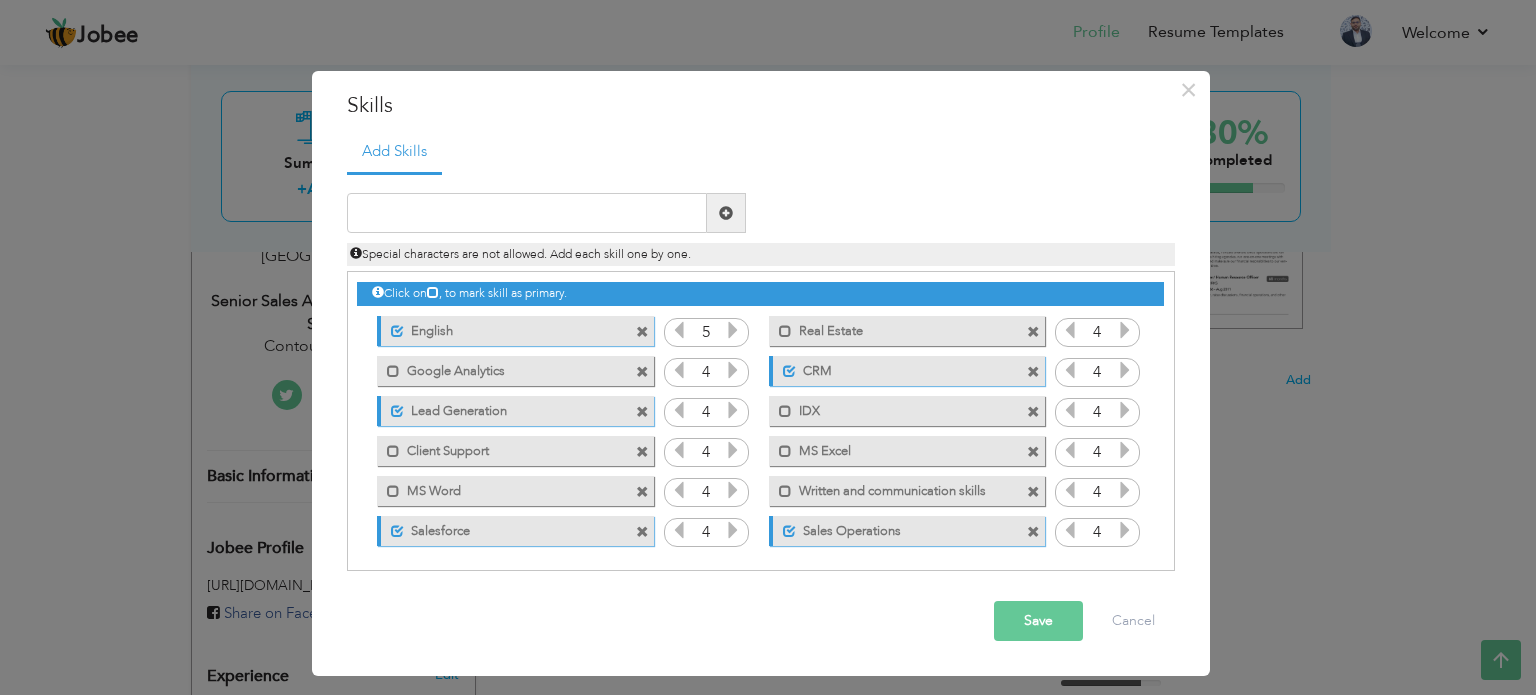 click at bounding box center [733, 330] 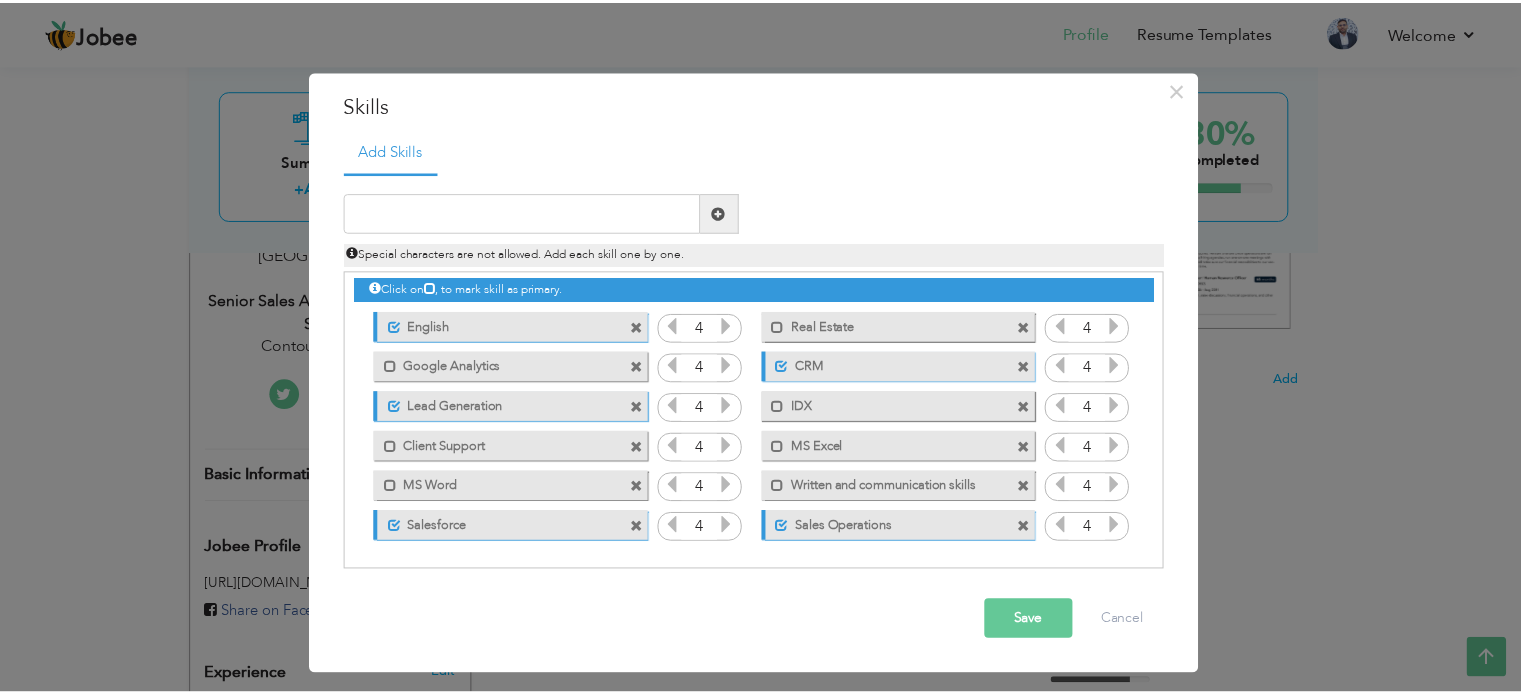 scroll, scrollTop: 0, scrollLeft: 0, axis: both 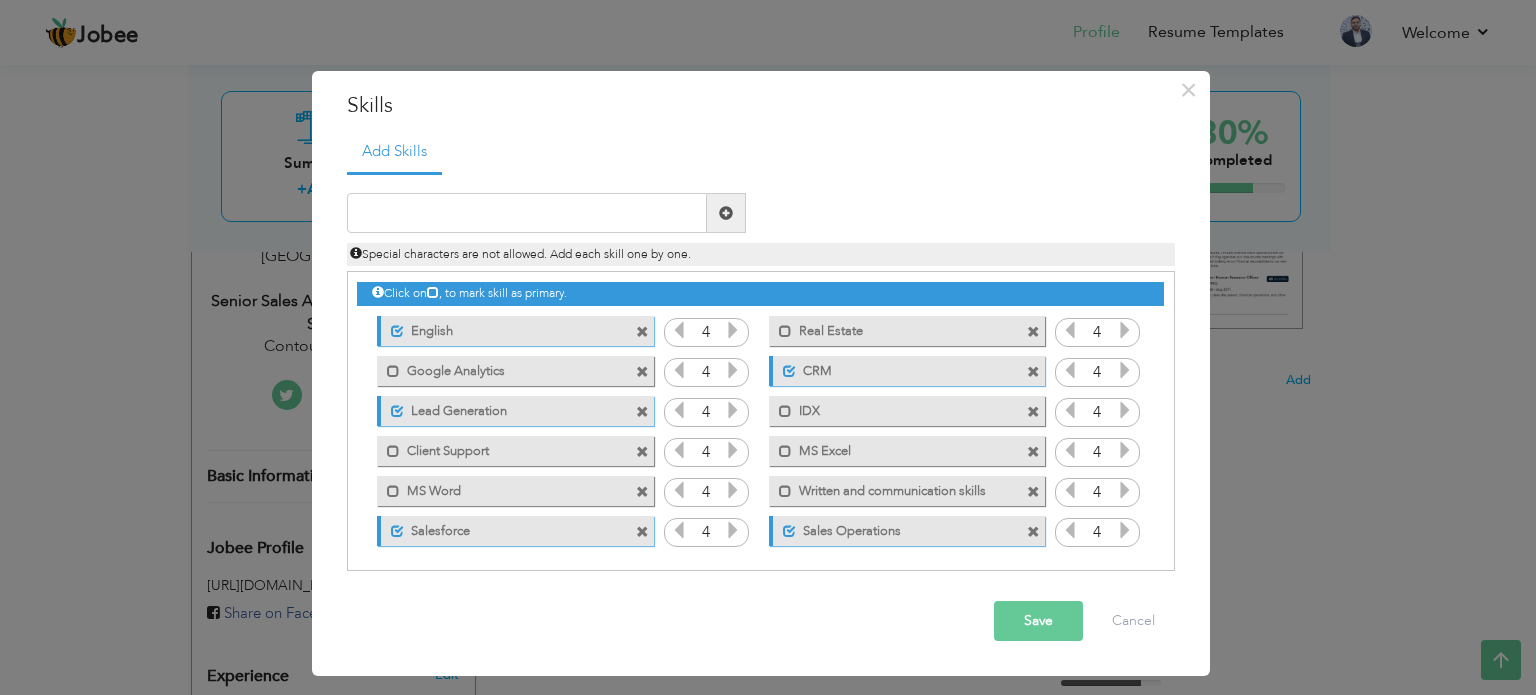 click on "Save" at bounding box center (1038, 621) 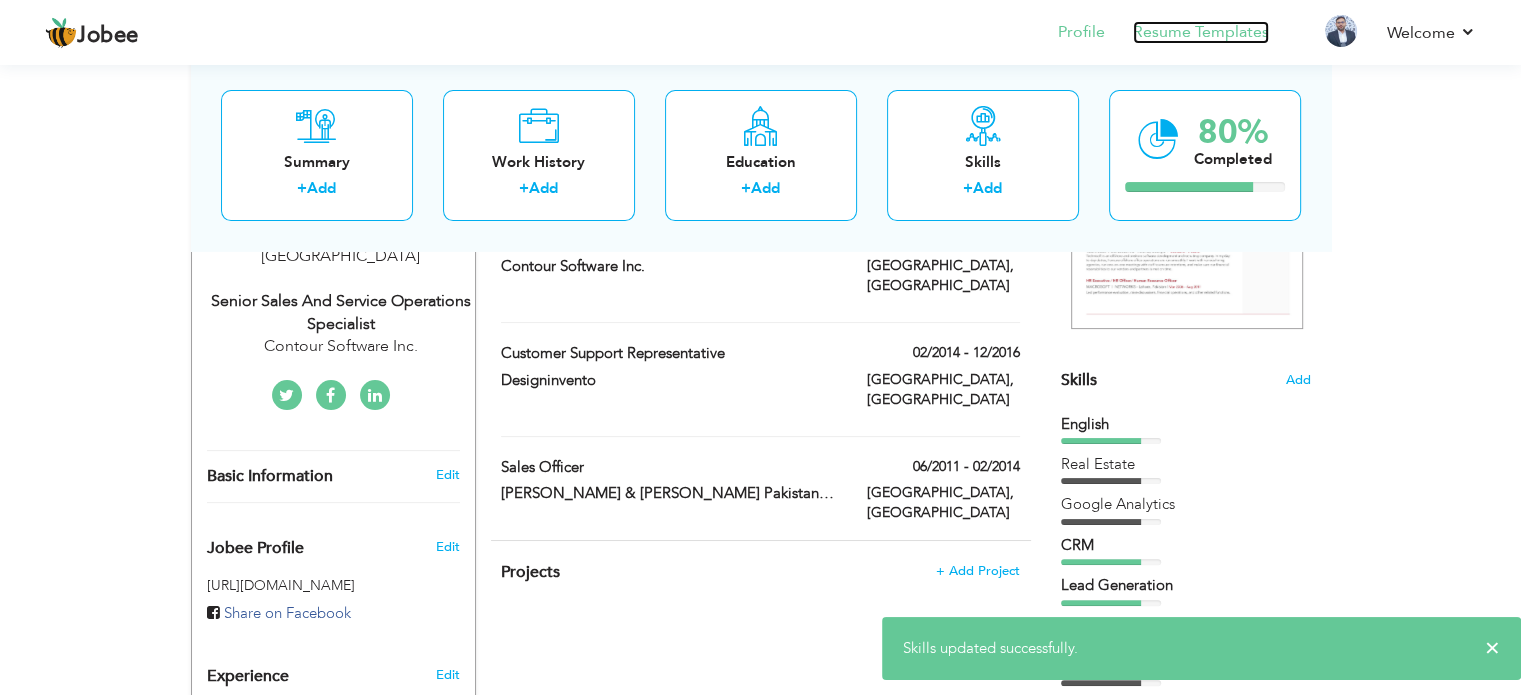 click on "Resume Templates" at bounding box center [1201, 32] 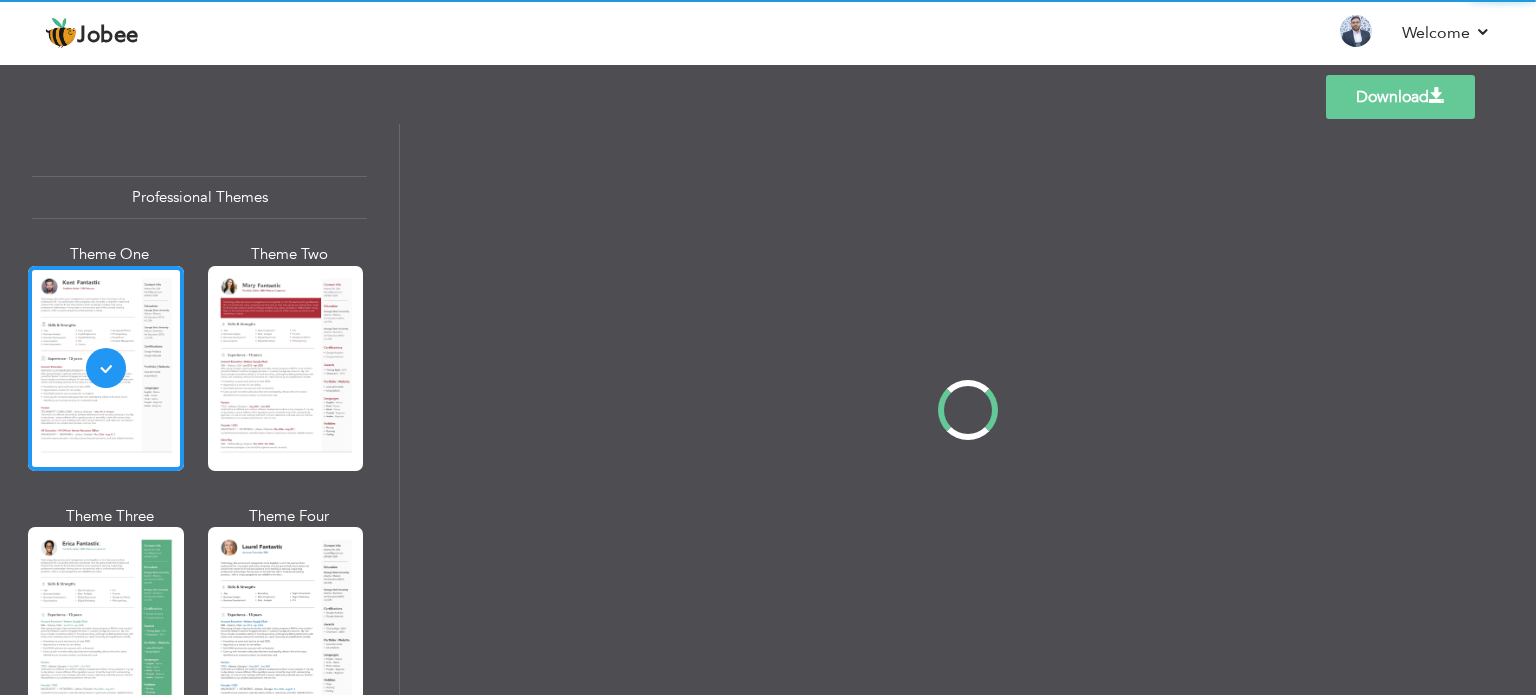 scroll, scrollTop: 0, scrollLeft: 0, axis: both 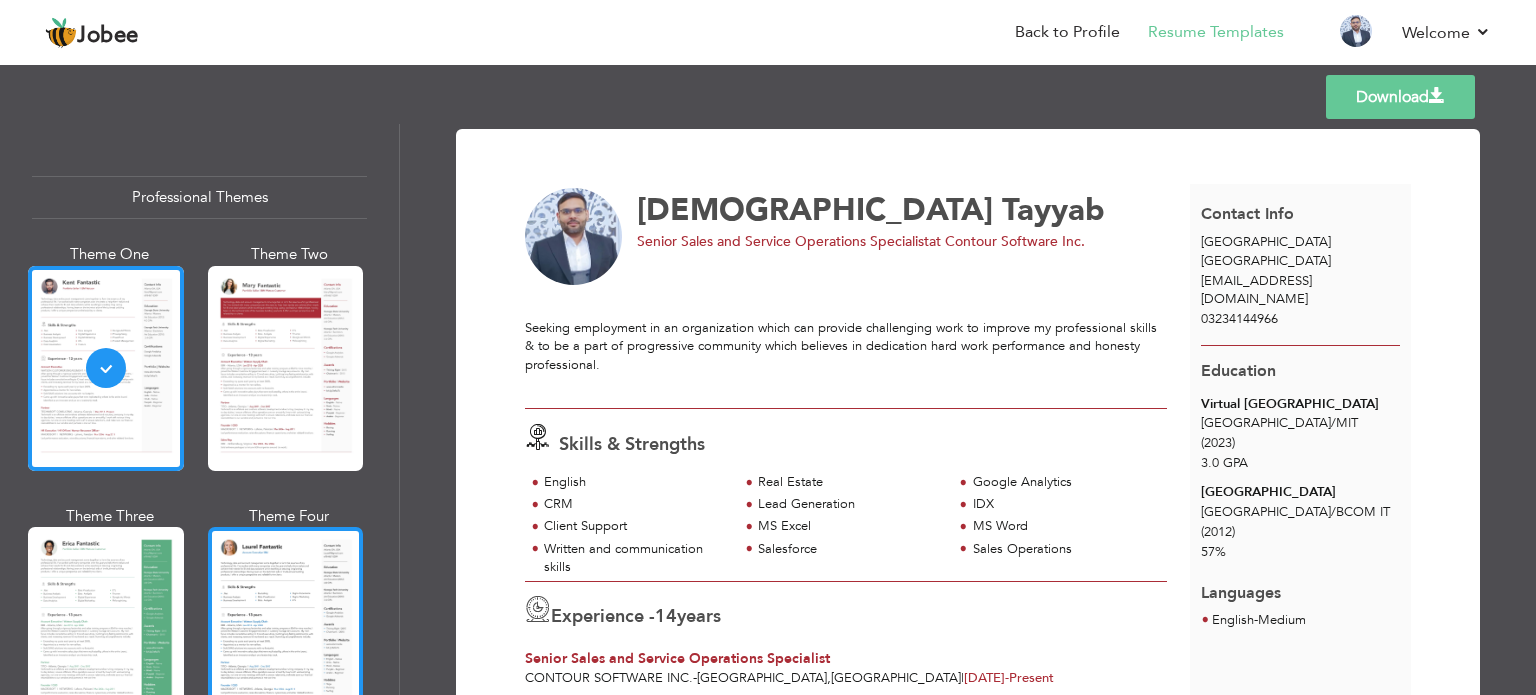 click at bounding box center [286, 629] 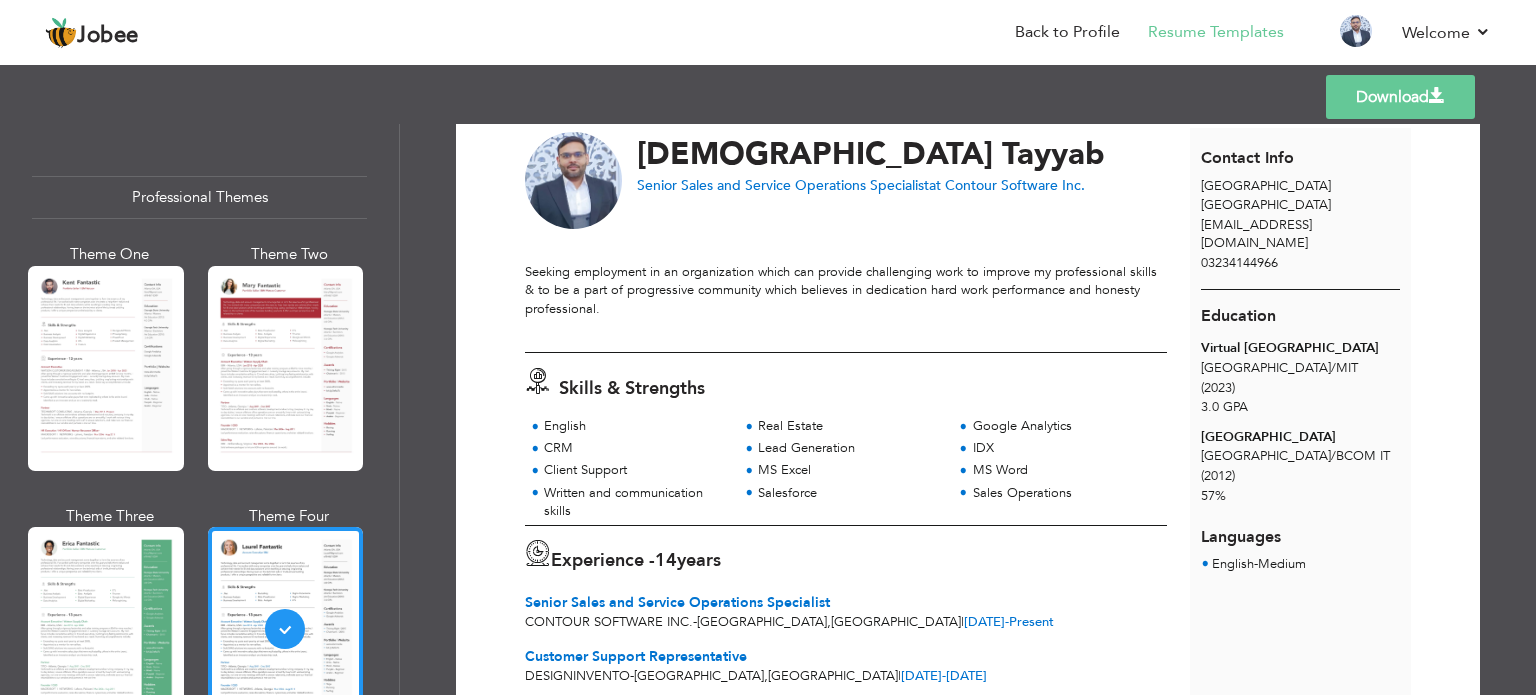 scroll, scrollTop: 100, scrollLeft: 0, axis: vertical 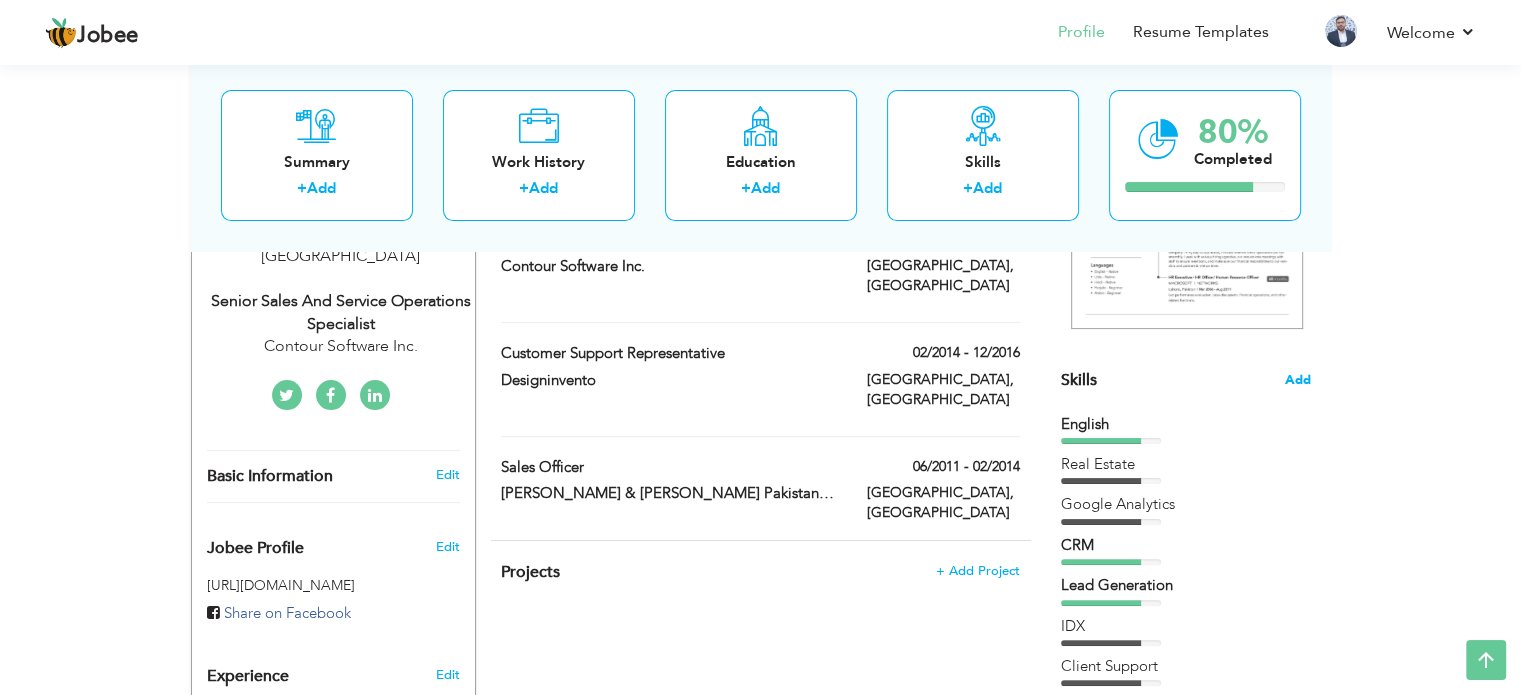 click on "Add" at bounding box center [1298, 380] 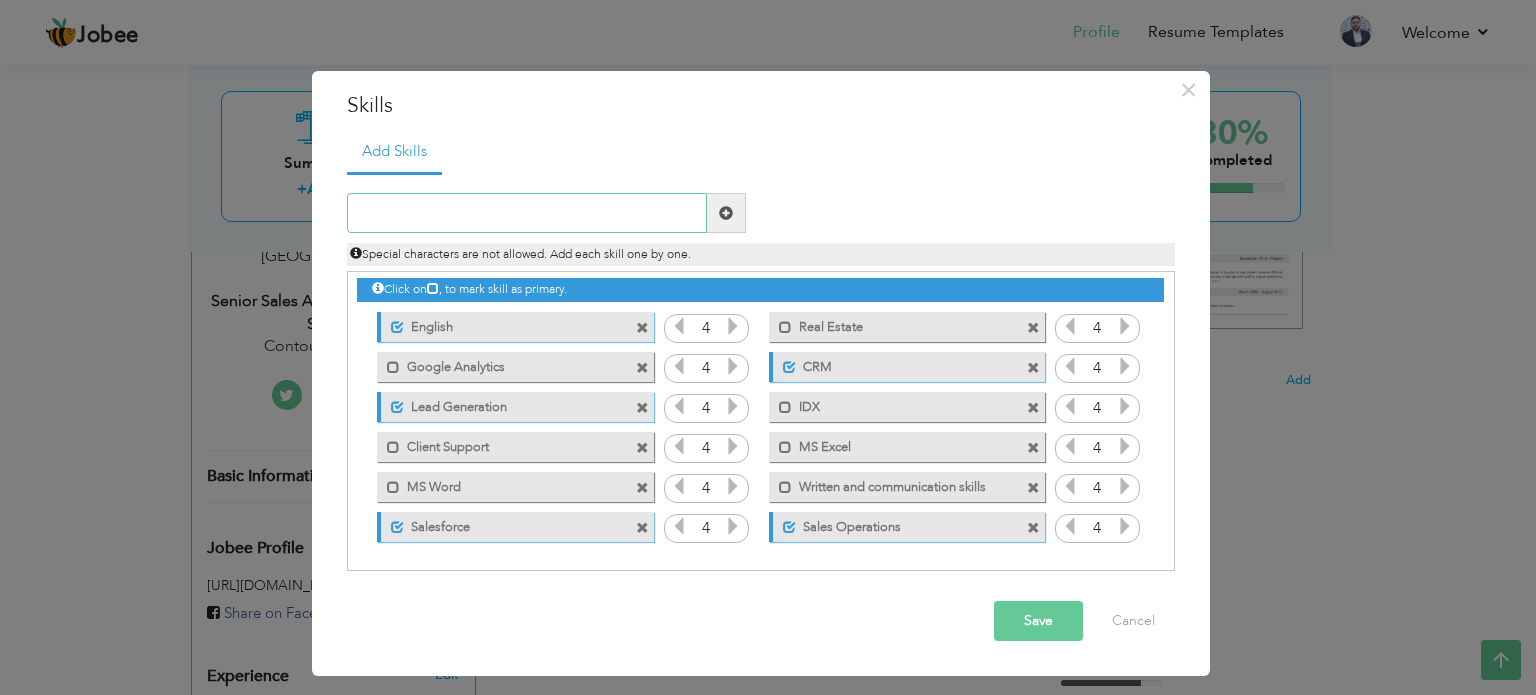 scroll, scrollTop: 0, scrollLeft: 0, axis: both 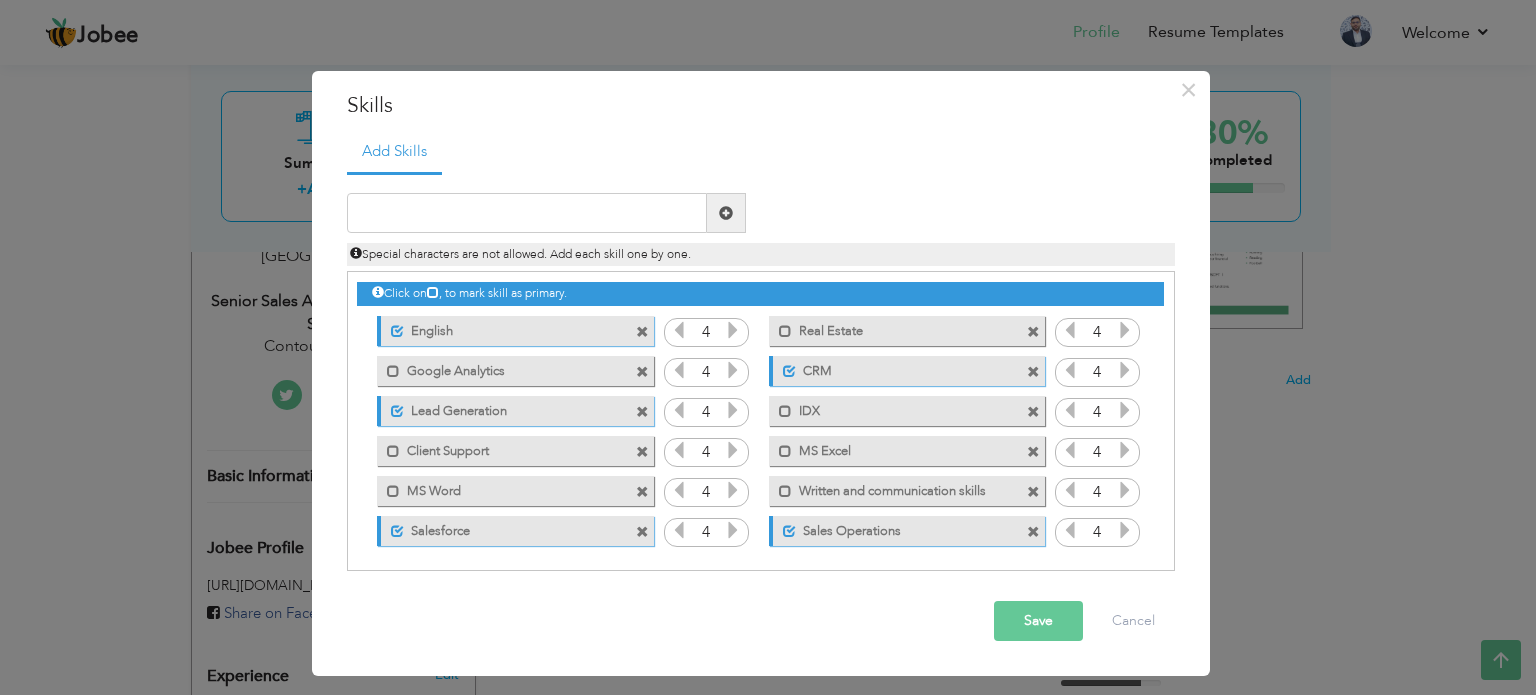 click at bounding box center (1033, 492) 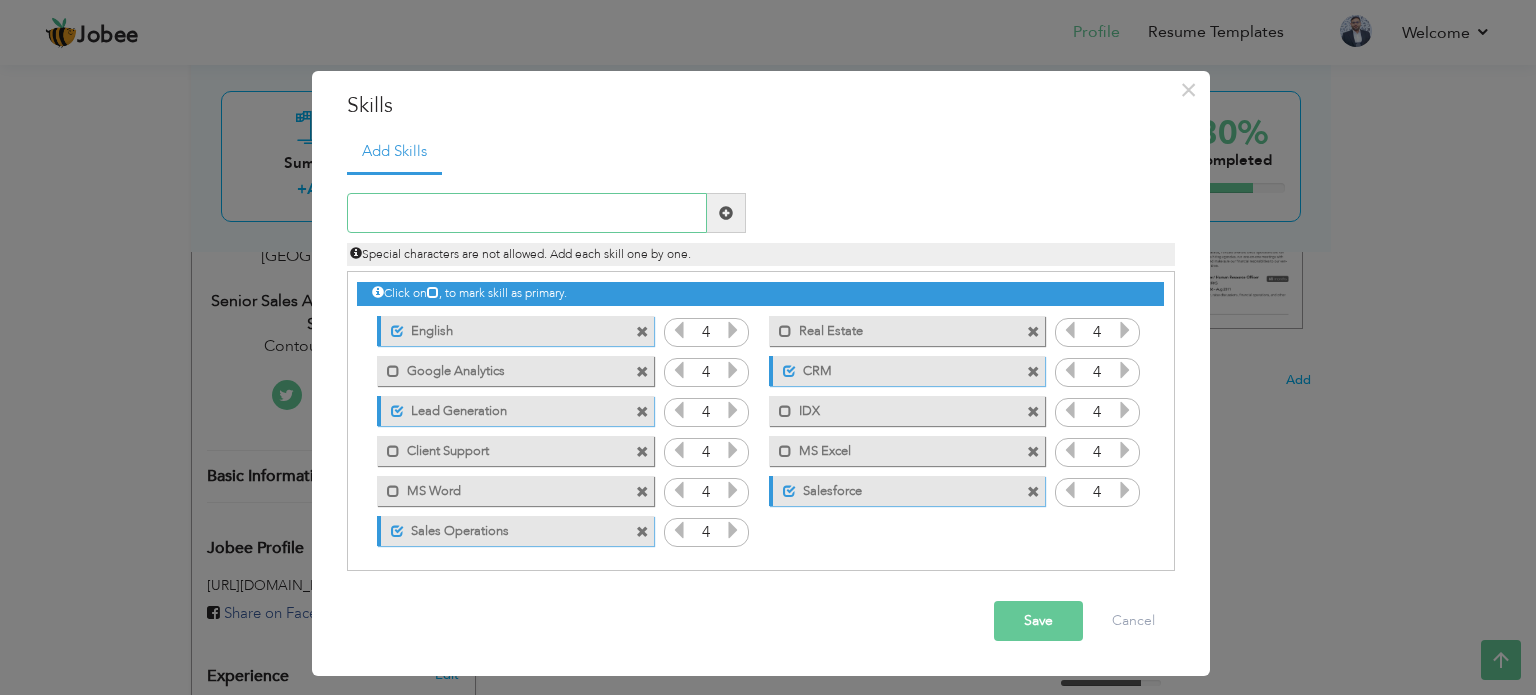 click at bounding box center [527, 213] 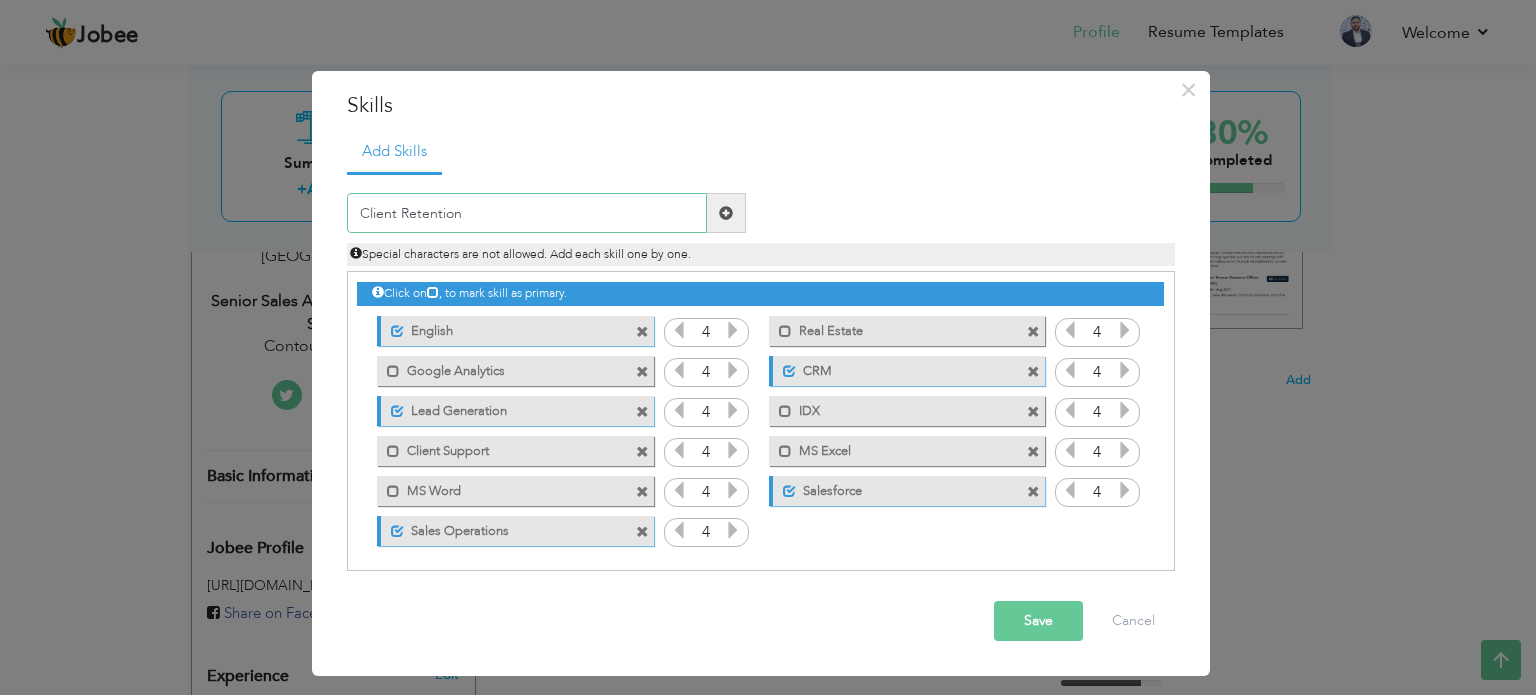 type on "Client Retention" 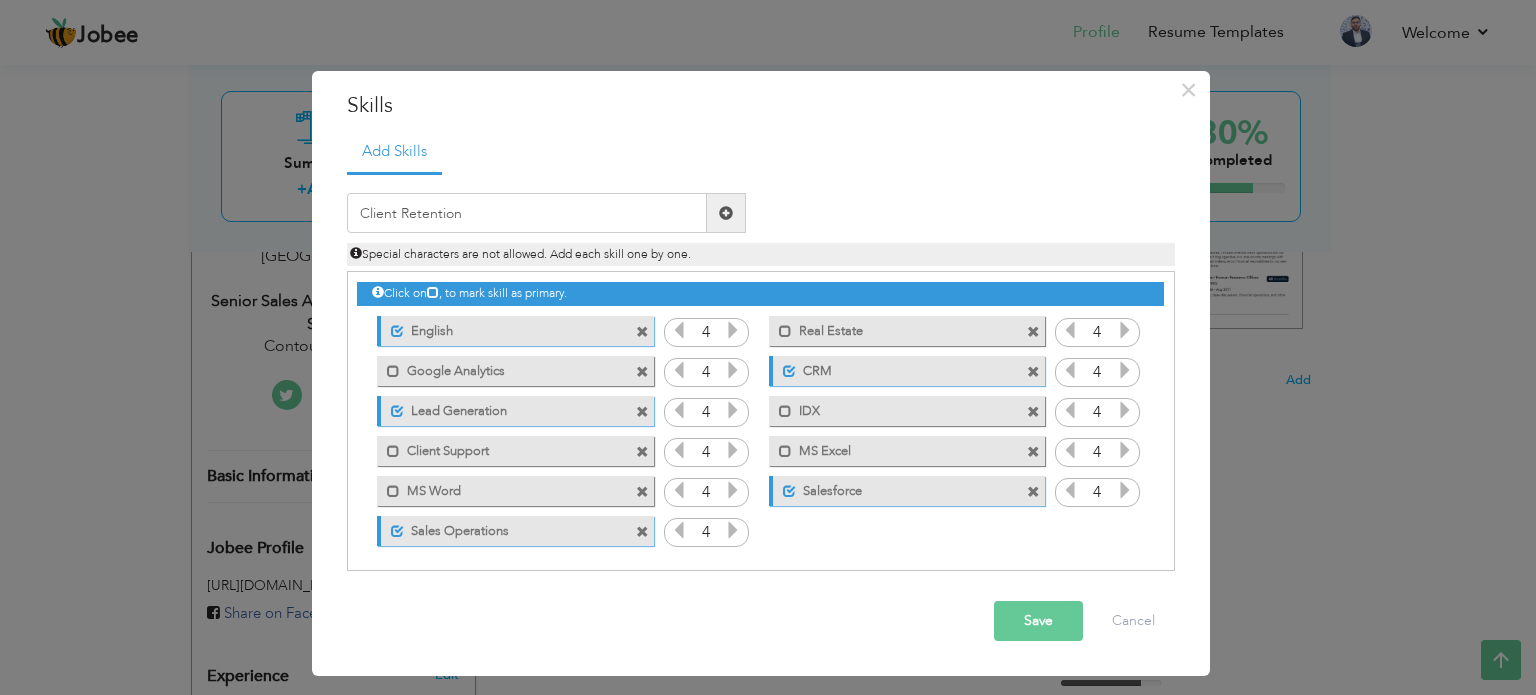 click at bounding box center [726, 213] 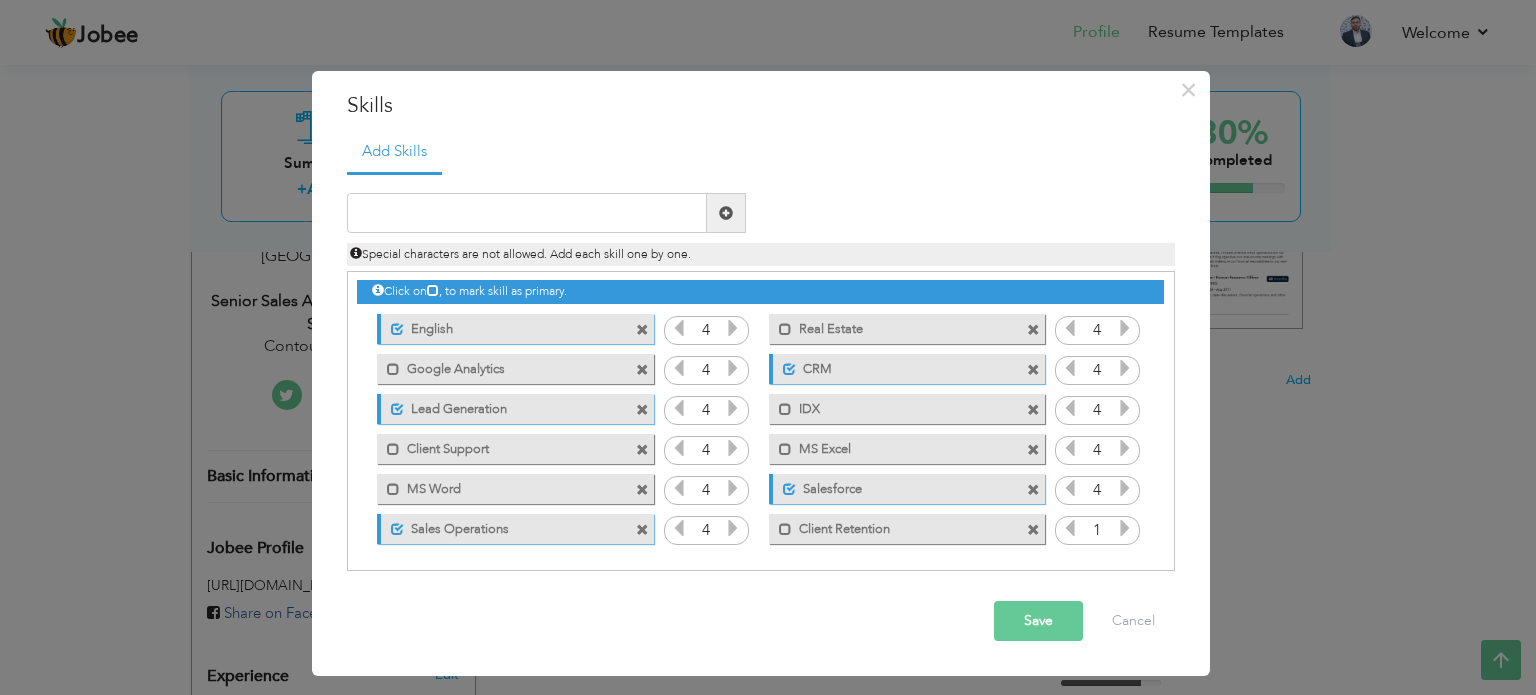 scroll, scrollTop: 0, scrollLeft: 0, axis: both 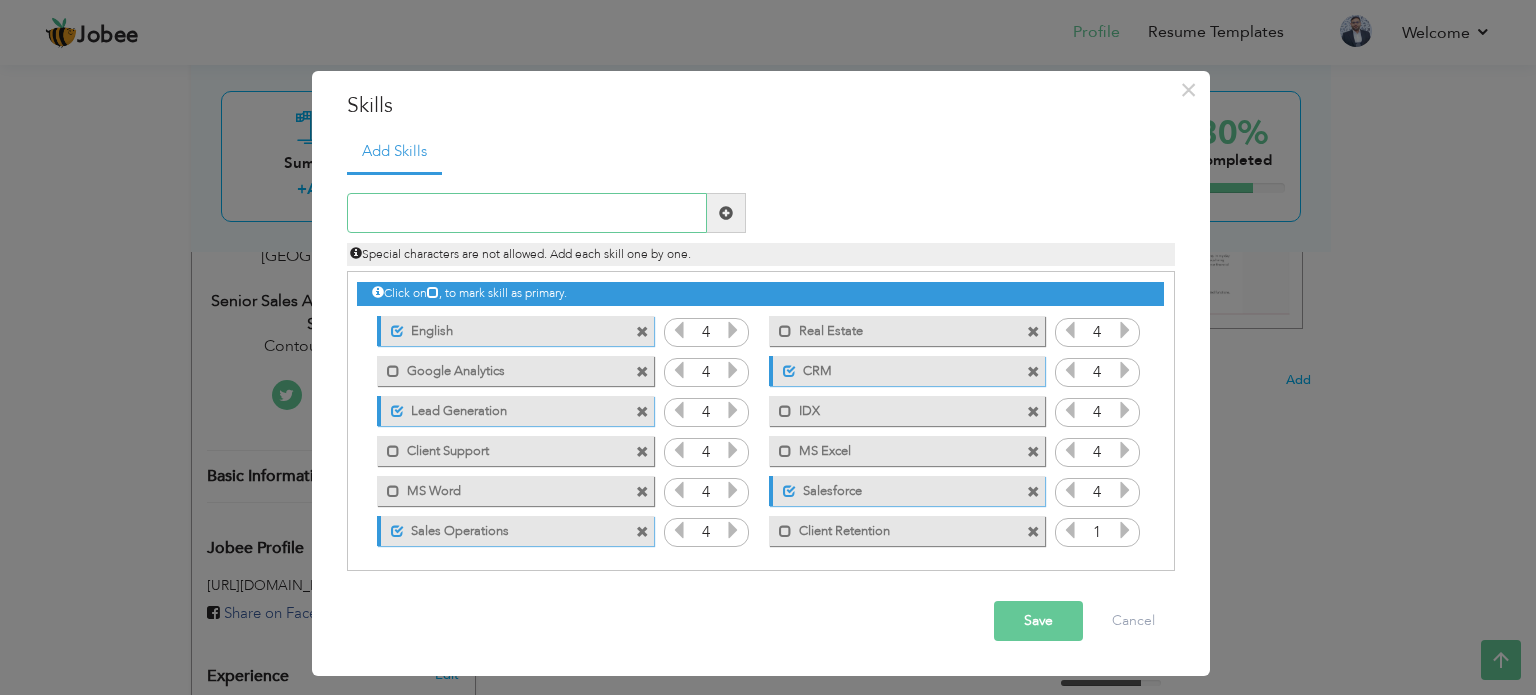 click at bounding box center [527, 213] 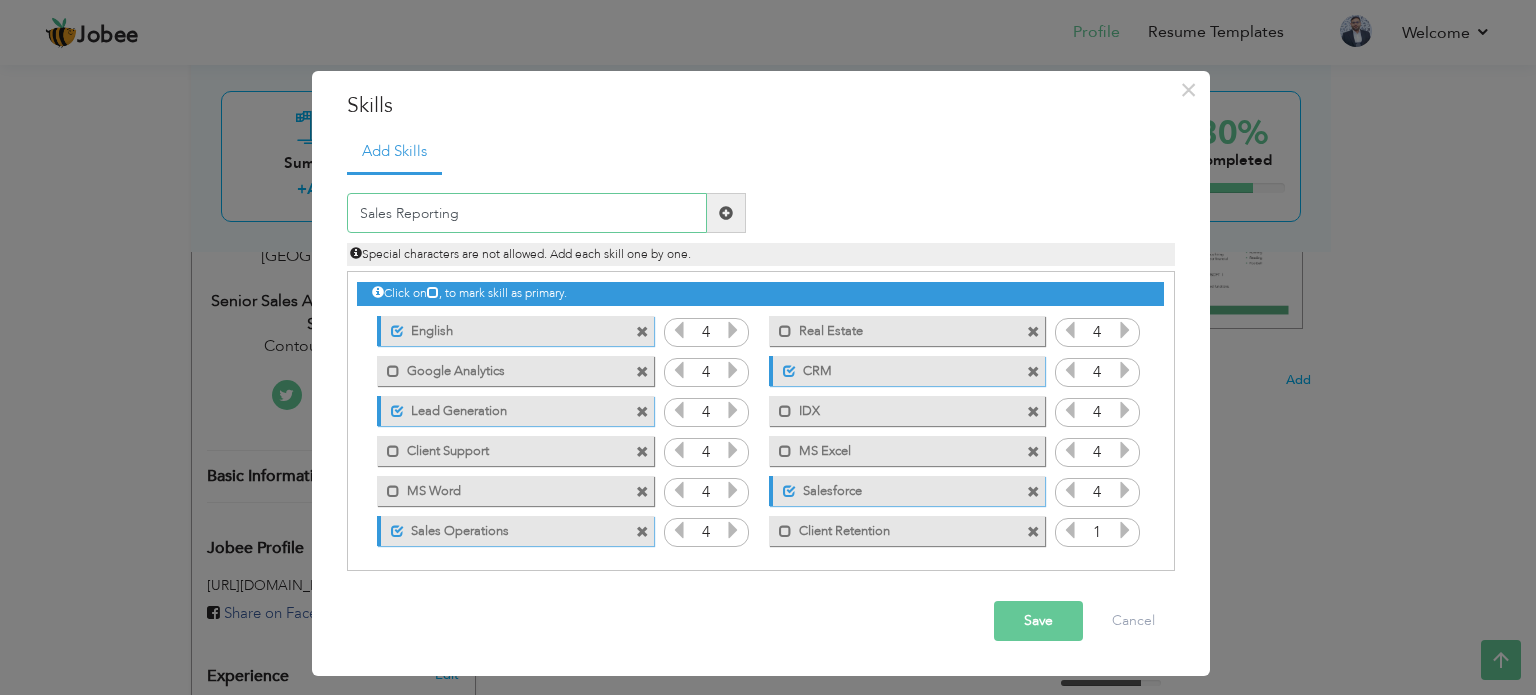 type on "Sales Reporting" 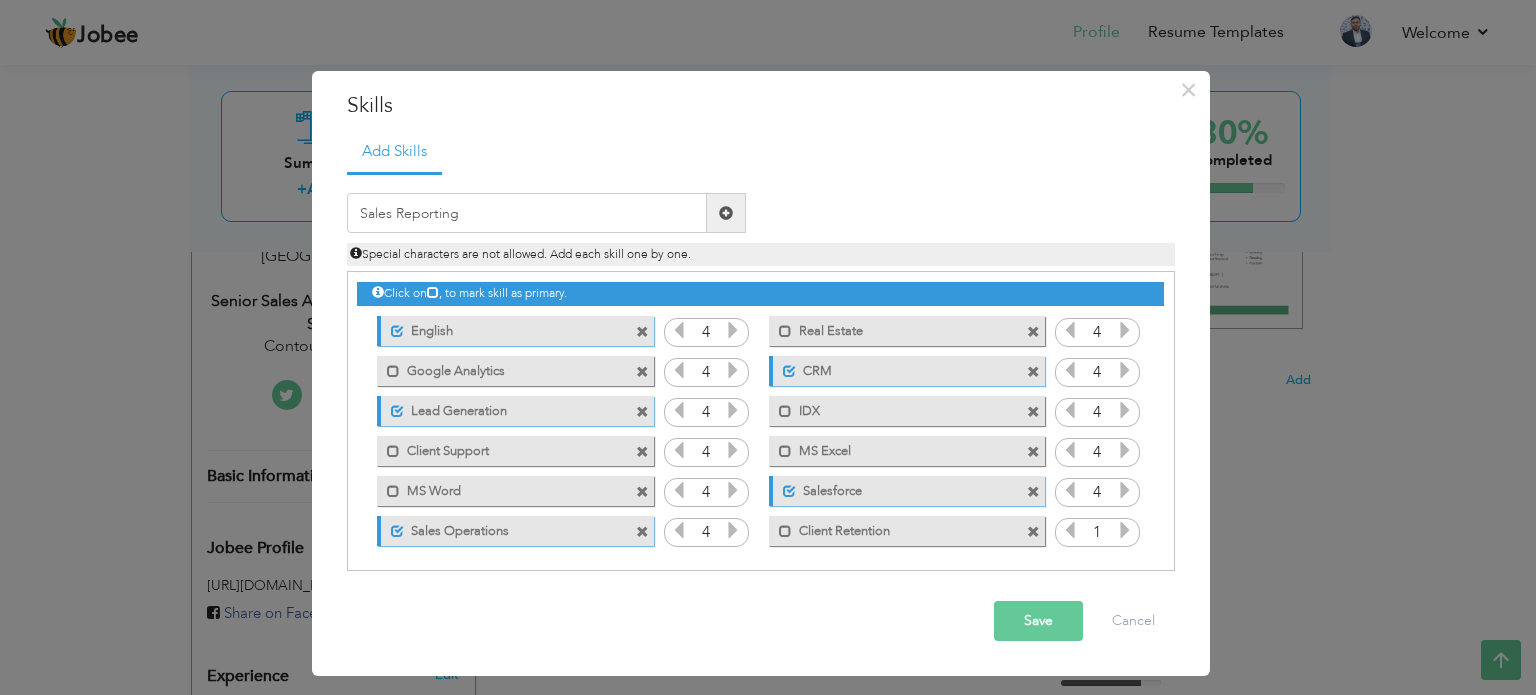click at bounding box center [726, 213] 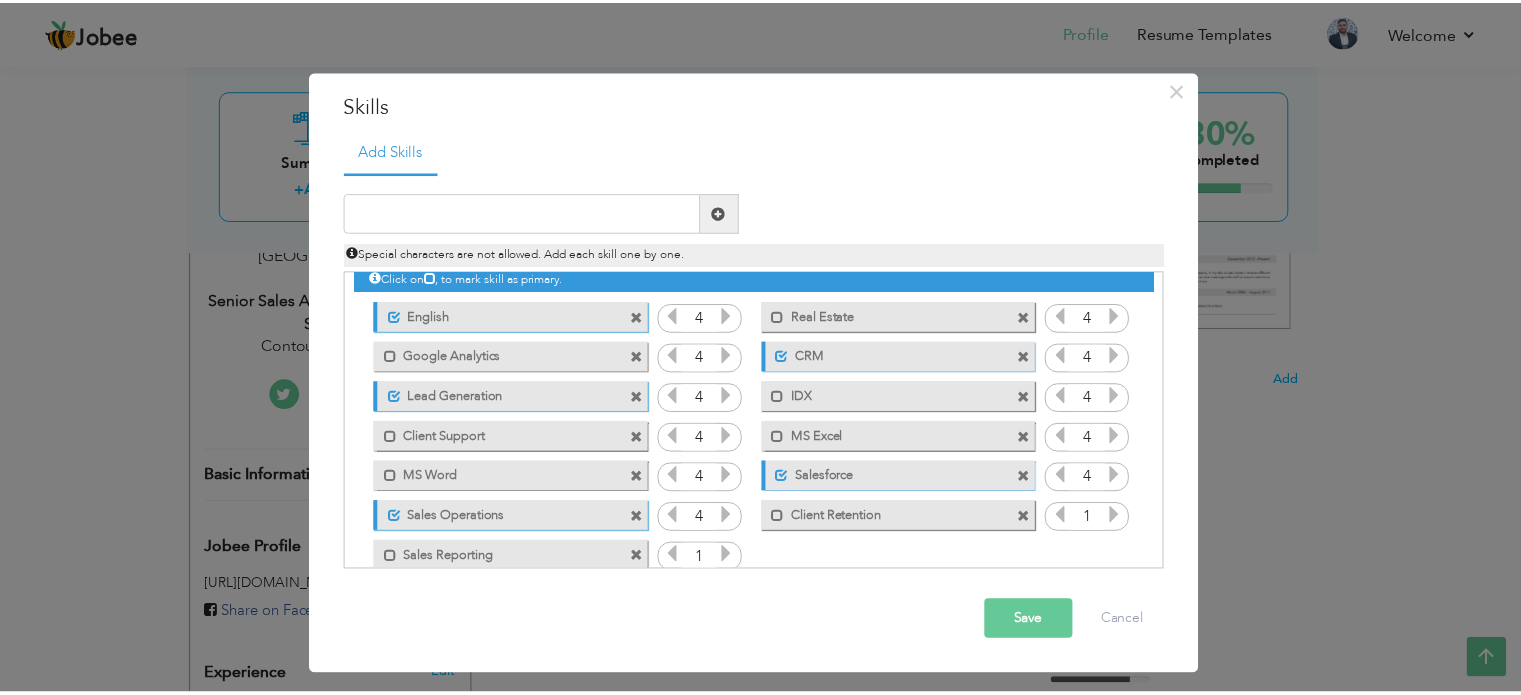 scroll, scrollTop: 0, scrollLeft: 0, axis: both 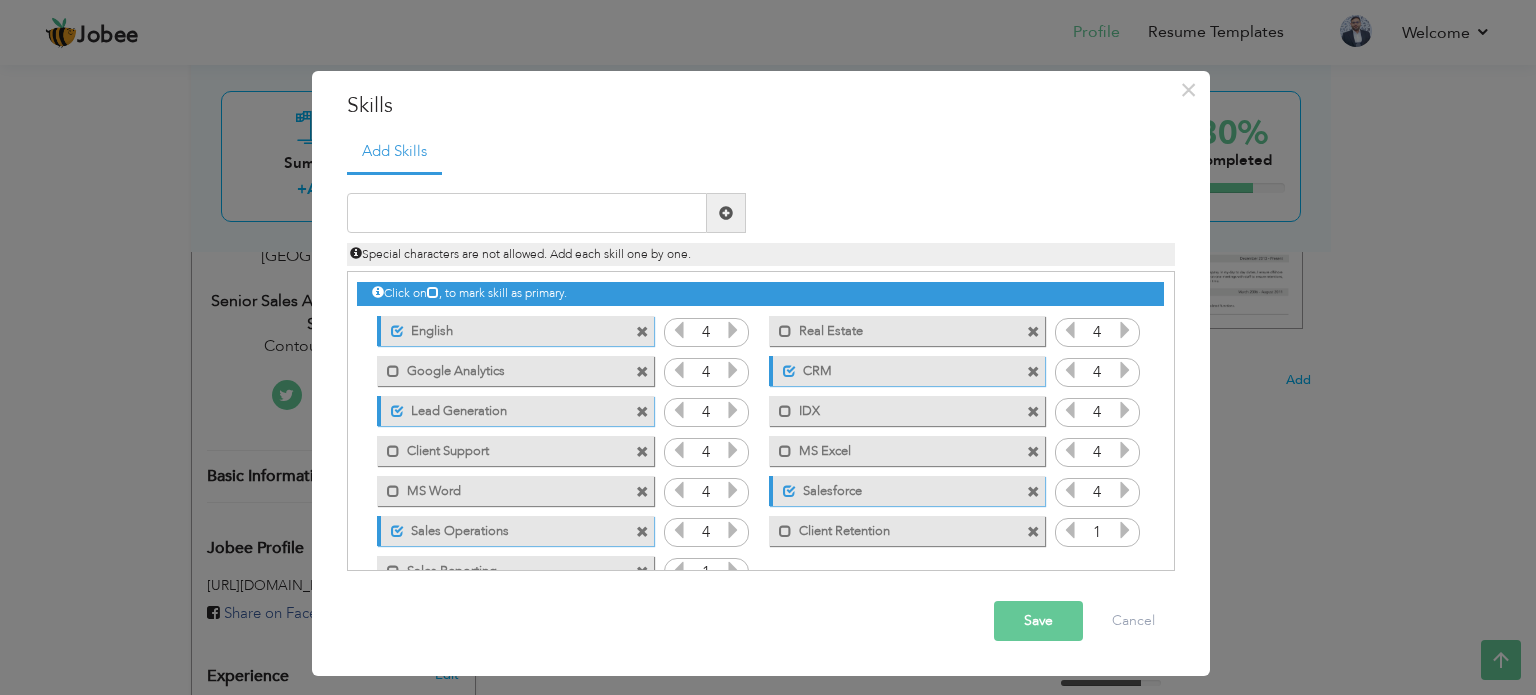 click at bounding box center [642, 372] 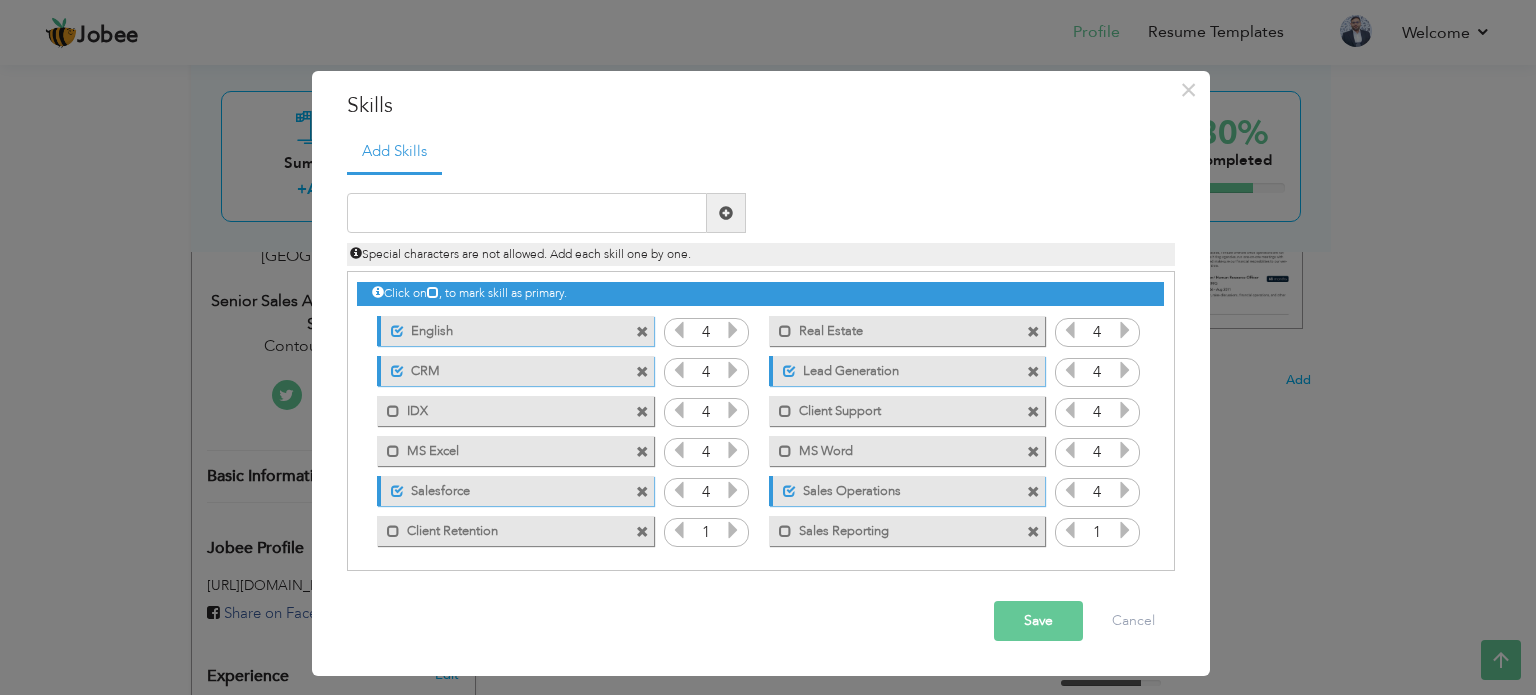 click on "Save" at bounding box center (1038, 621) 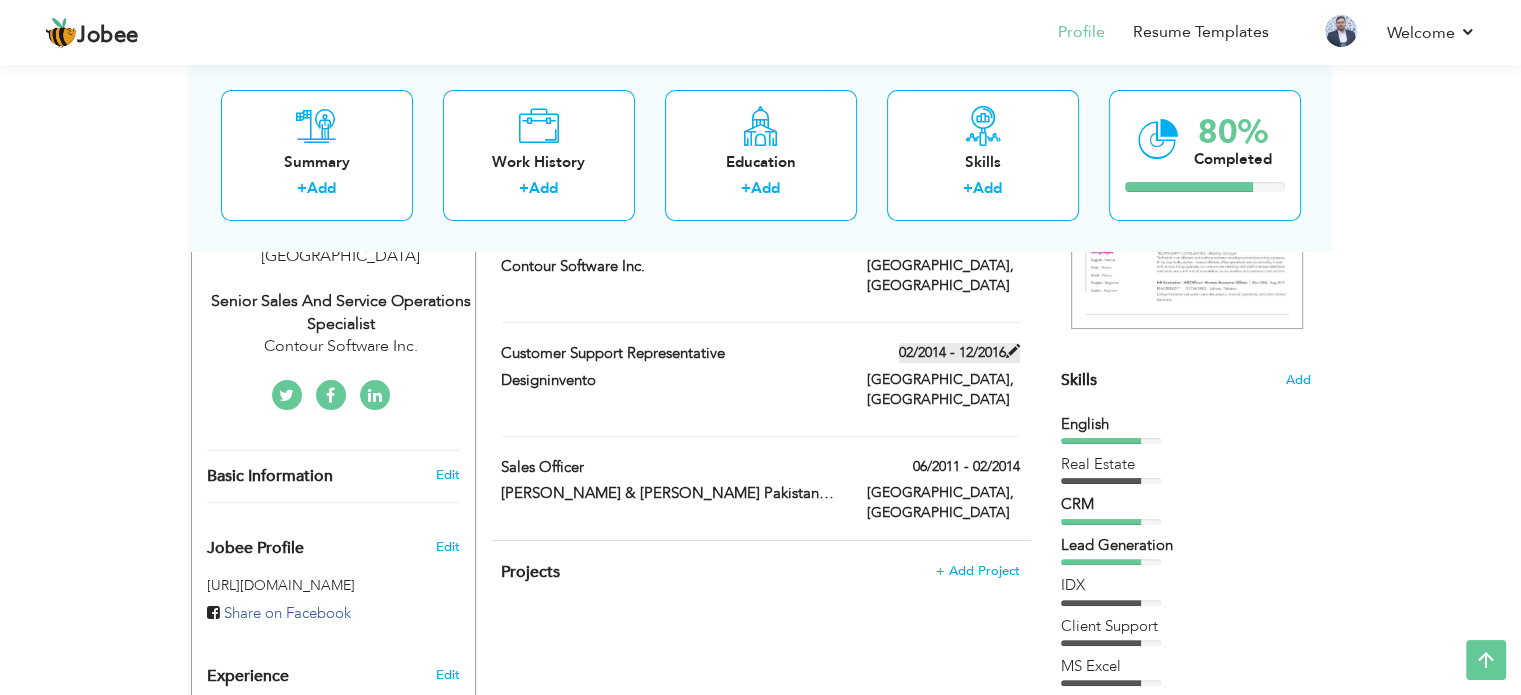 click at bounding box center (1013, 351) 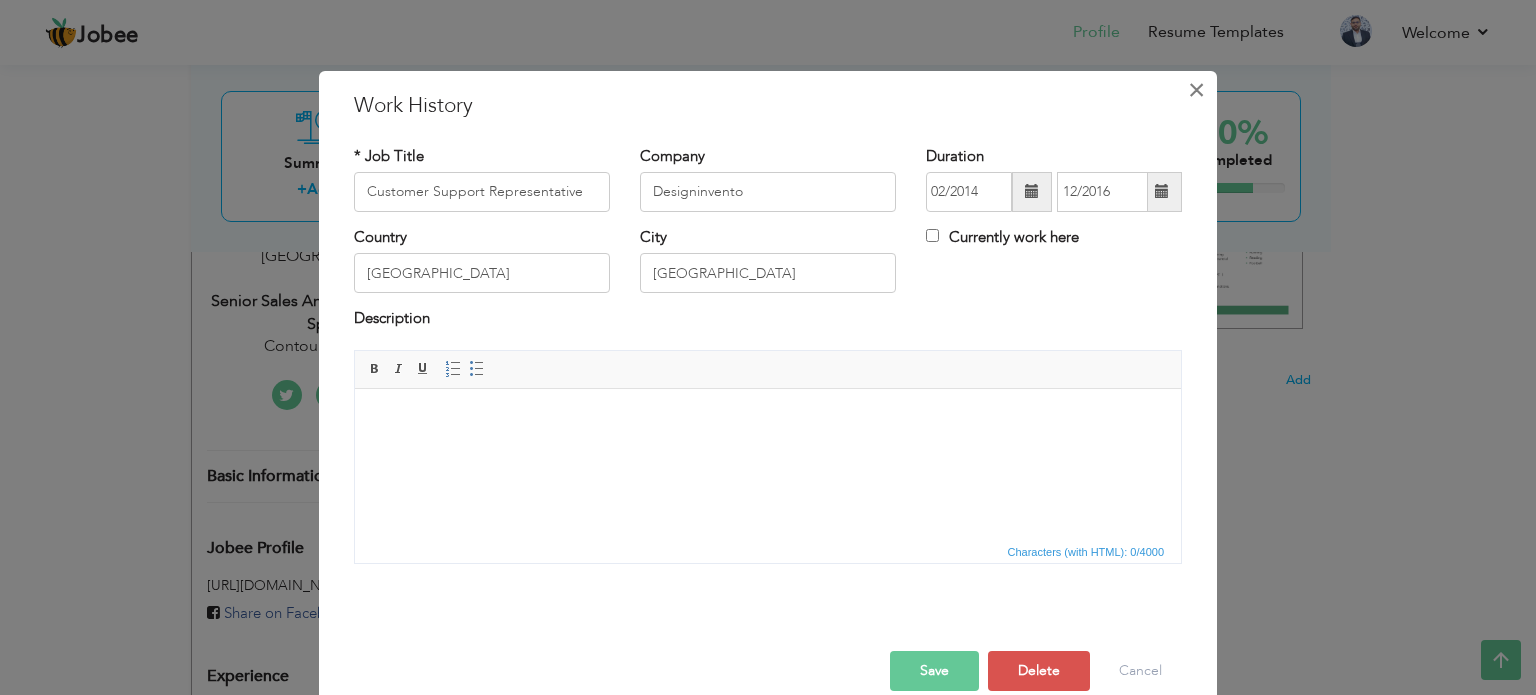 click on "×" at bounding box center (1196, 90) 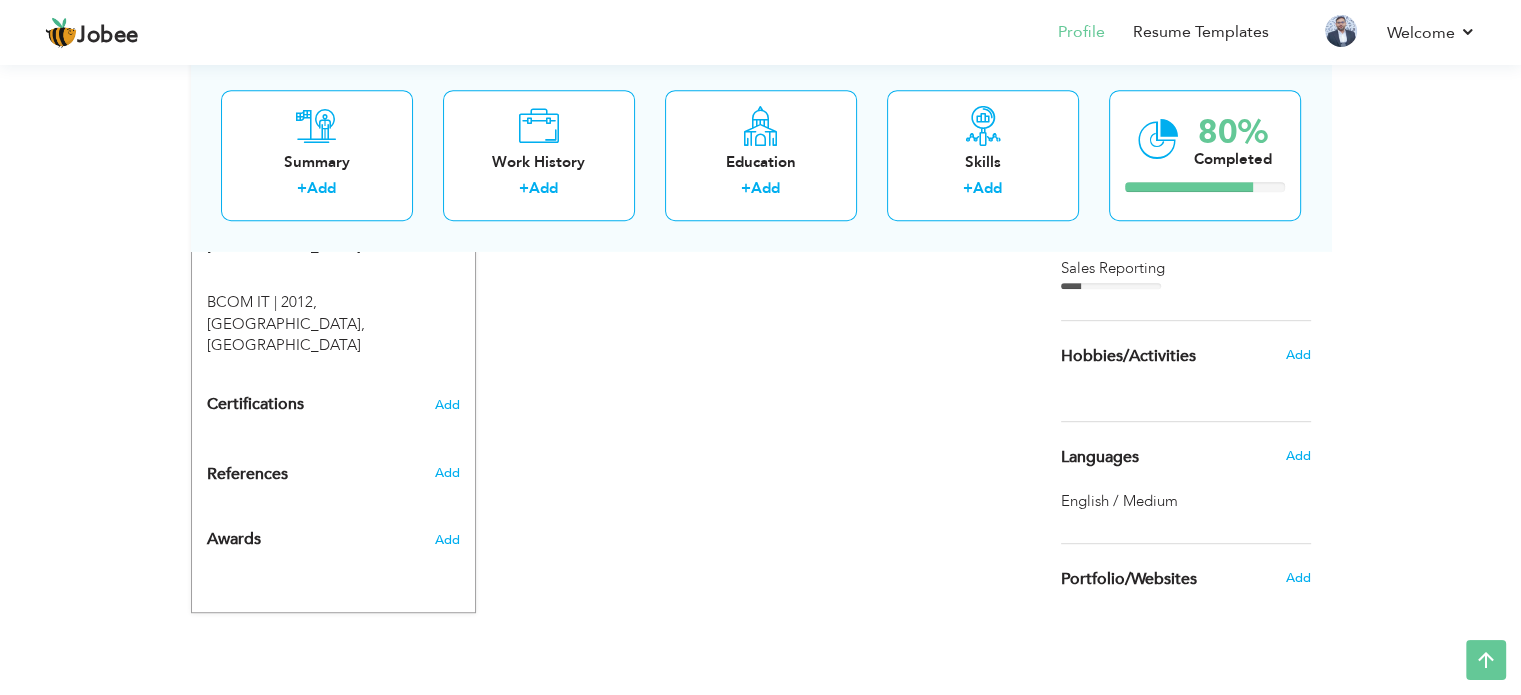 scroll, scrollTop: 900, scrollLeft: 0, axis: vertical 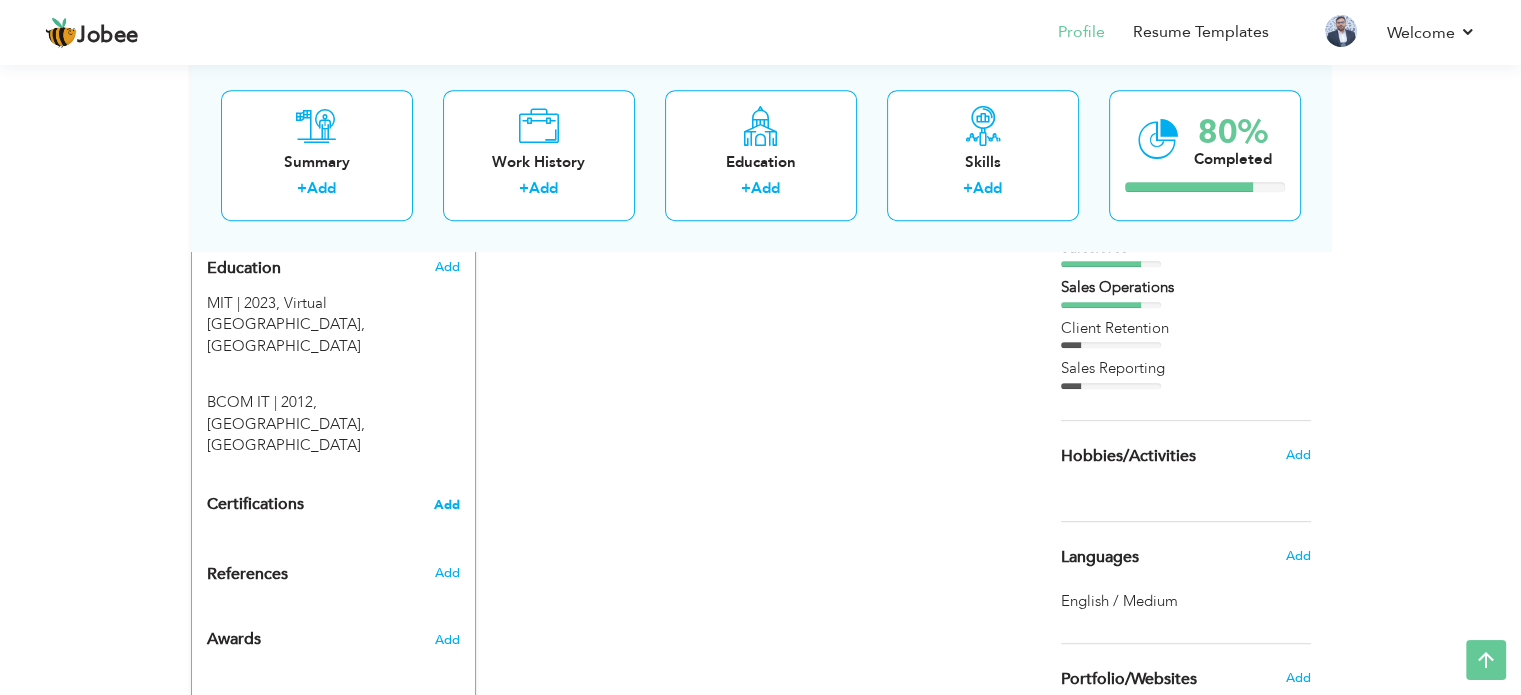 click on "Add" at bounding box center (447, 505) 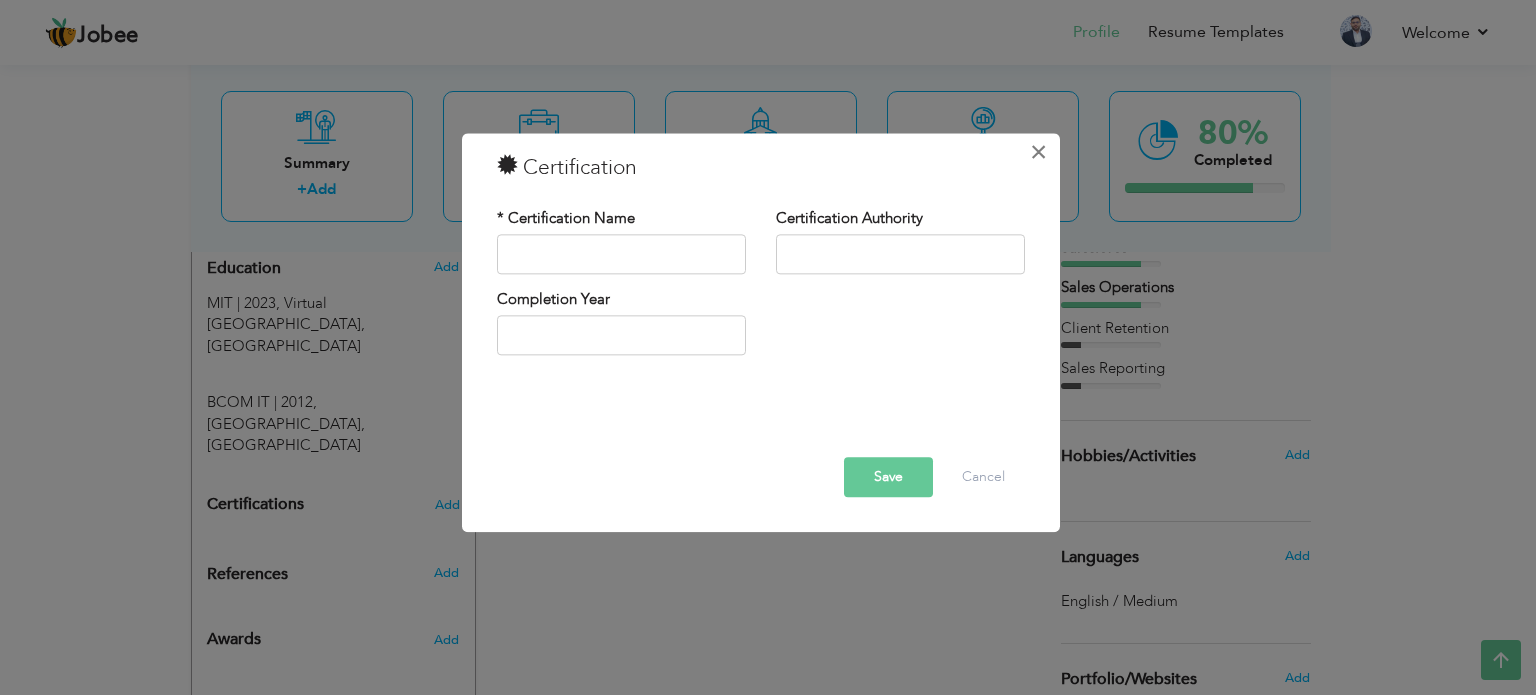 click on "×" at bounding box center (1038, 152) 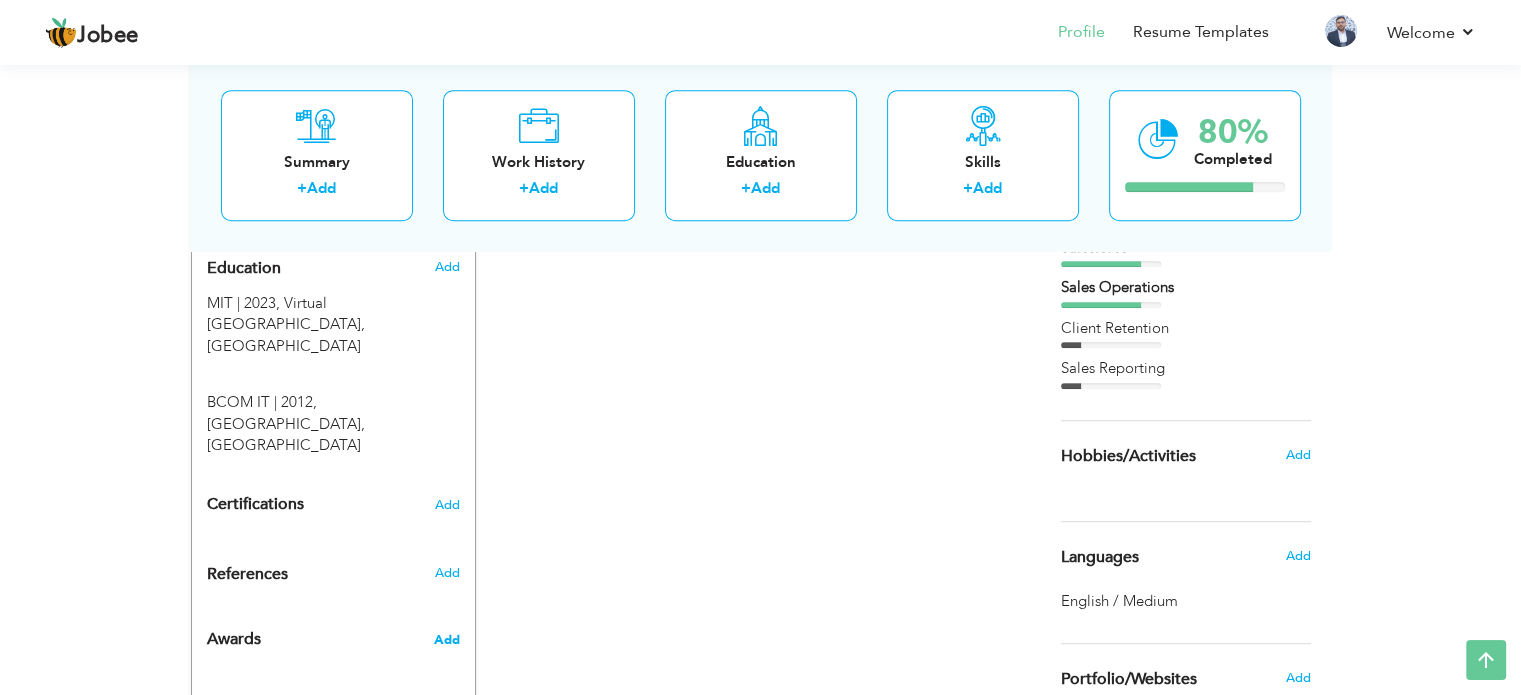 click on "Add" at bounding box center (446, 640) 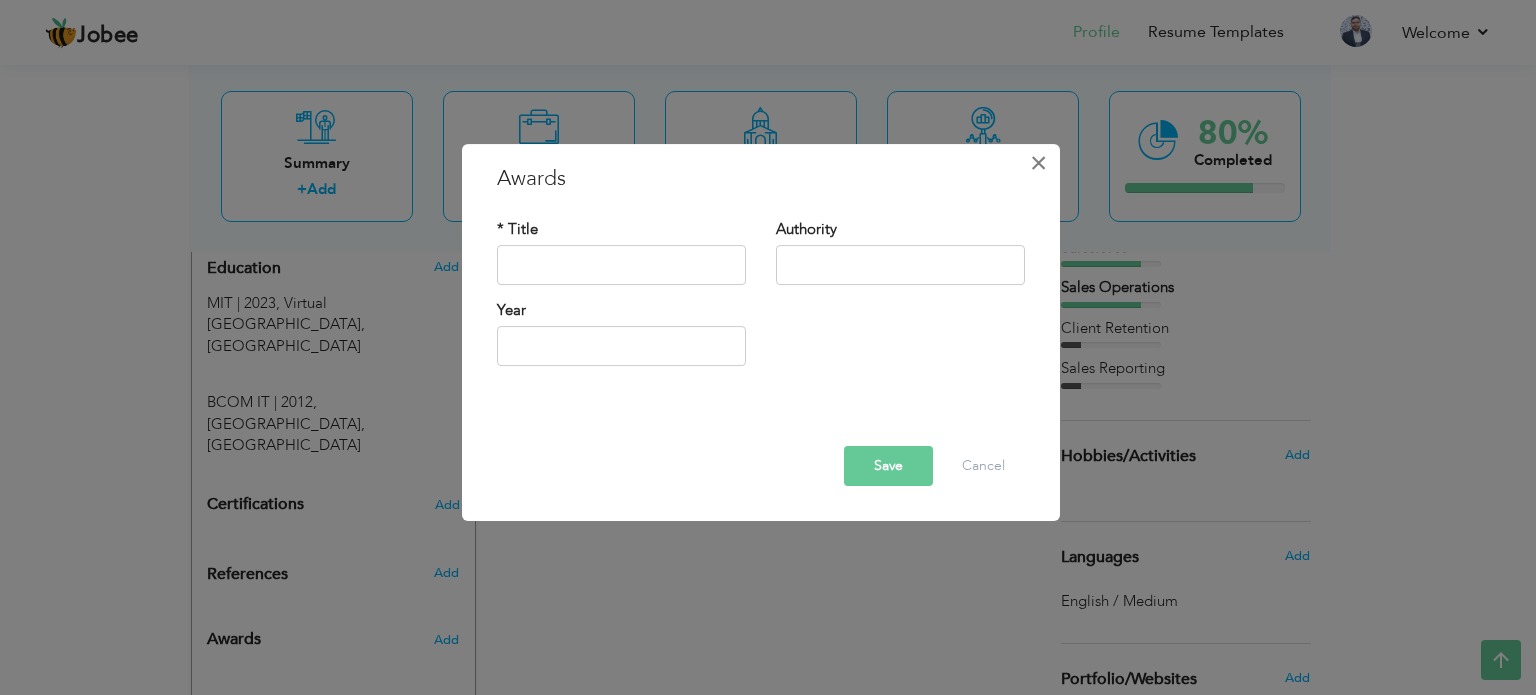 click on "×" at bounding box center [1038, 163] 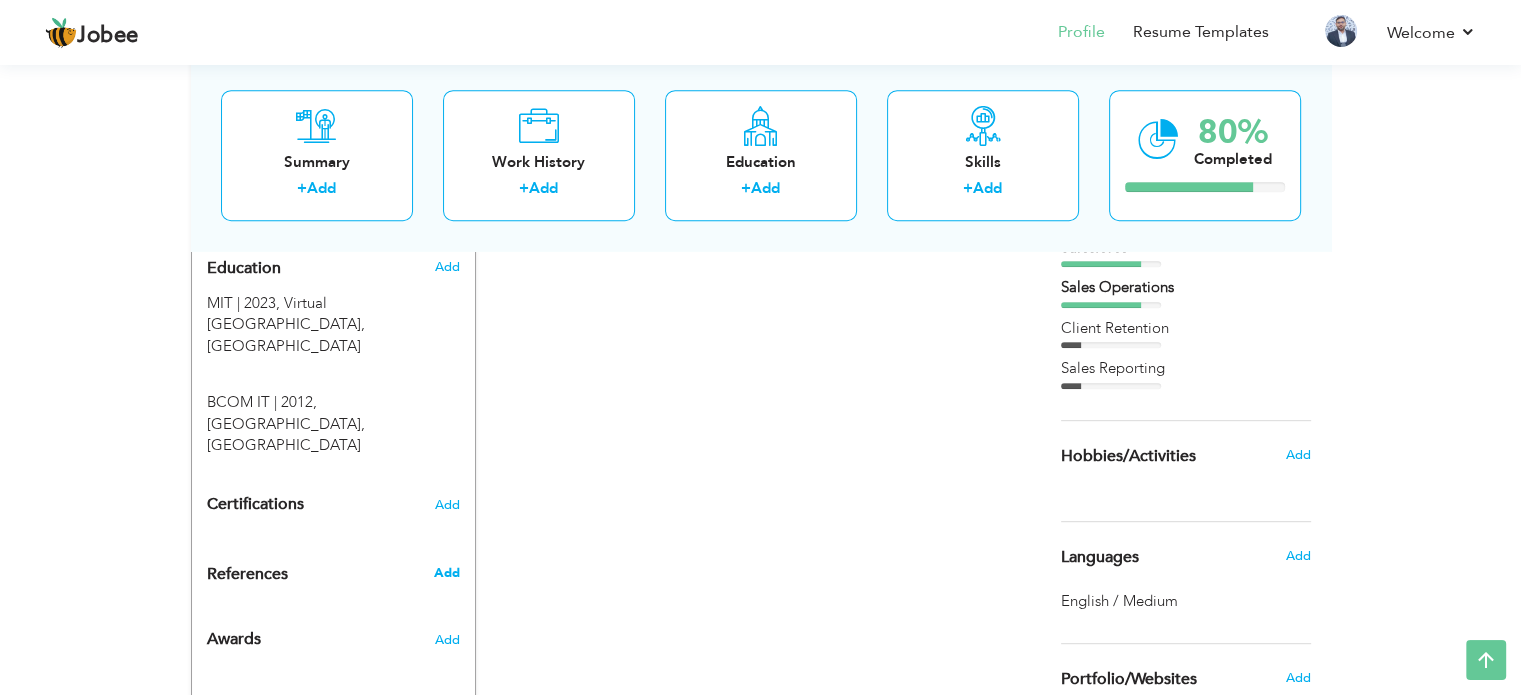 click on "Add" at bounding box center (446, 573) 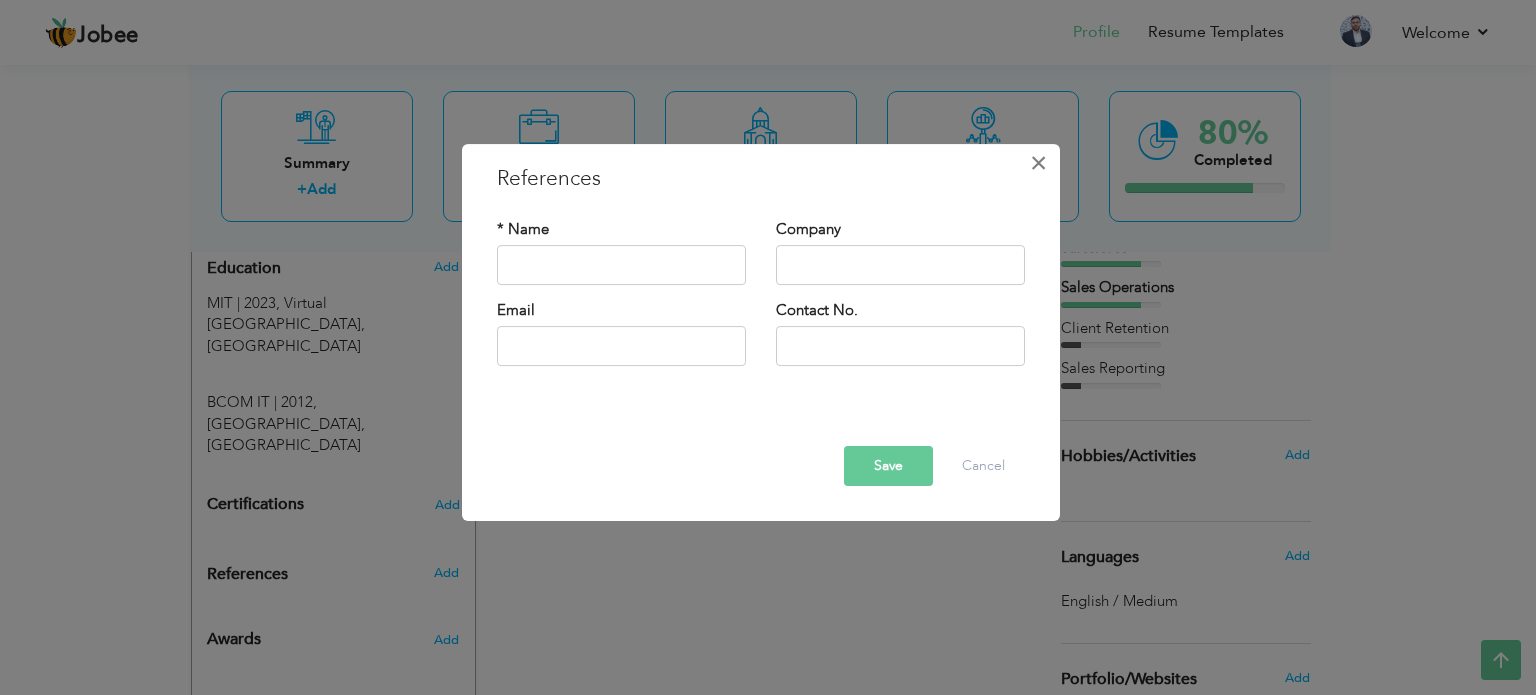 click on "×" at bounding box center (1038, 163) 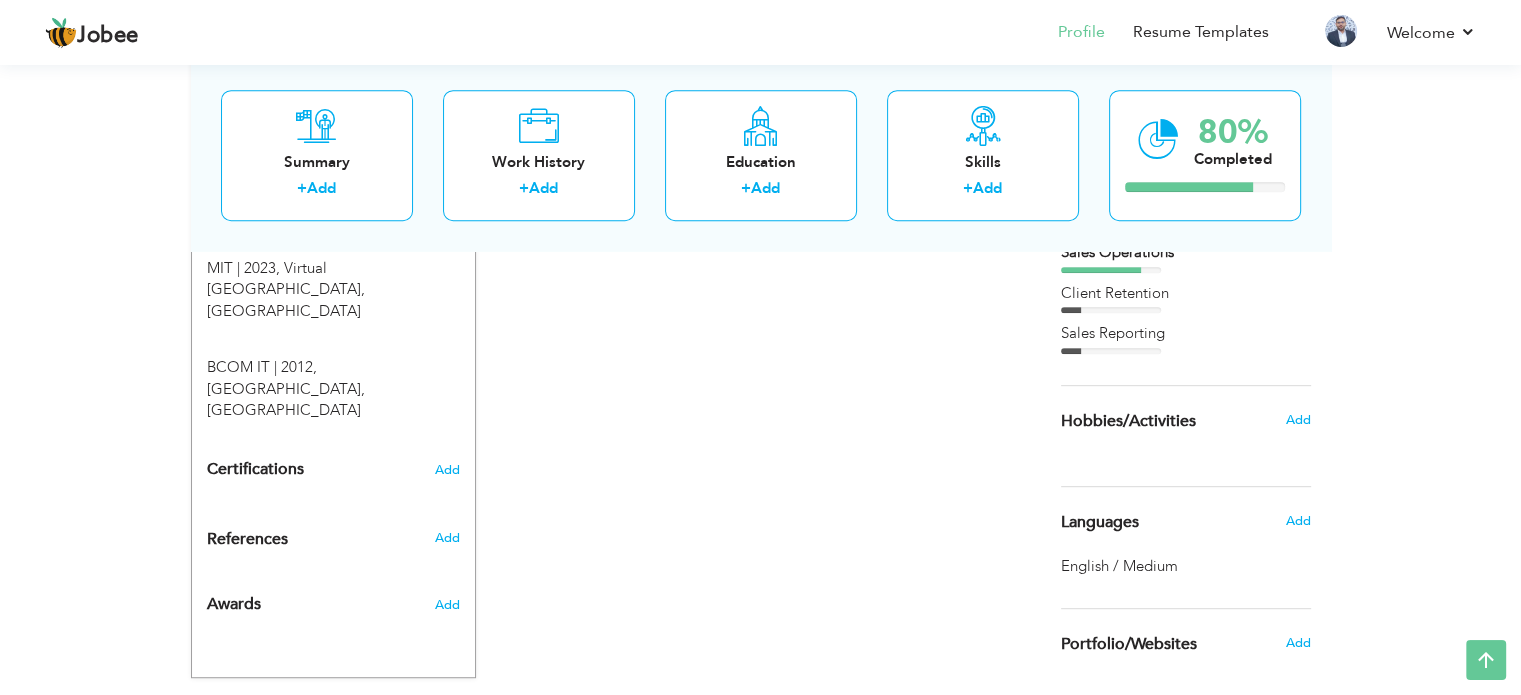 scroll, scrollTop: 902, scrollLeft: 0, axis: vertical 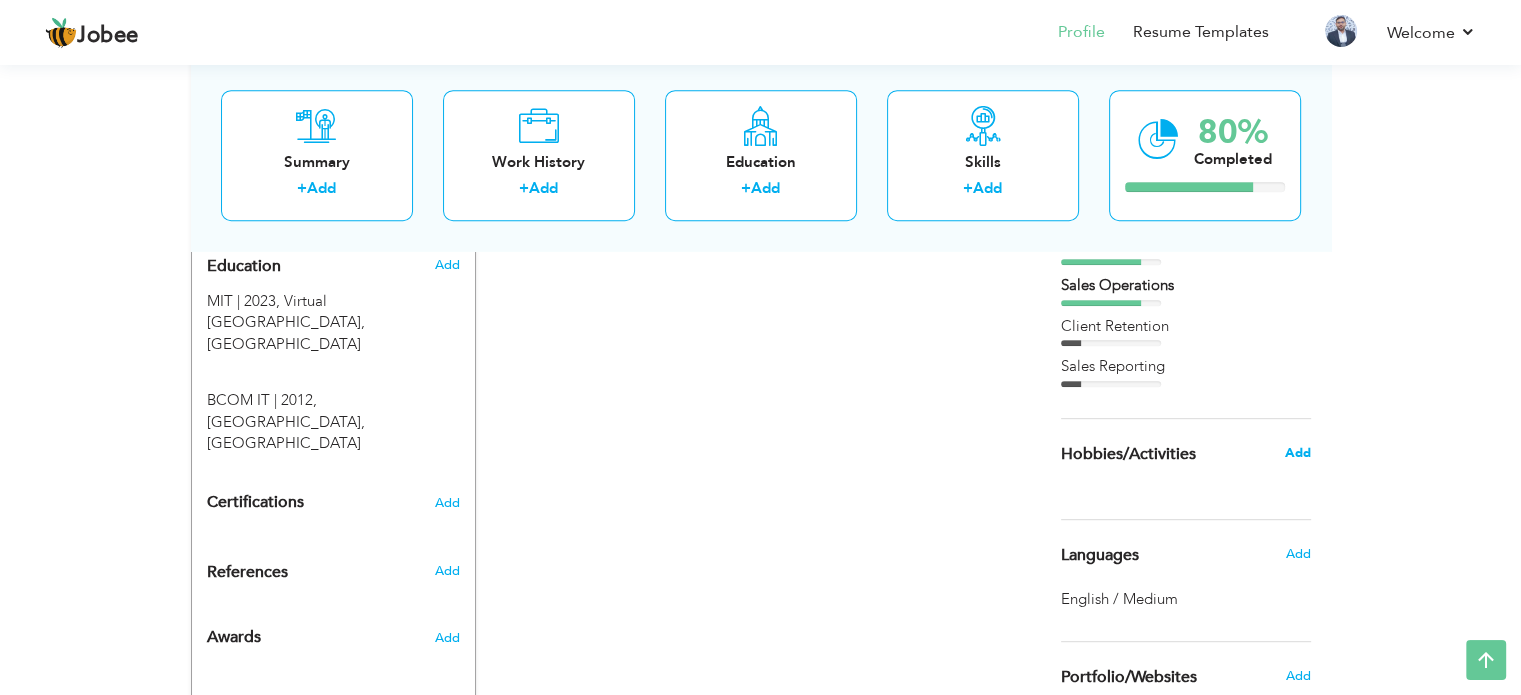 click on "Add" at bounding box center [1297, 453] 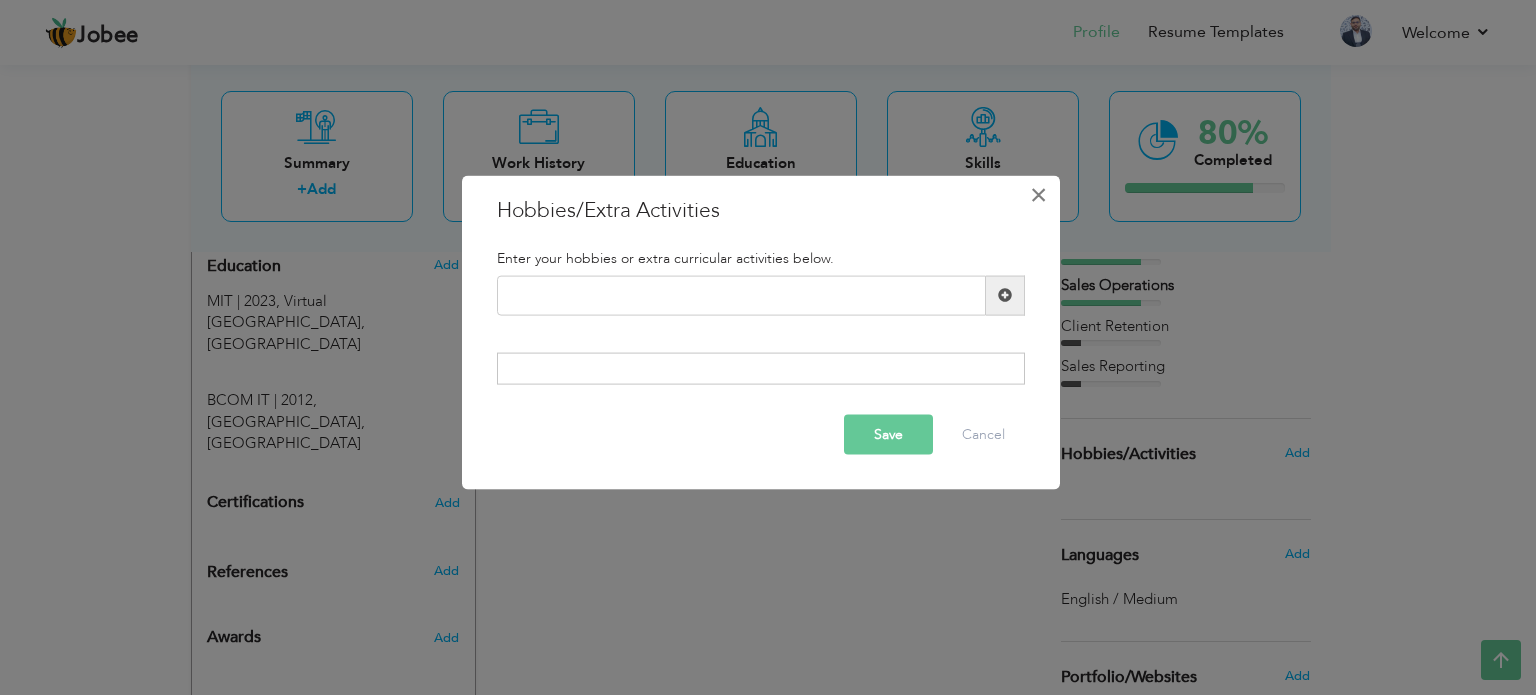click on "×" at bounding box center [1038, 194] 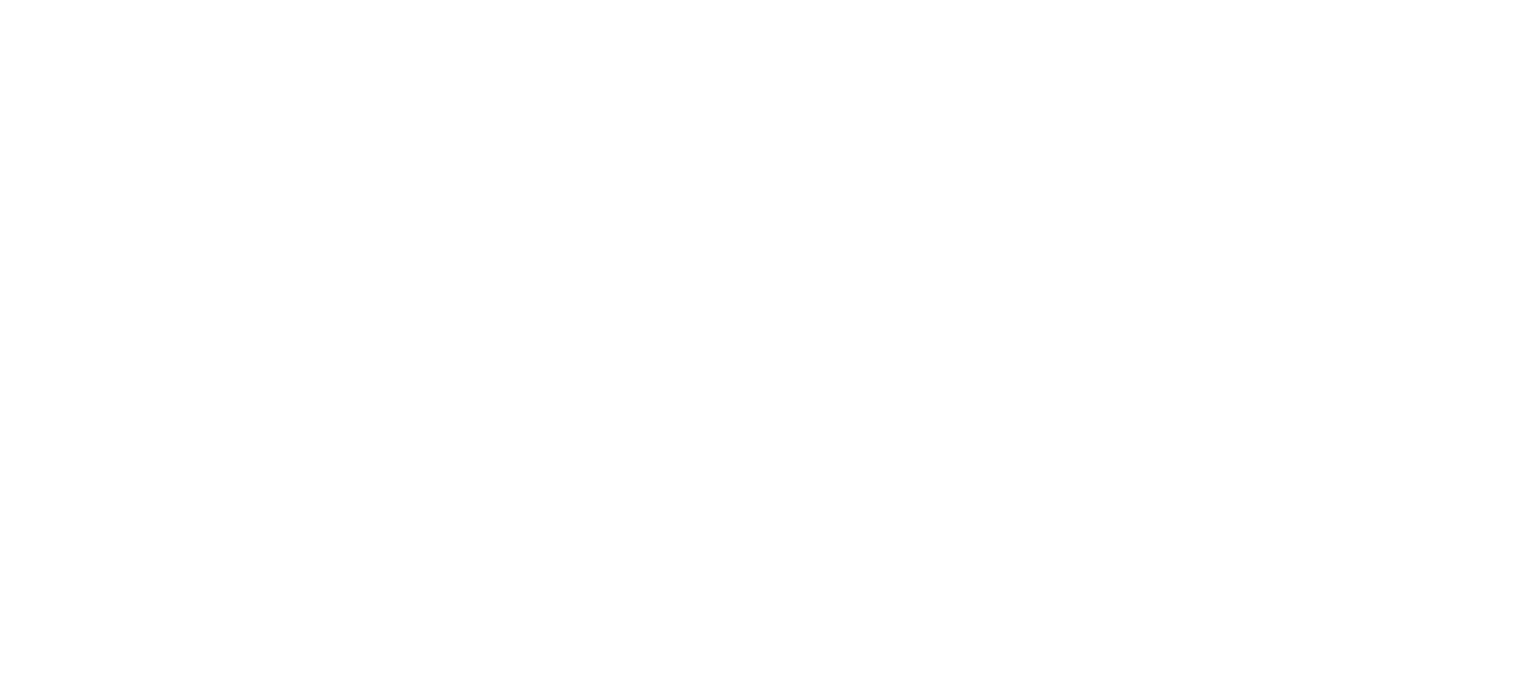 scroll, scrollTop: 0, scrollLeft: 0, axis: both 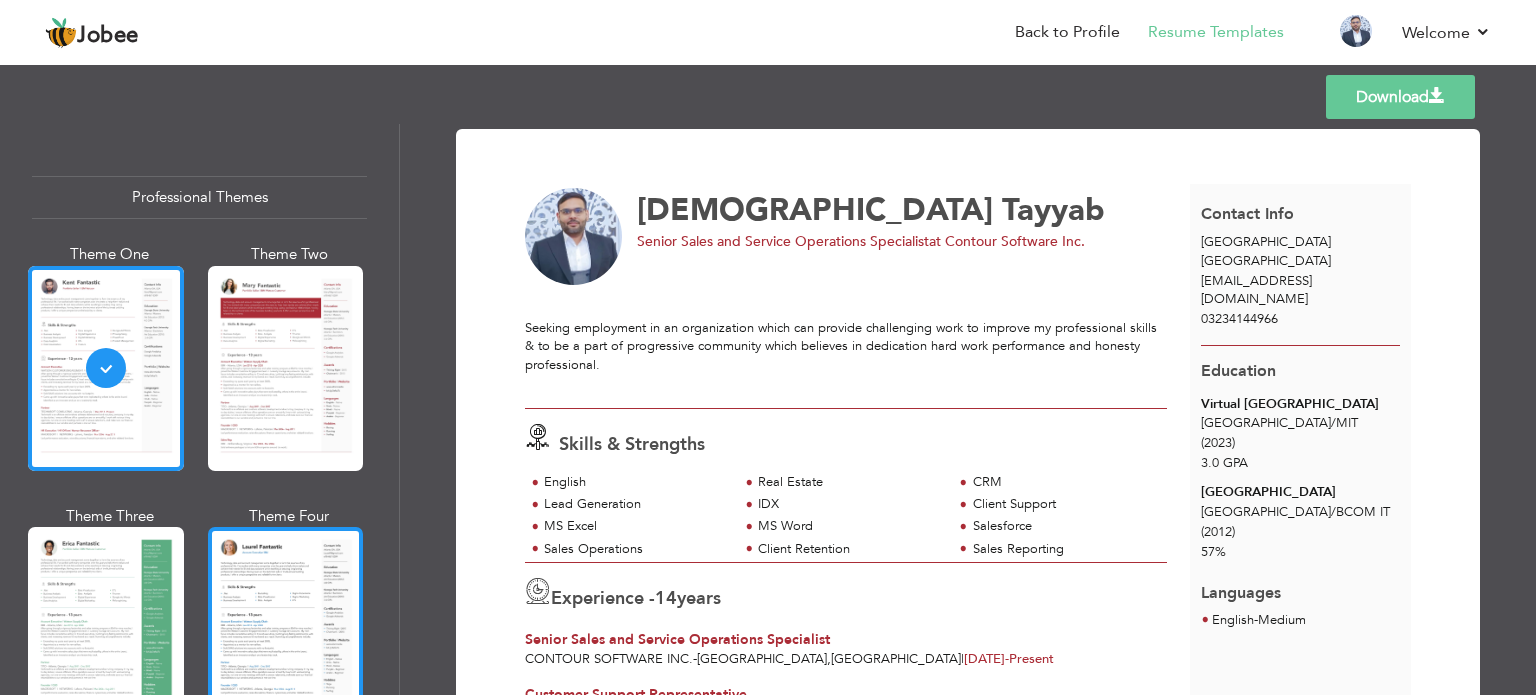 click at bounding box center (286, 629) 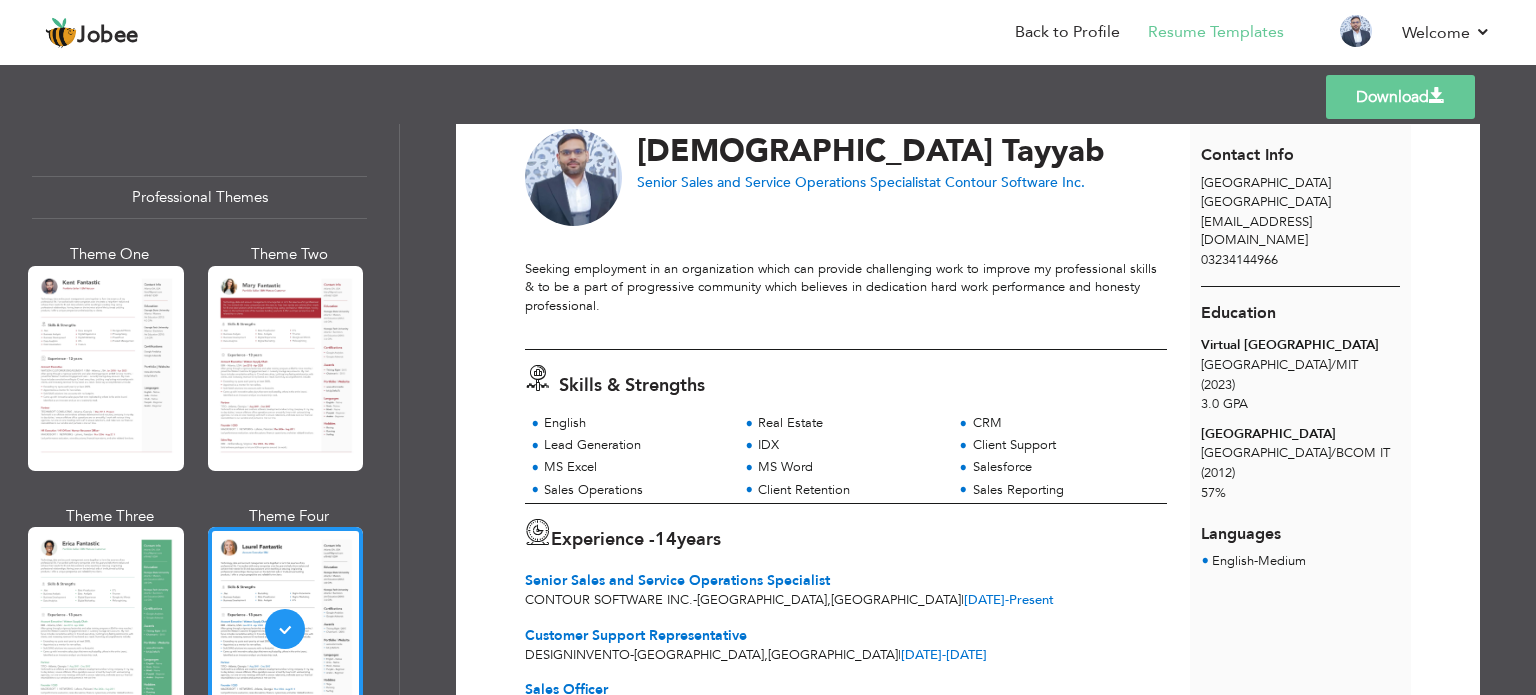 scroll, scrollTop: 0, scrollLeft: 0, axis: both 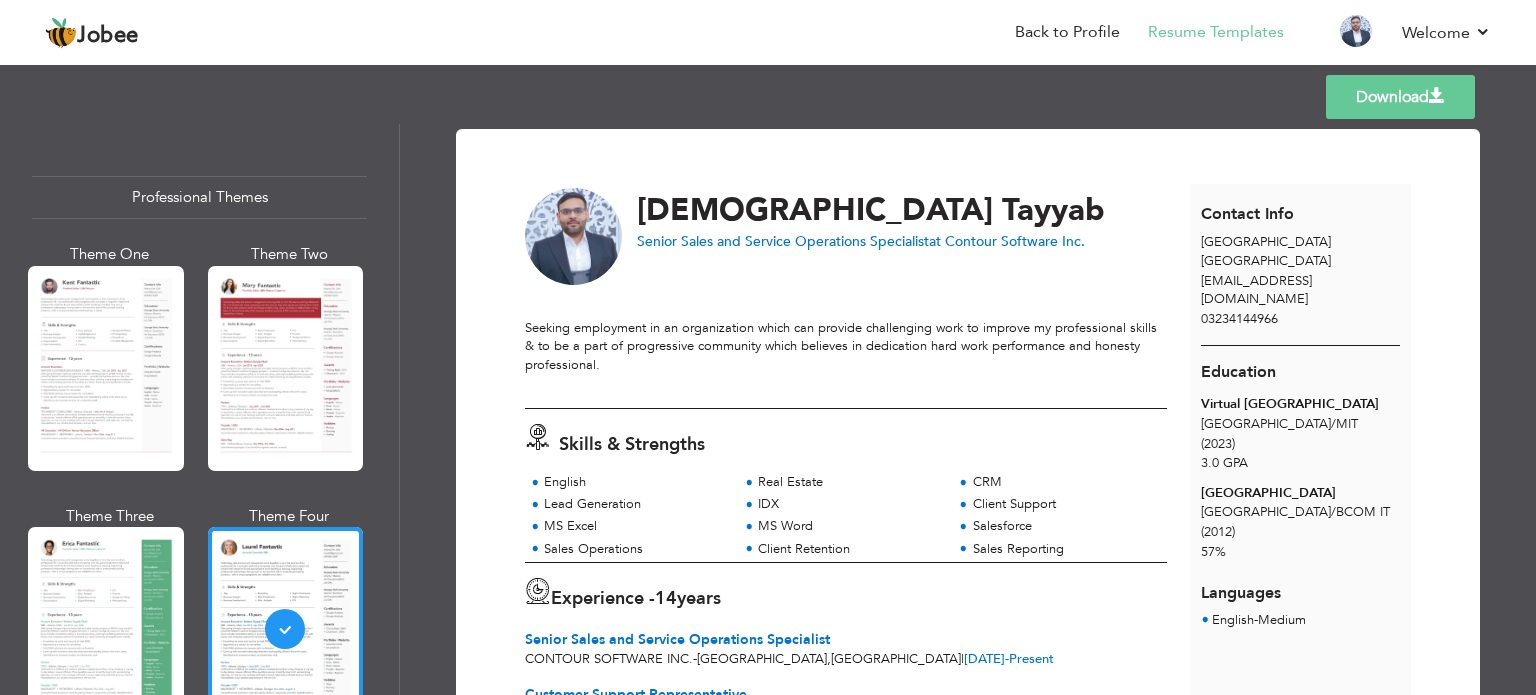 click on "Download" at bounding box center [1400, 97] 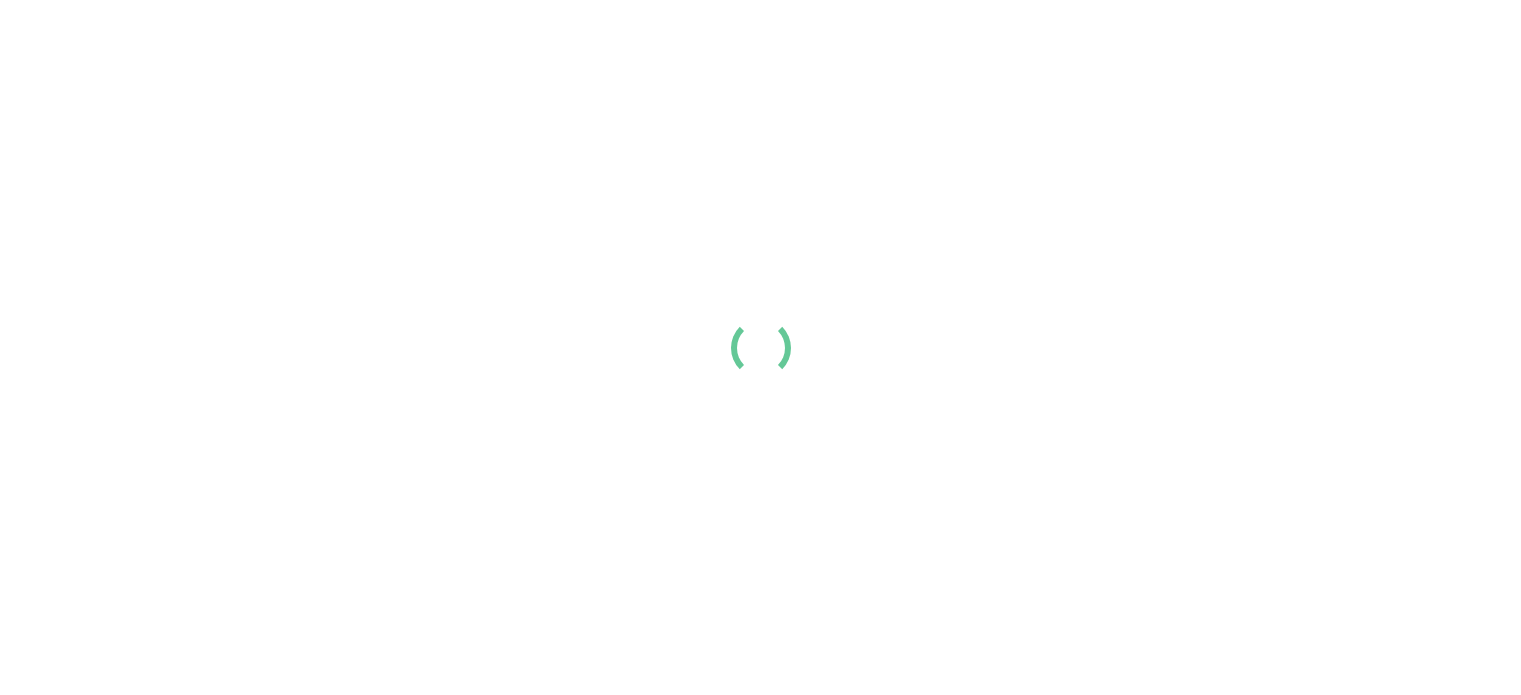 scroll, scrollTop: 0, scrollLeft: 0, axis: both 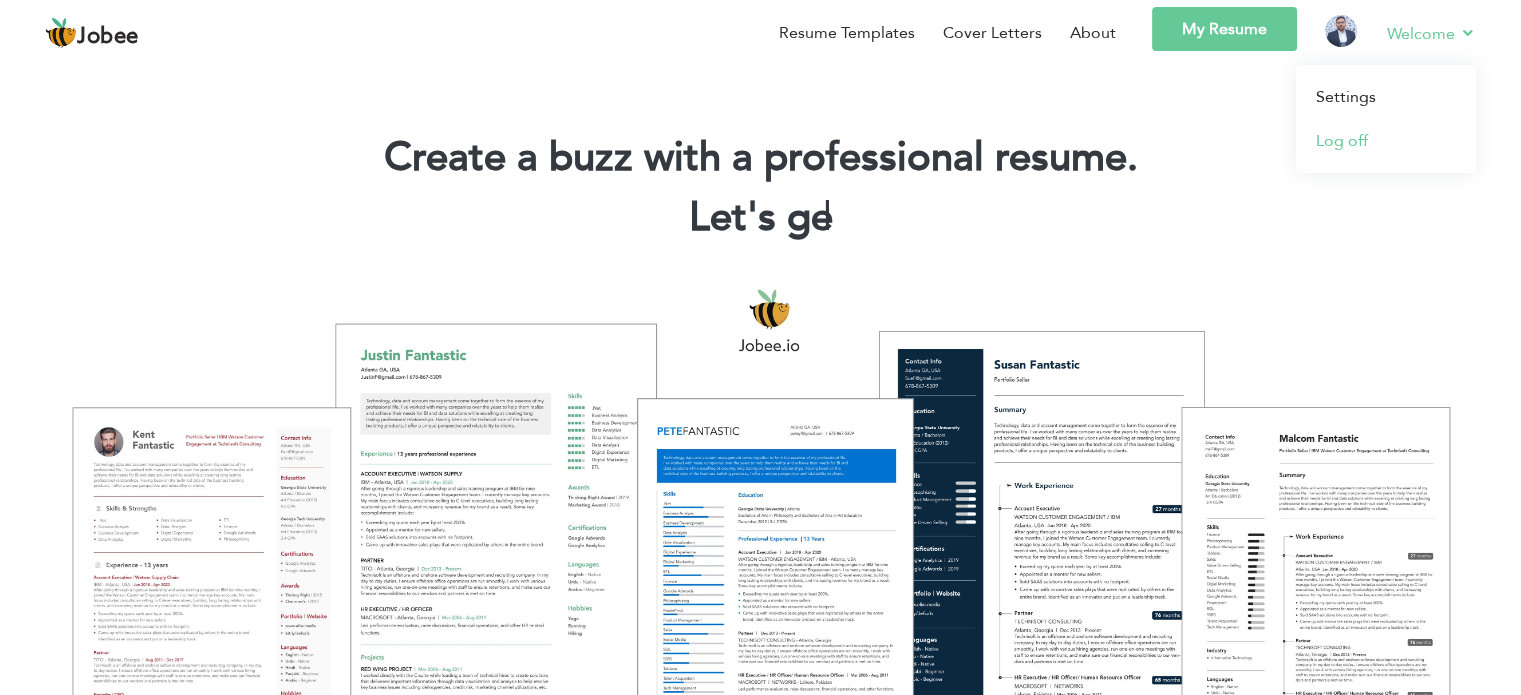 click on "Log off" at bounding box center [1386, 141] 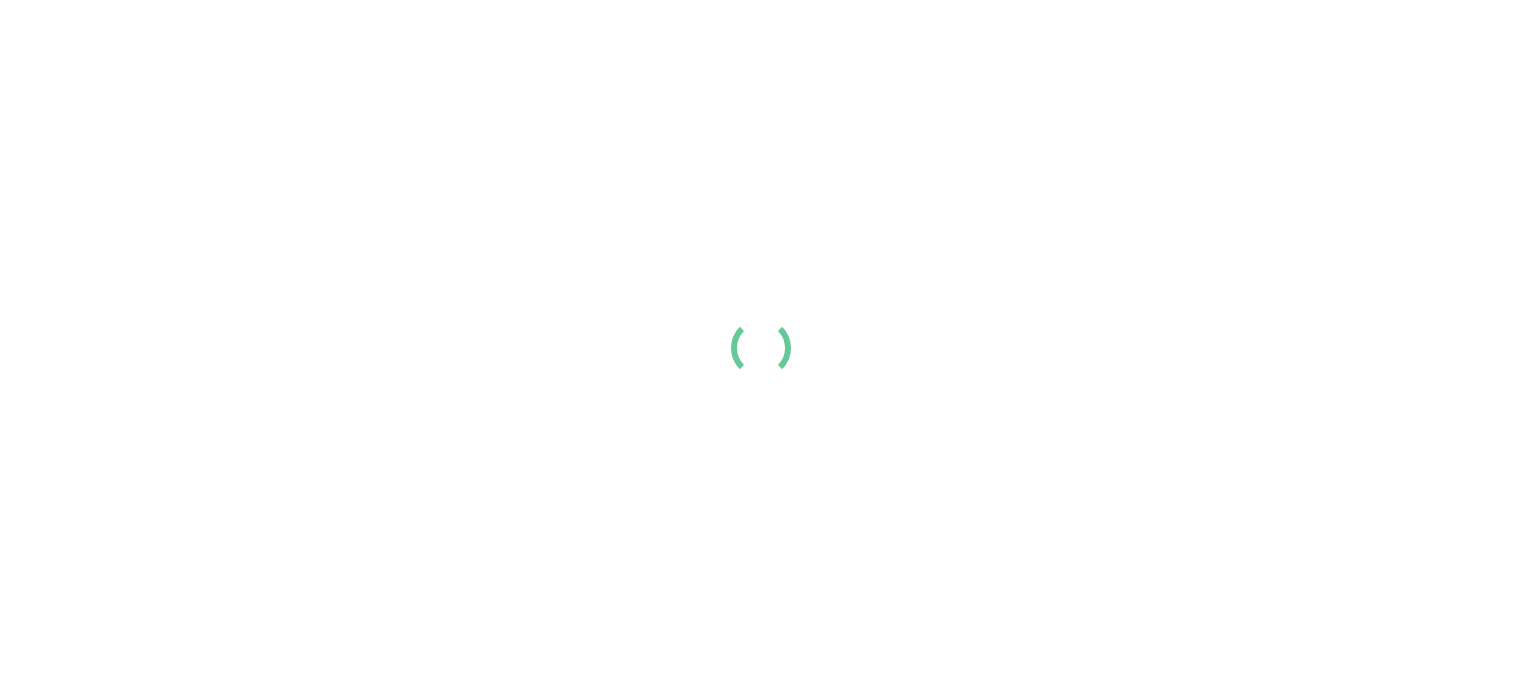 scroll, scrollTop: 0, scrollLeft: 0, axis: both 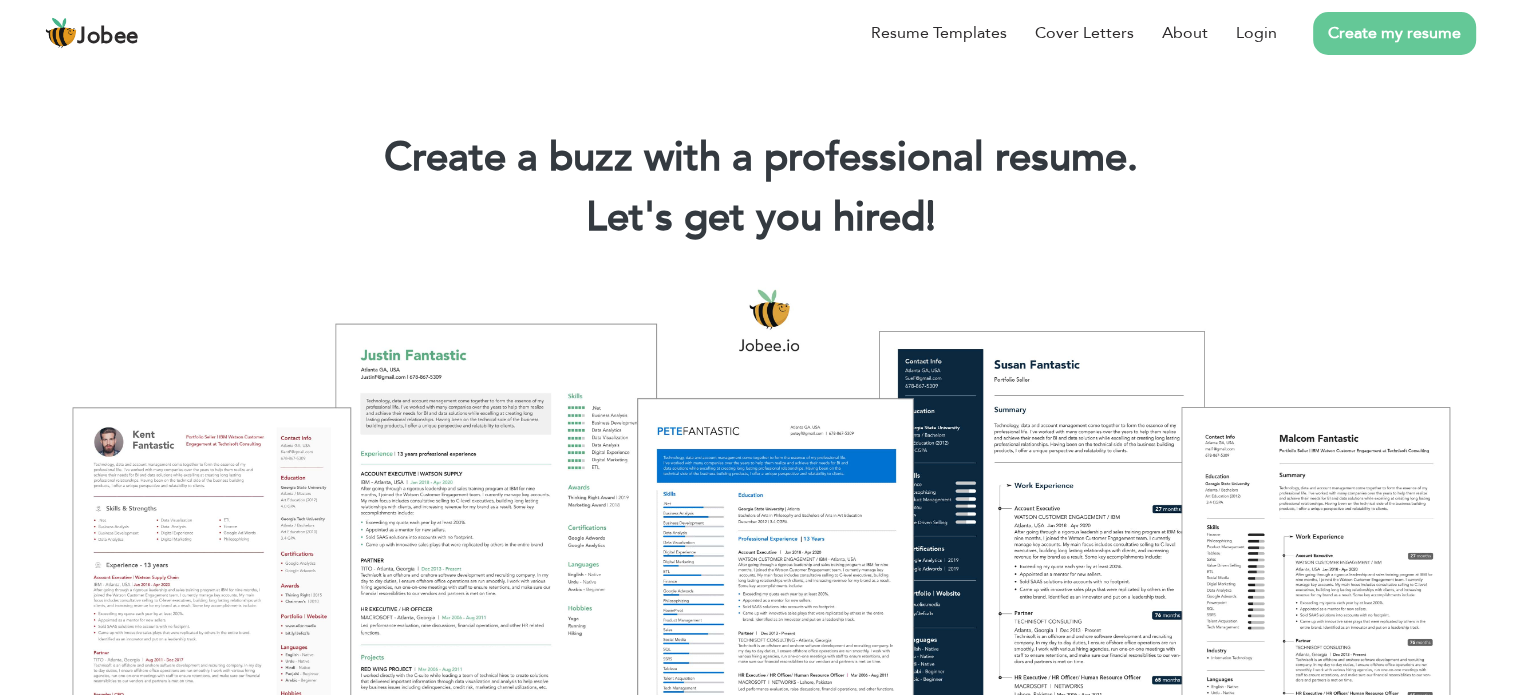 click on "Create my resume" at bounding box center (1394, 33) 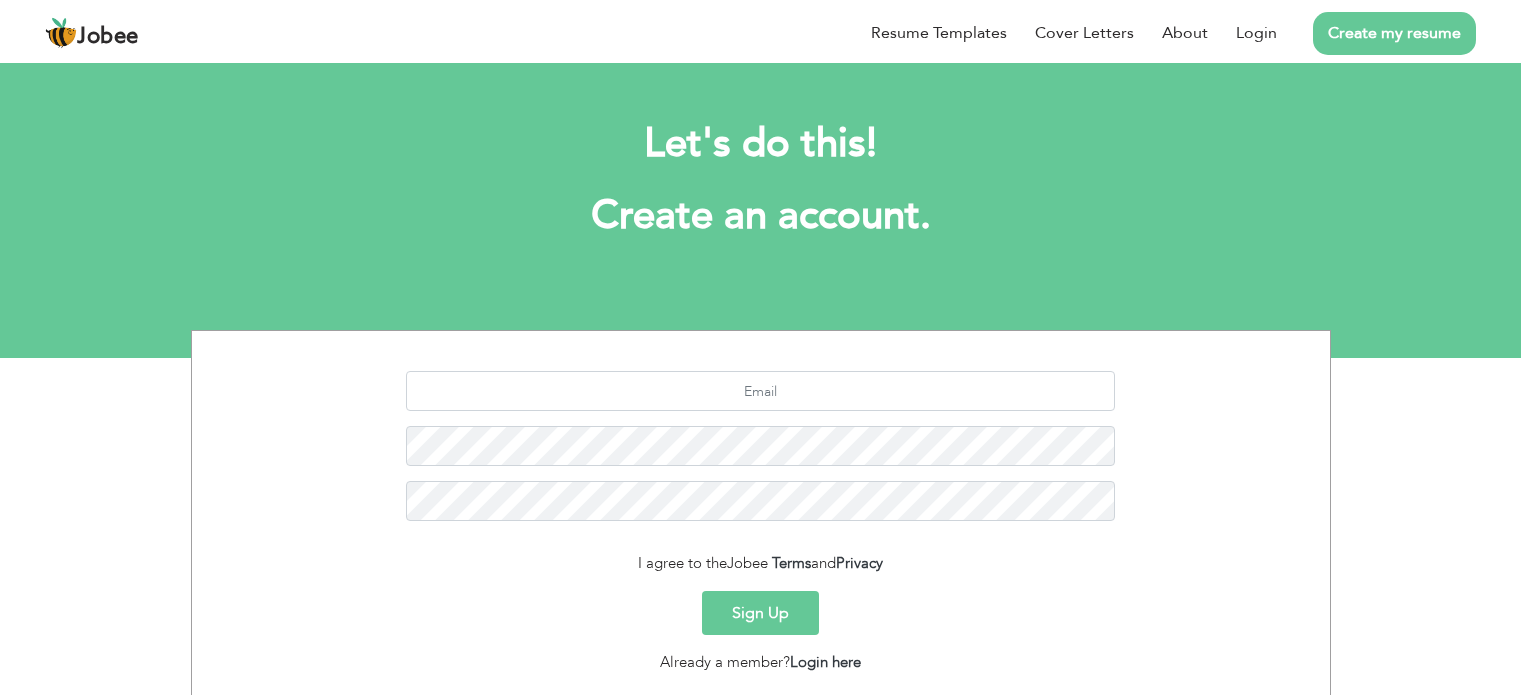 scroll, scrollTop: 0, scrollLeft: 0, axis: both 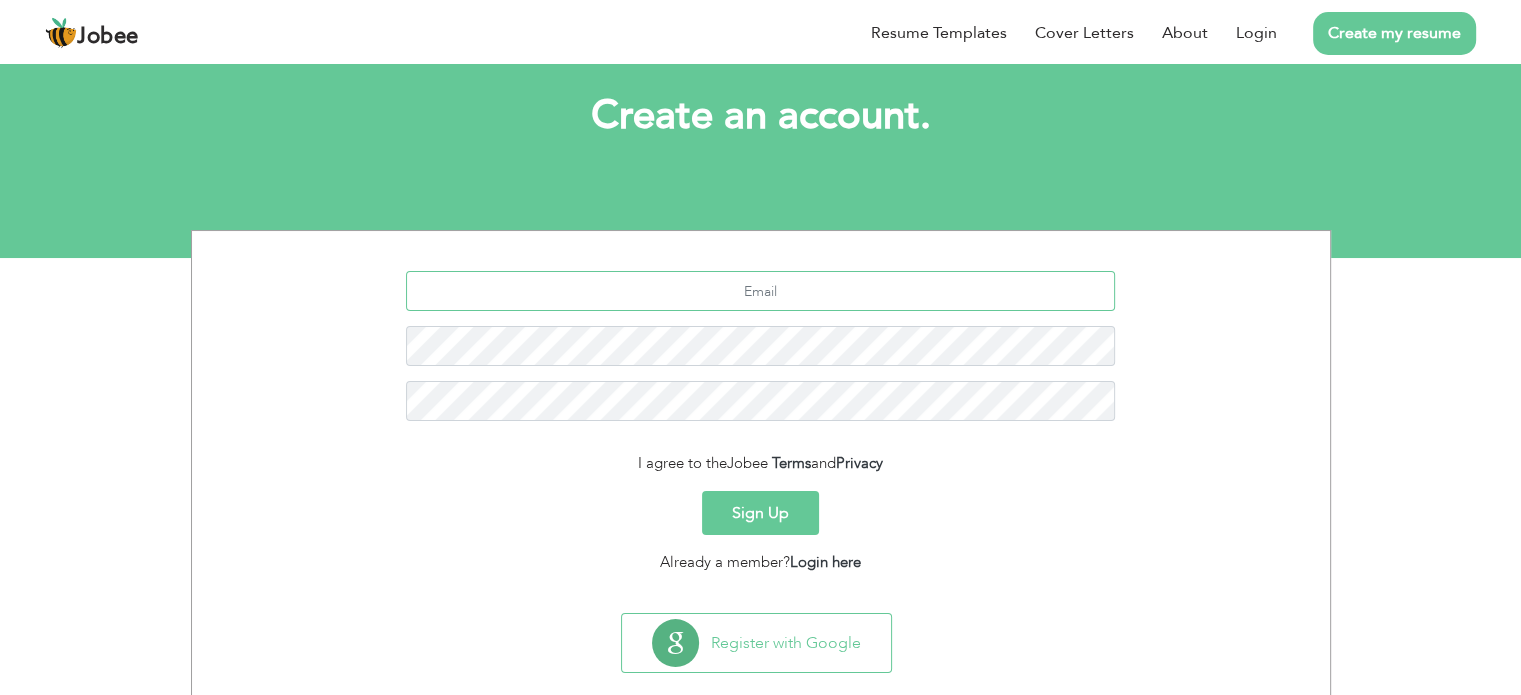 click at bounding box center (760, 291) 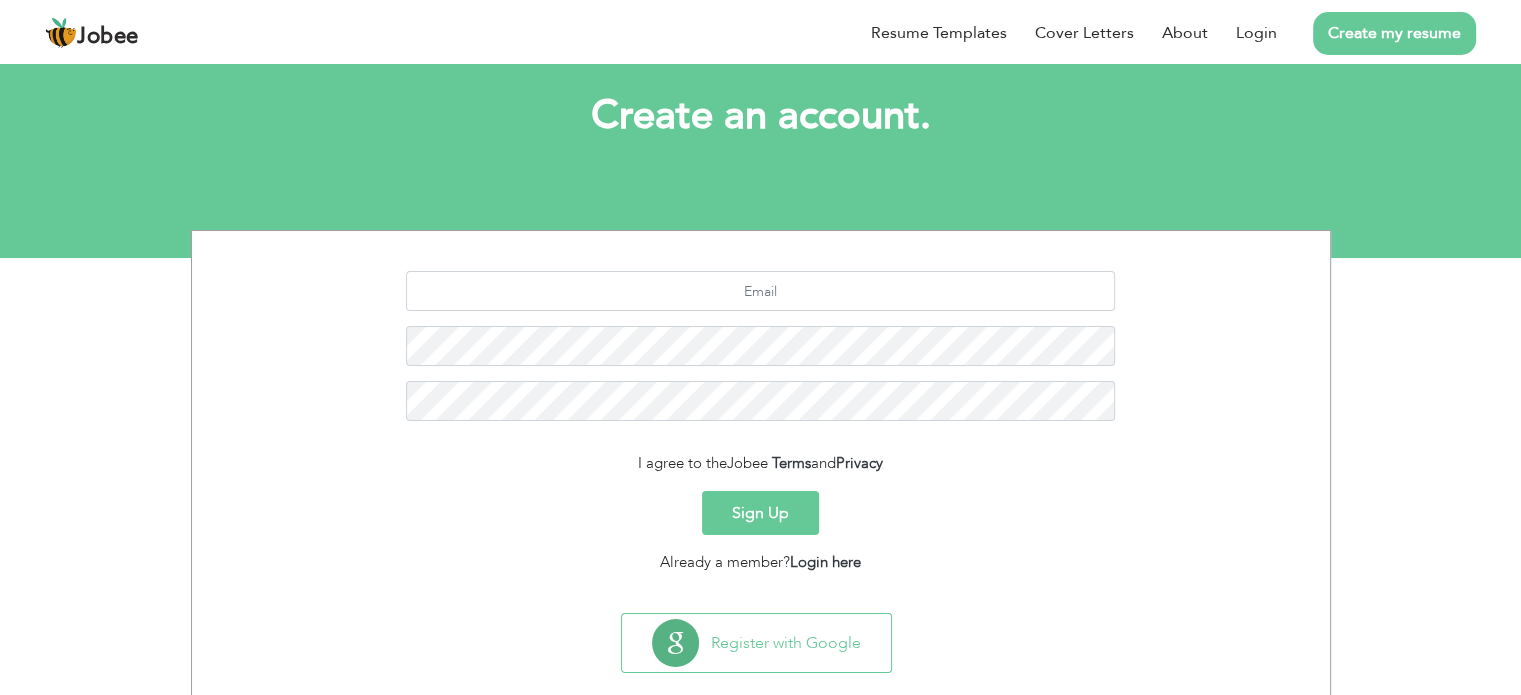 click on "I agree to the  Jobee   Terms  and  Privacy" at bounding box center [761, 463] 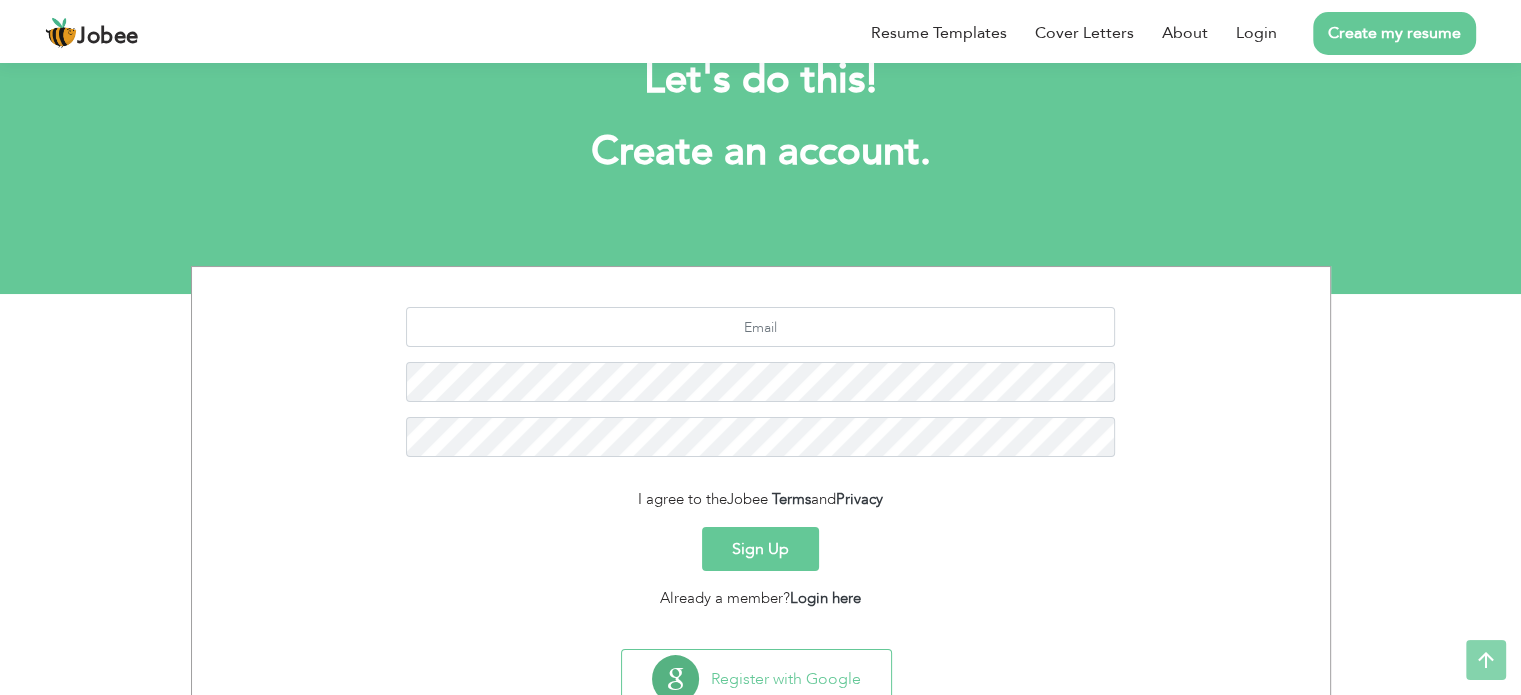 scroll, scrollTop: 0, scrollLeft: 0, axis: both 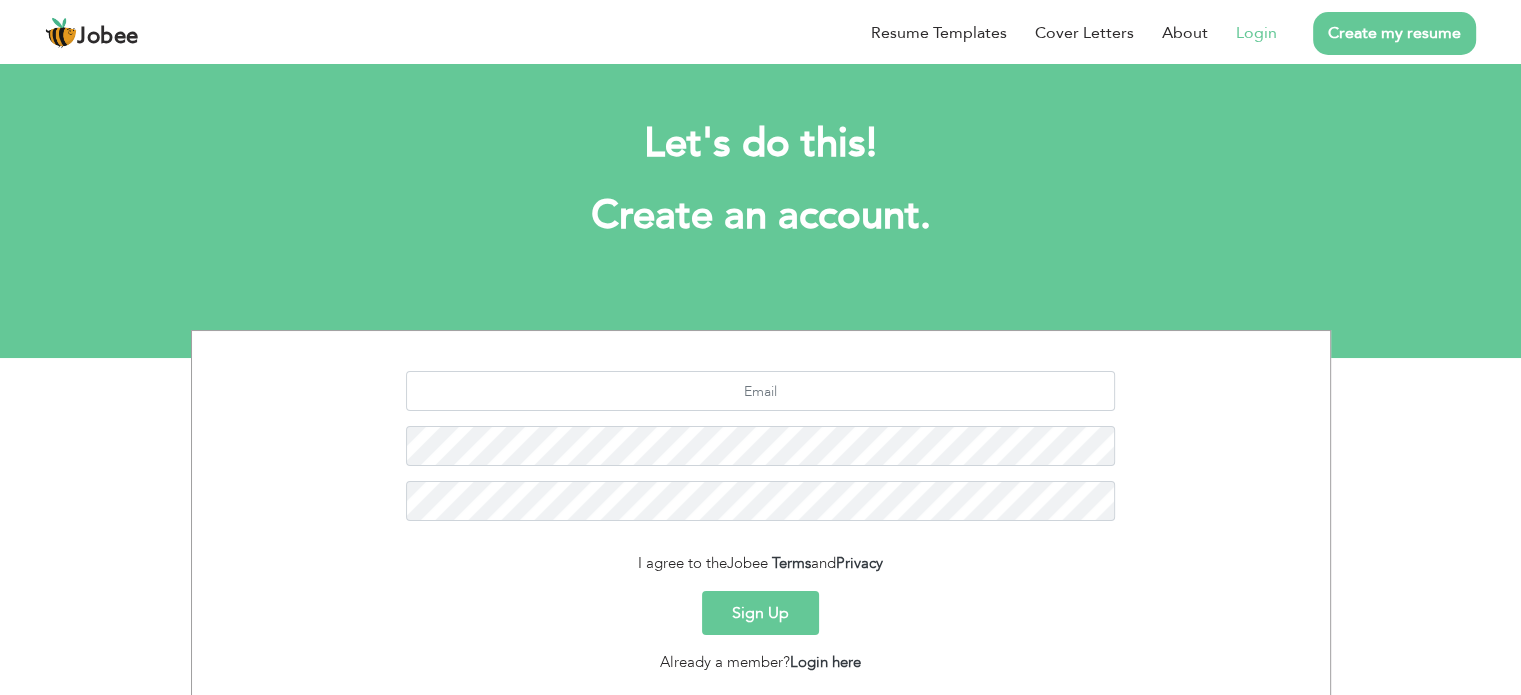 click on "Login" at bounding box center [1256, 33] 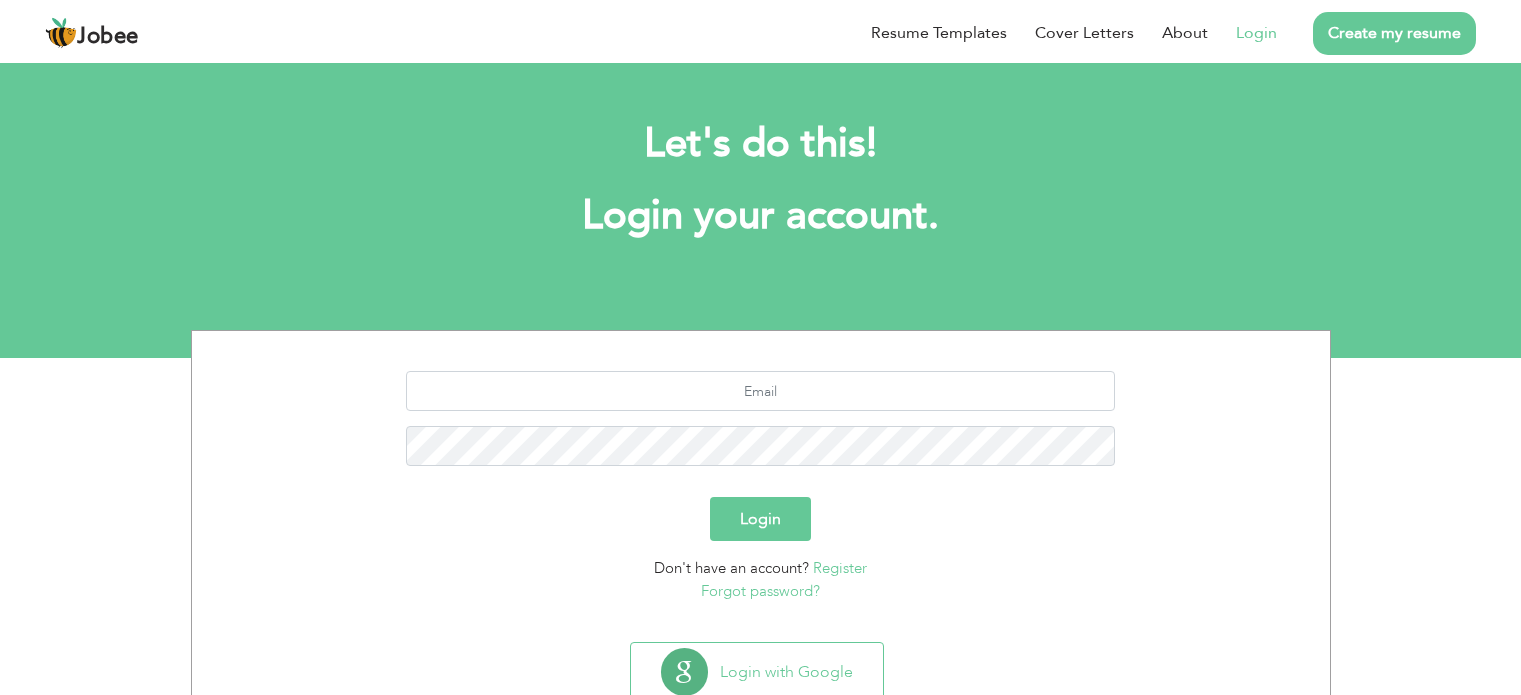 scroll, scrollTop: 0, scrollLeft: 0, axis: both 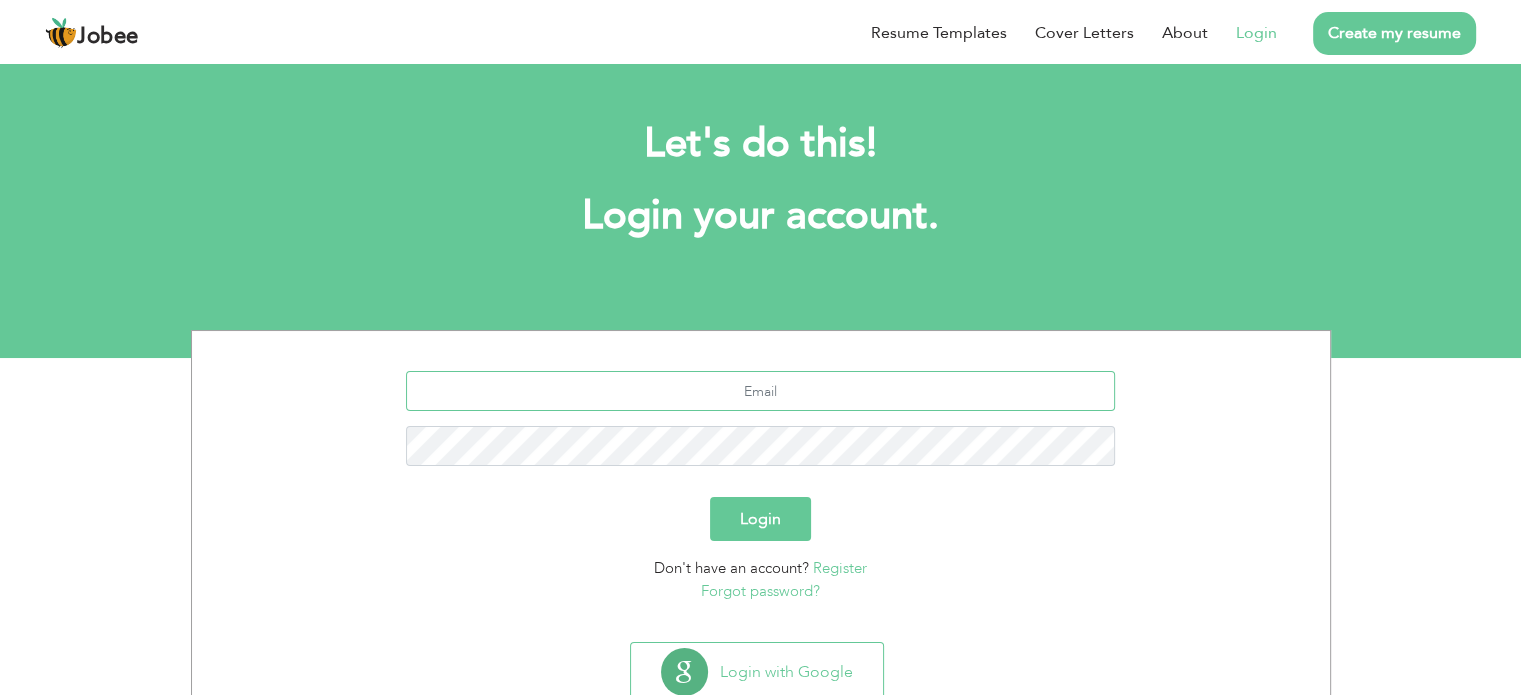 type on "m.tayyab19@gmail.com" 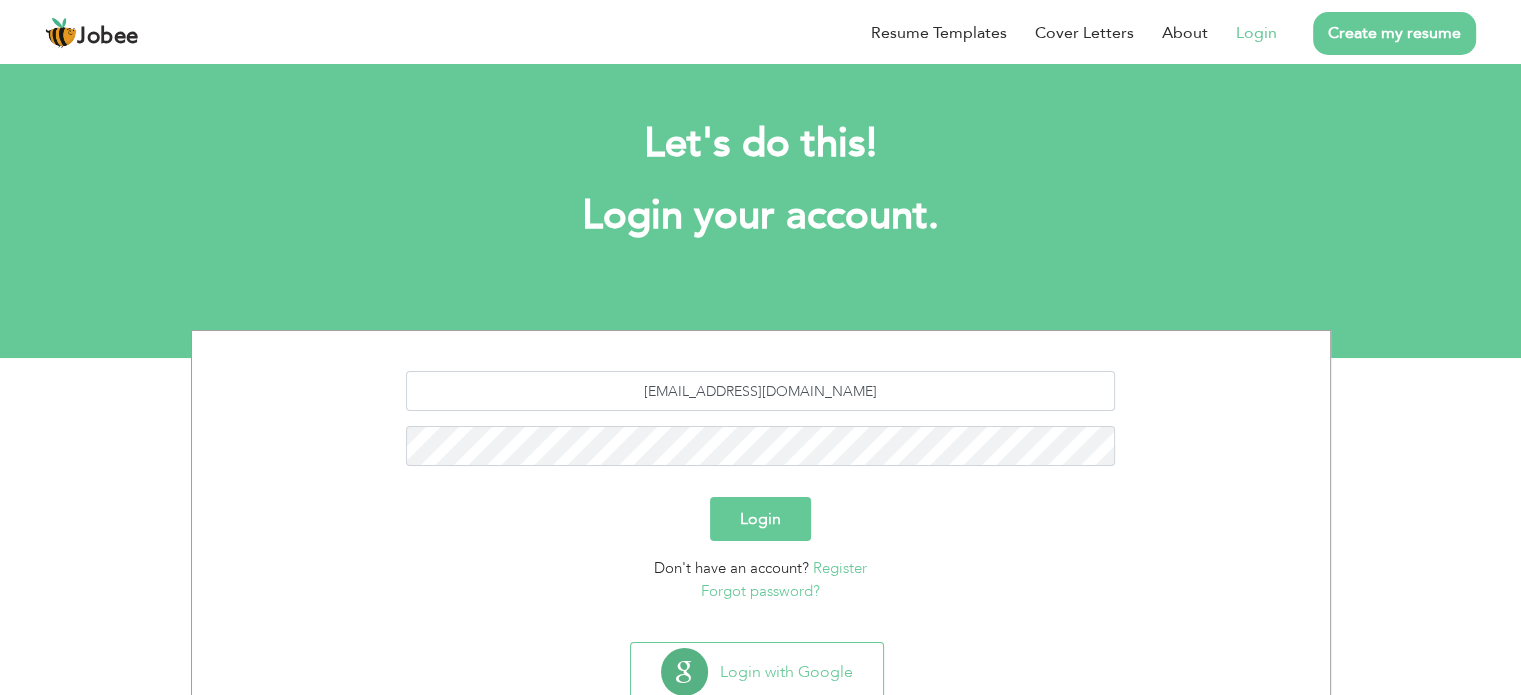 click on "Login" at bounding box center [760, 519] 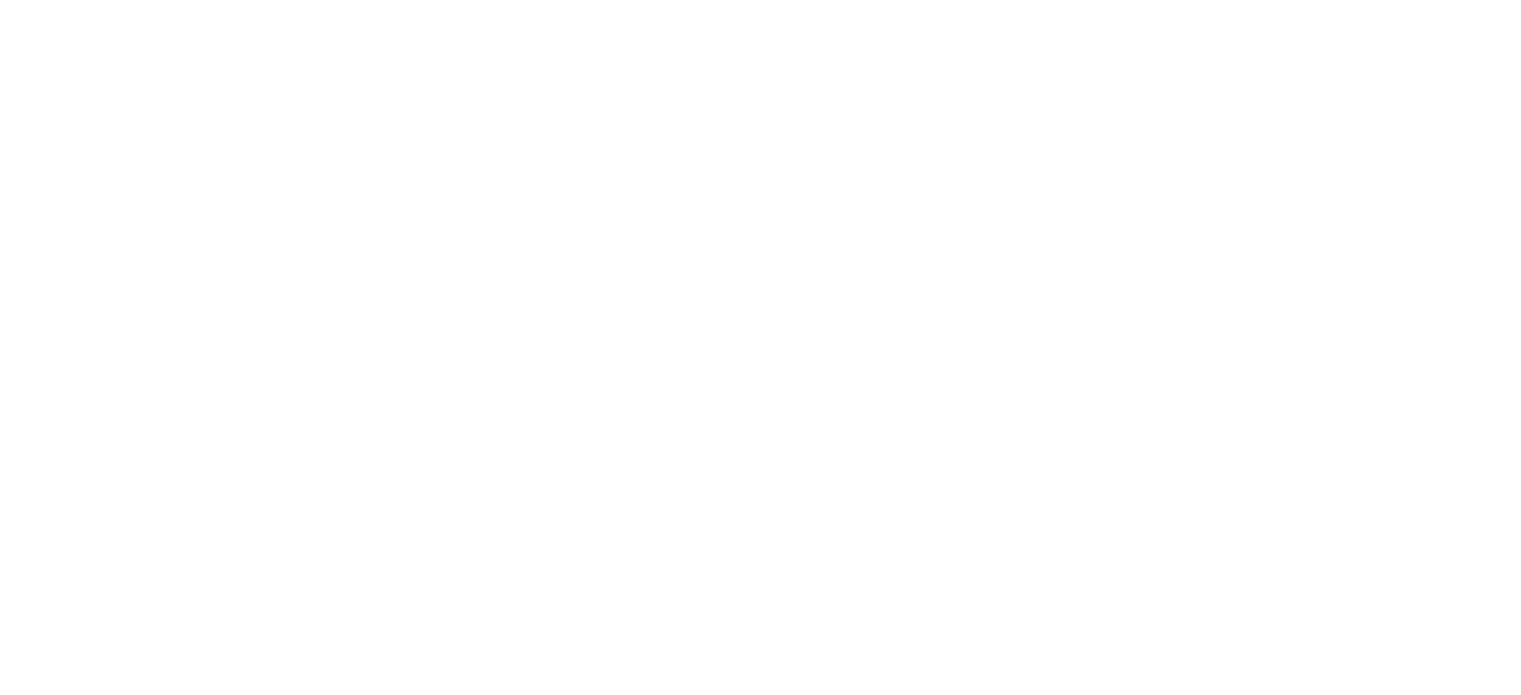 scroll, scrollTop: 0, scrollLeft: 0, axis: both 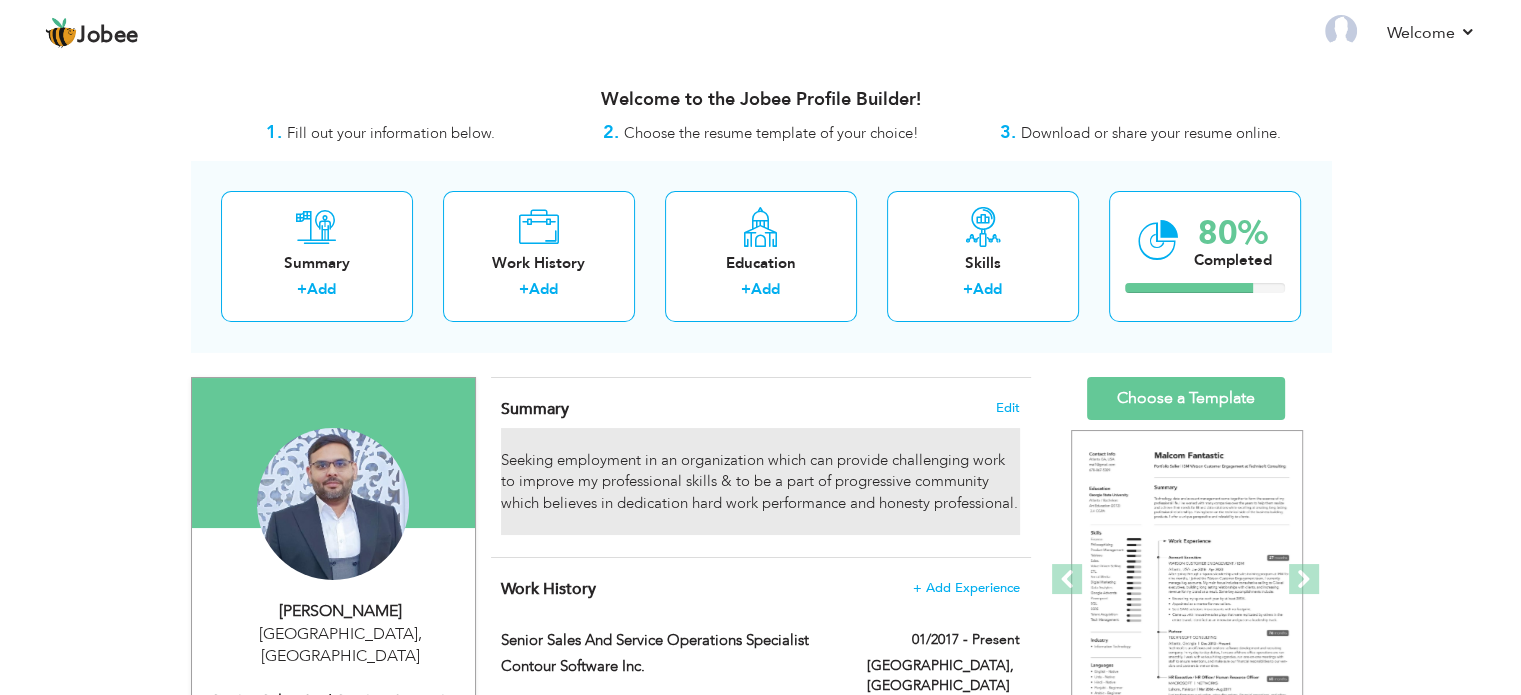 click on "Seeking employment in an organization which can provide challenging work to improve my professional skills & to be a part of progressive community which believes in dedication hard work performance and honesty professional." at bounding box center [760, 481] 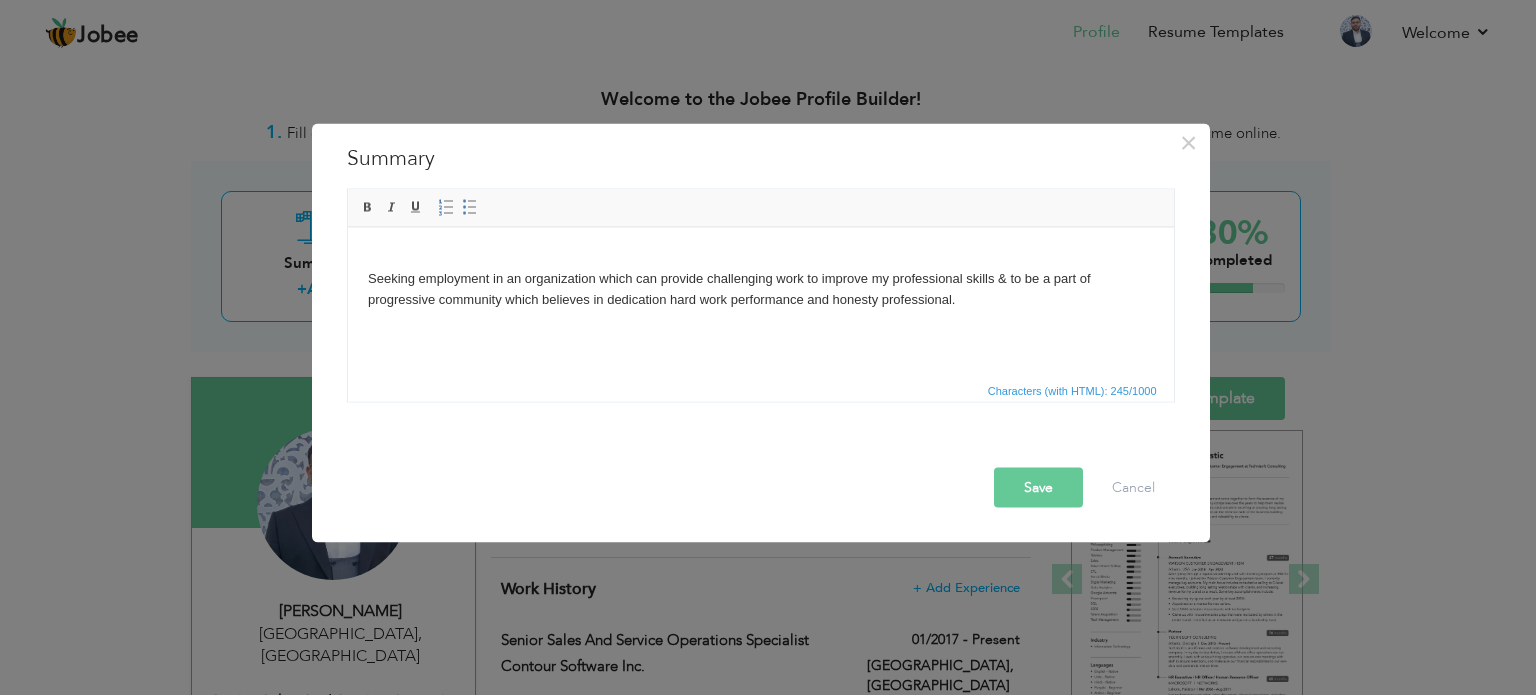 click on "Seeking employment in an organization which can provide challenging work to improve my professional skills & to be a part of progressive community which believes in dedication hard work performance and honesty professional." at bounding box center [760, 288] 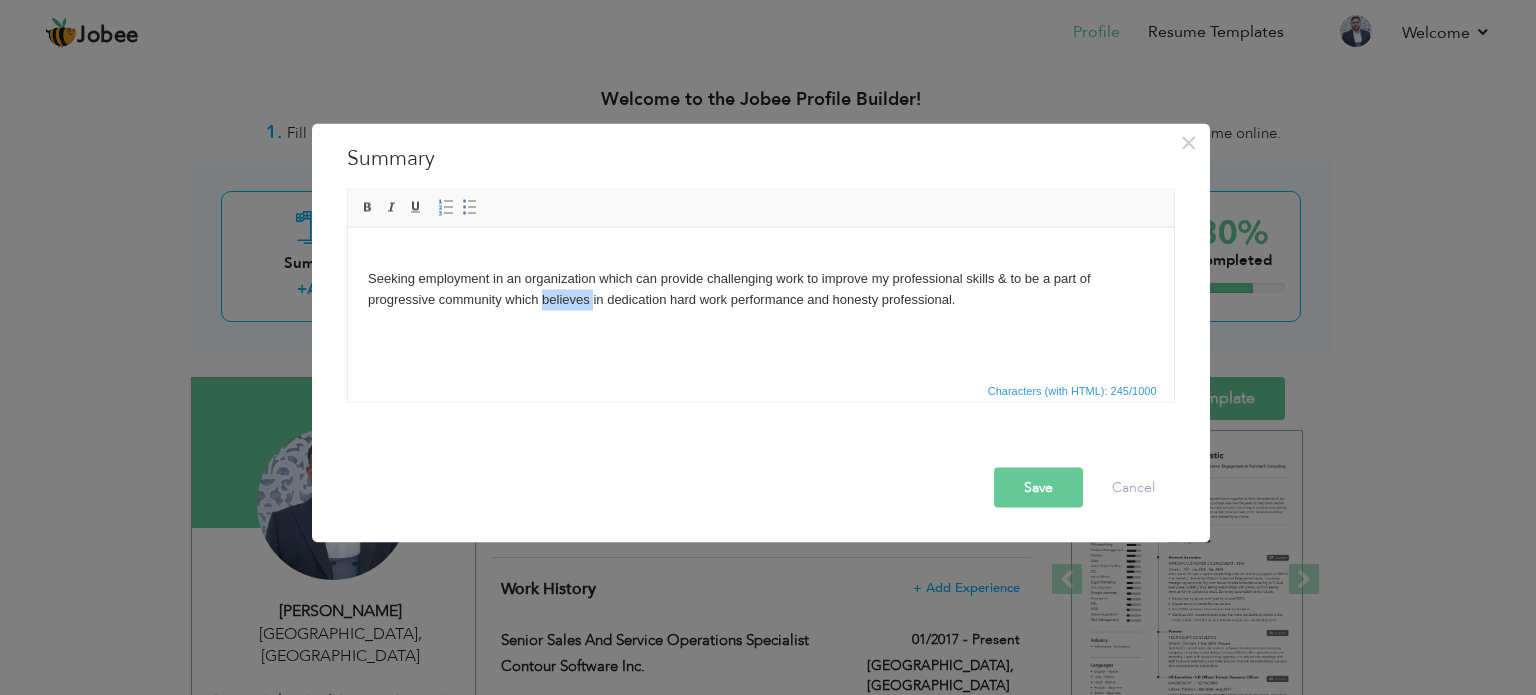 click on "Seeking employment in an organization which can provide challenging work to improve my professional skills & to be a part of progressive community which believes in dedication hard work performance and honesty professional." at bounding box center (760, 288) 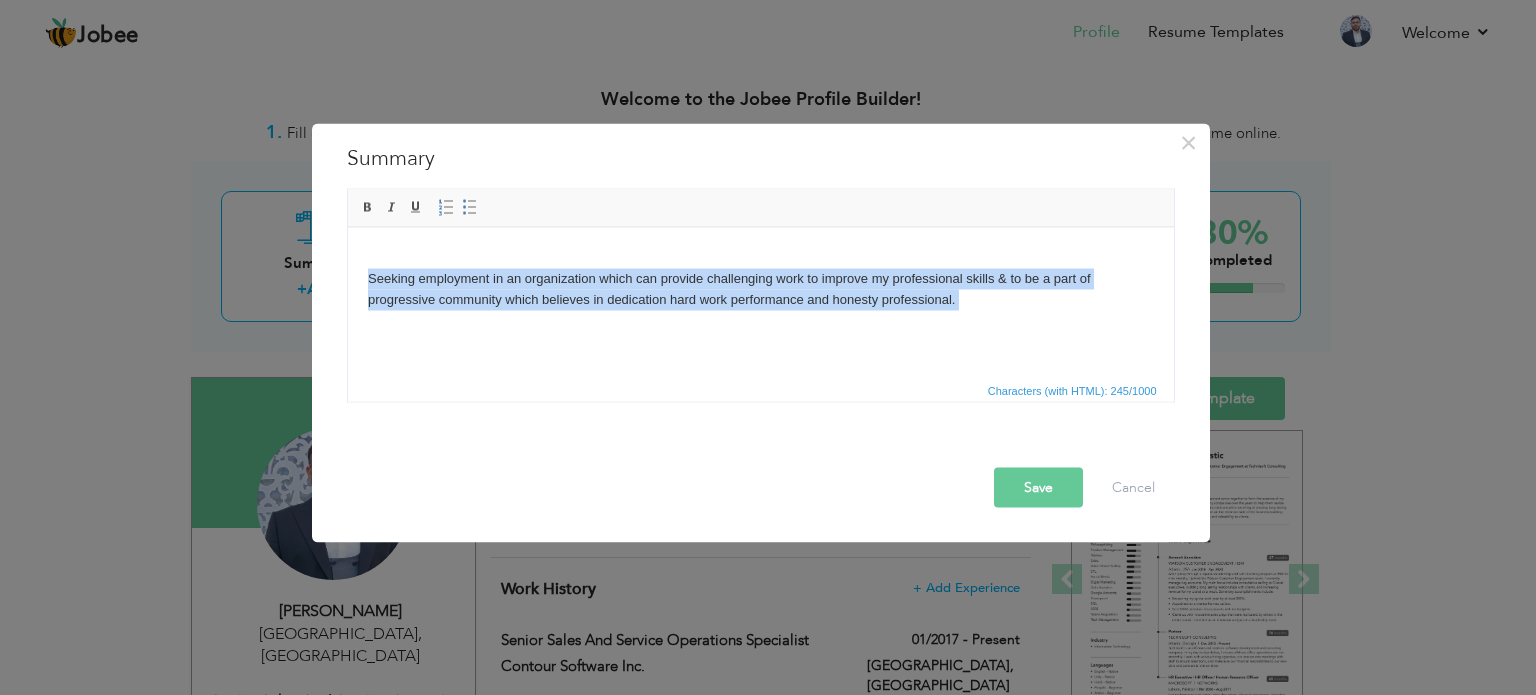 click on "Seeking employment in an organization which can provide challenging work to improve my professional skills & to be a part of progressive community which believes in dedication hard work performance and honesty professional." at bounding box center [760, 288] 